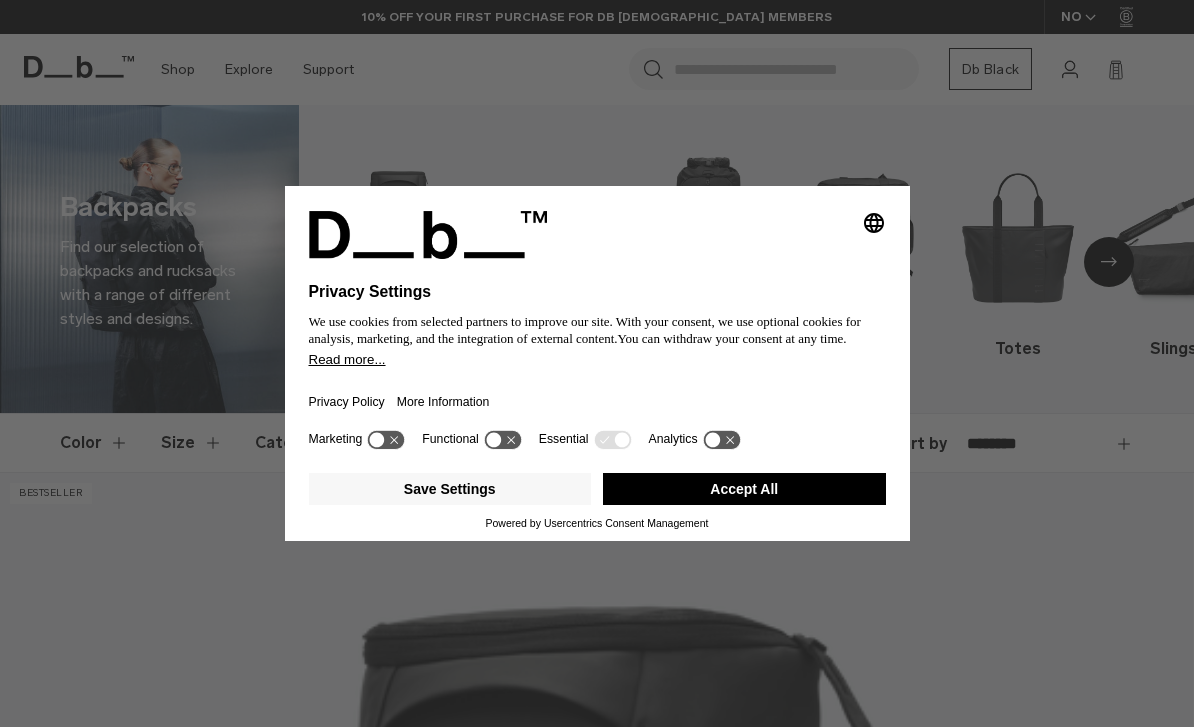 scroll, scrollTop: 284, scrollLeft: 0, axis: vertical 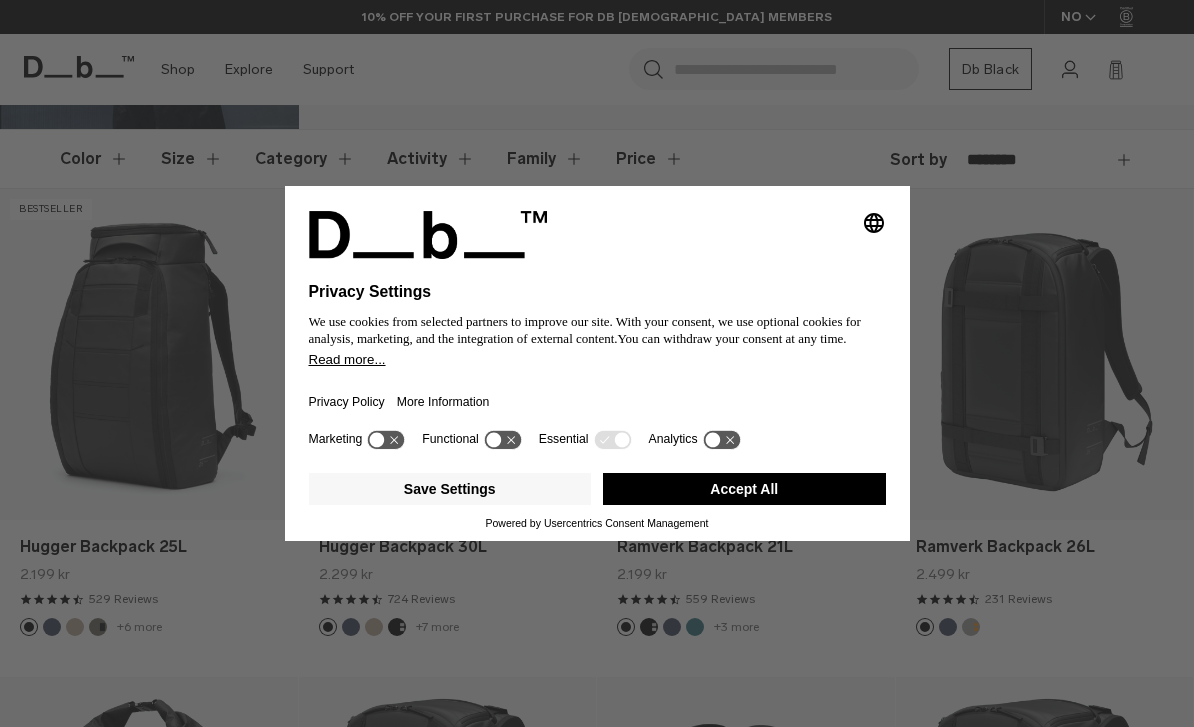 click 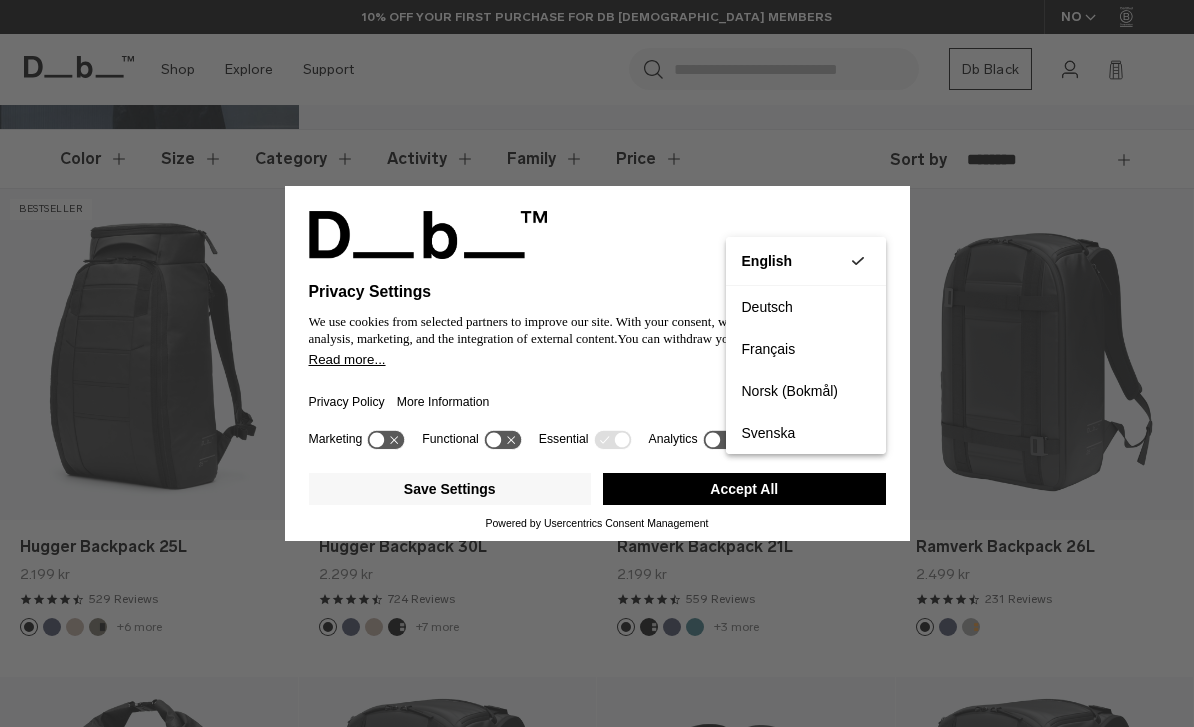 scroll, scrollTop: 0, scrollLeft: 0, axis: both 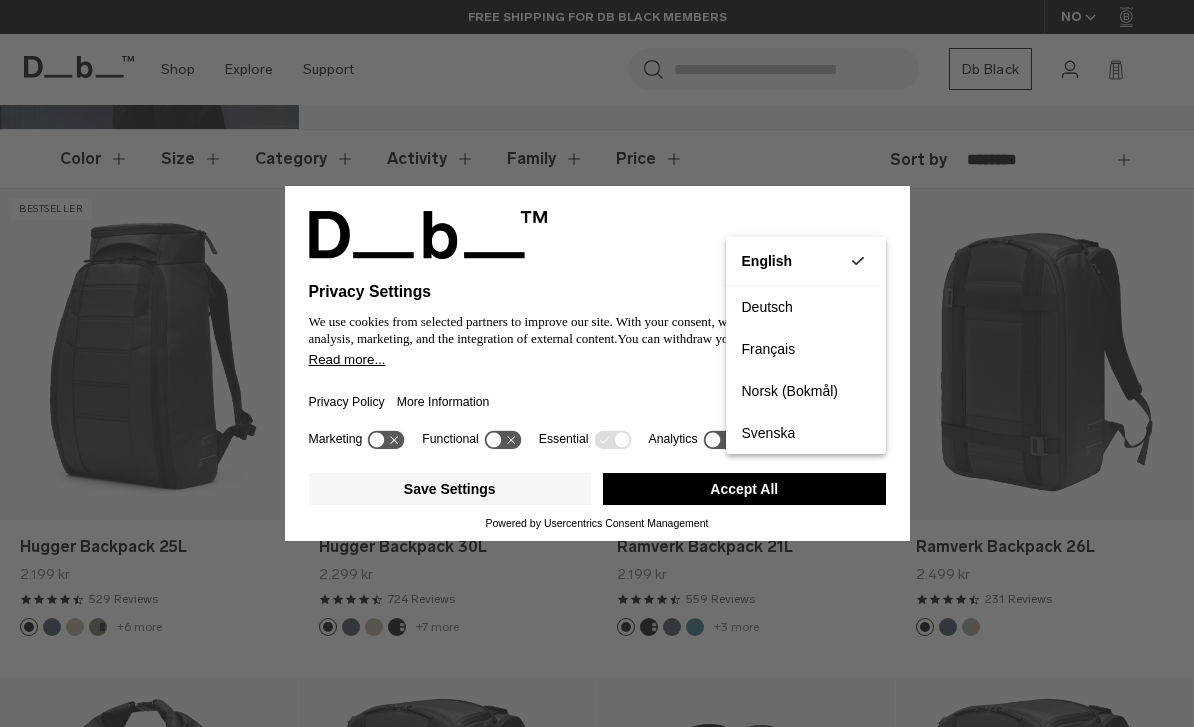 click on "Norsk (Bokmål)" at bounding box center [806, 391] 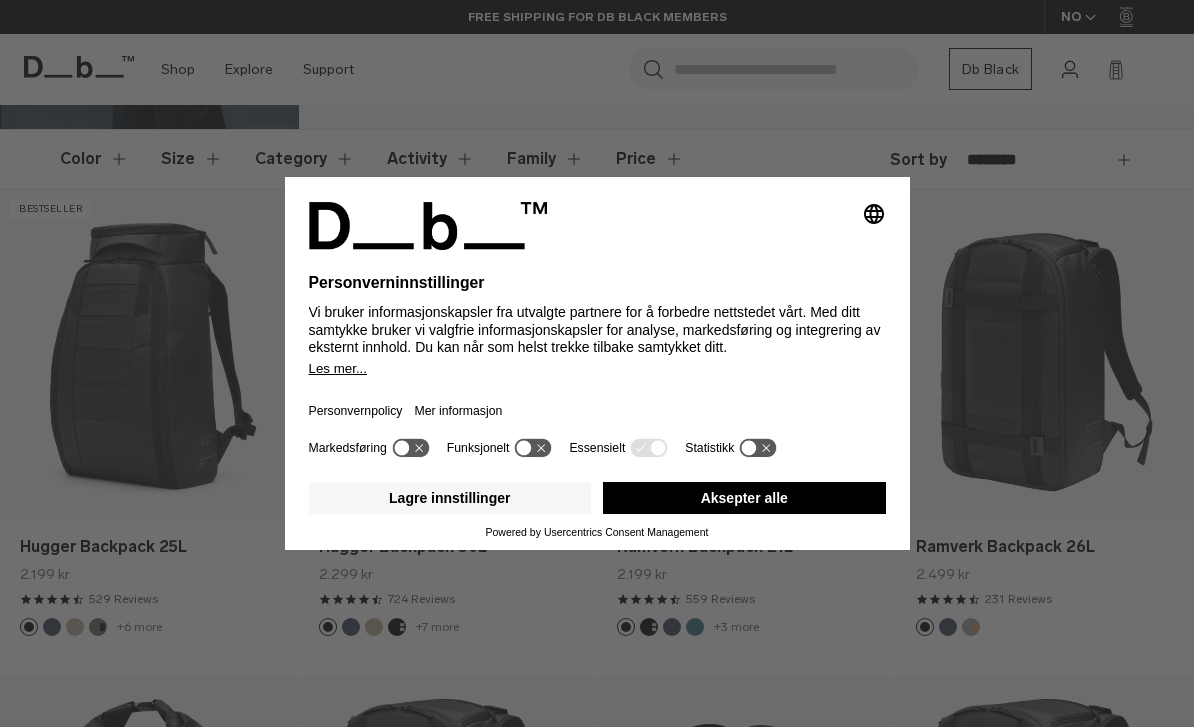click on "Aksepter alle" at bounding box center [744, 498] 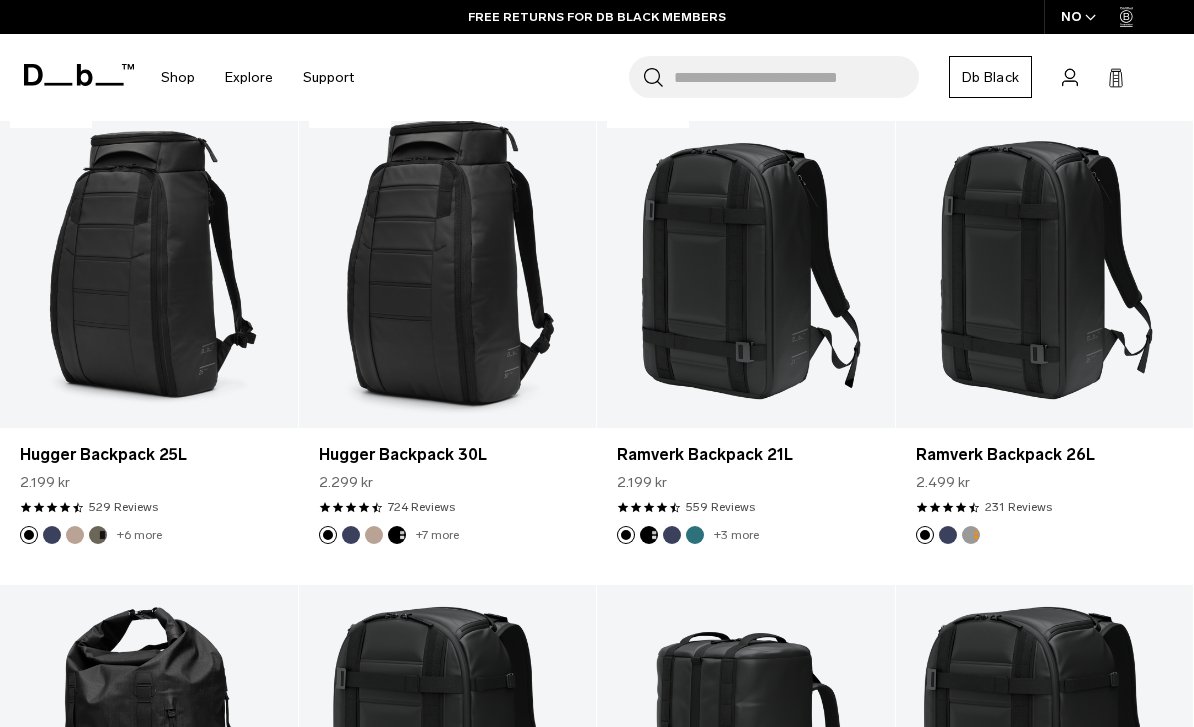 scroll, scrollTop: 377, scrollLeft: 0, axis: vertical 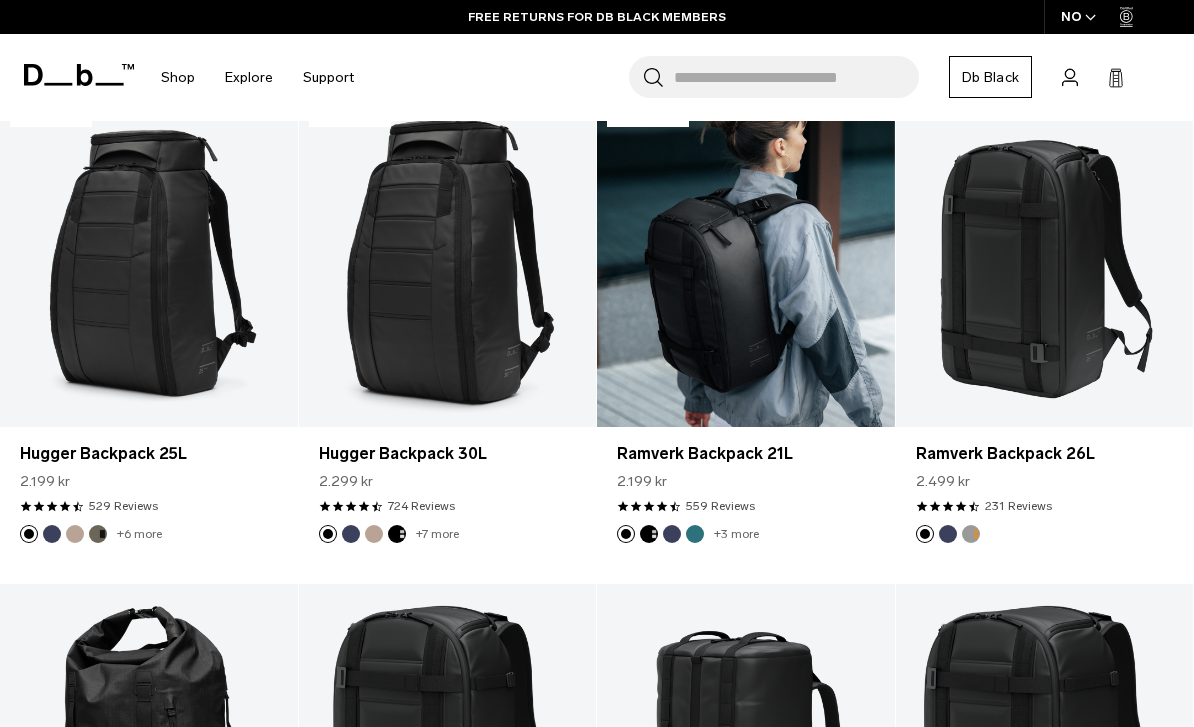 click at bounding box center [746, 261] 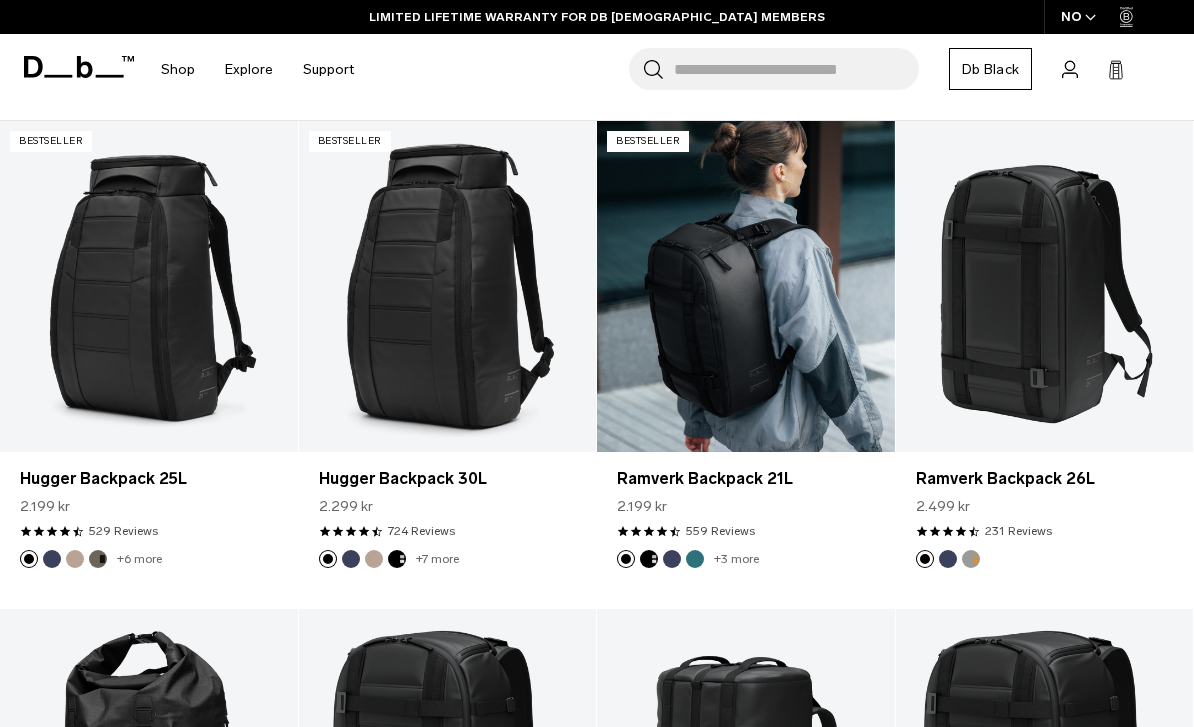scroll, scrollTop: 351, scrollLeft: 0, axis: vertical 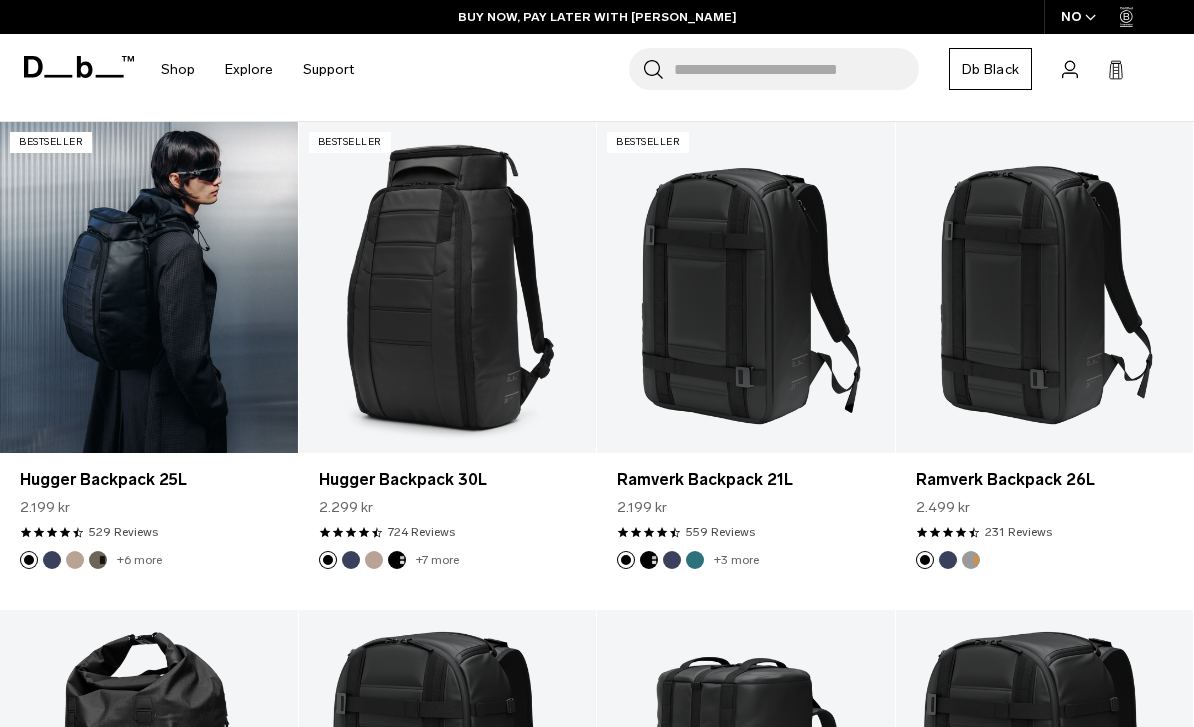 click at bounding box center (149, 287) 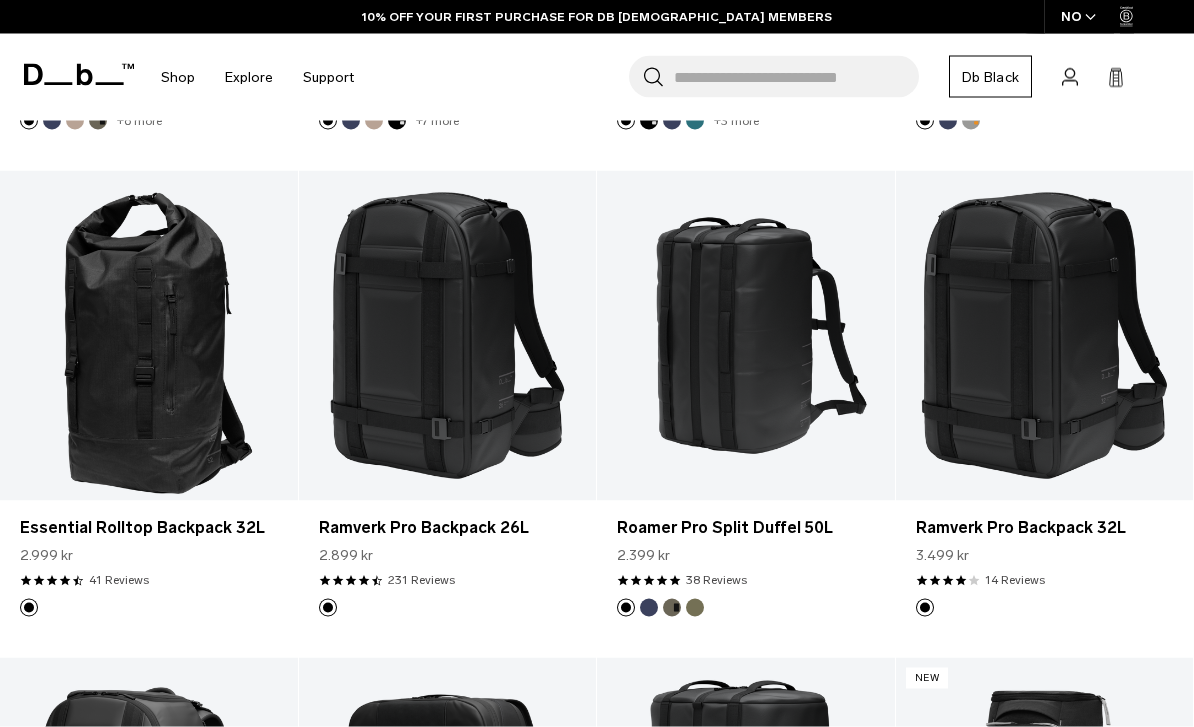 scroll, scrollTop: 808, scrollLeft: 0, axis: vertical 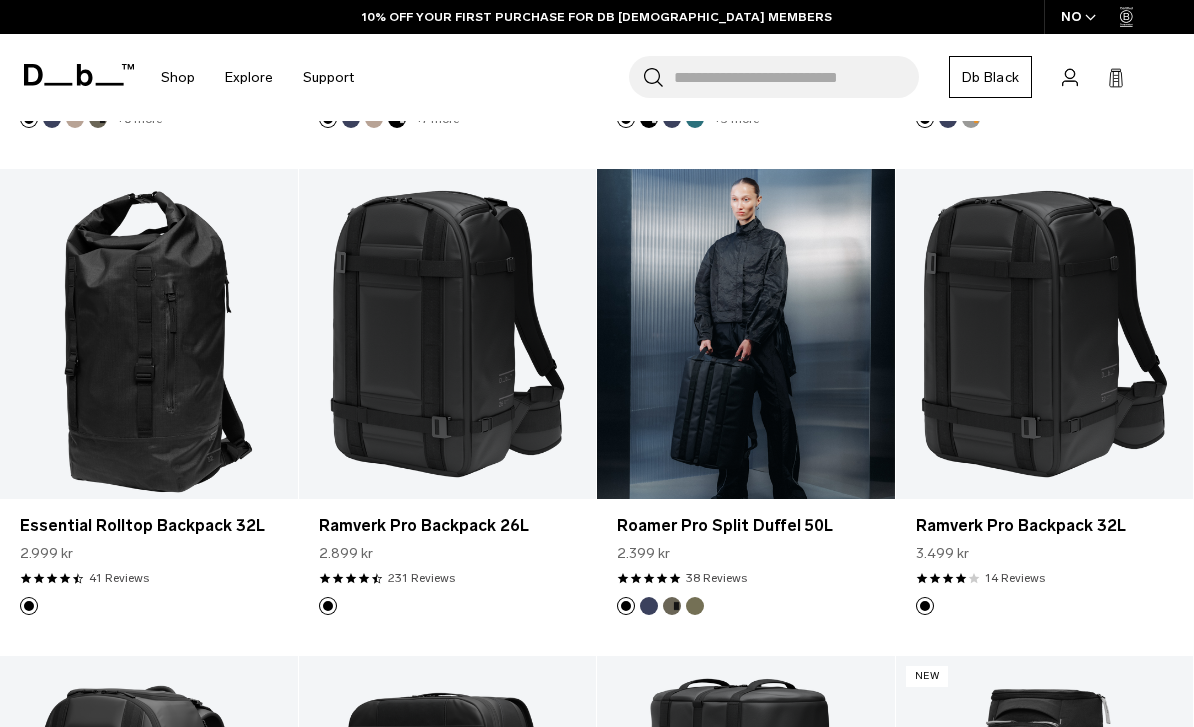 click at bounding box center [746, 334] 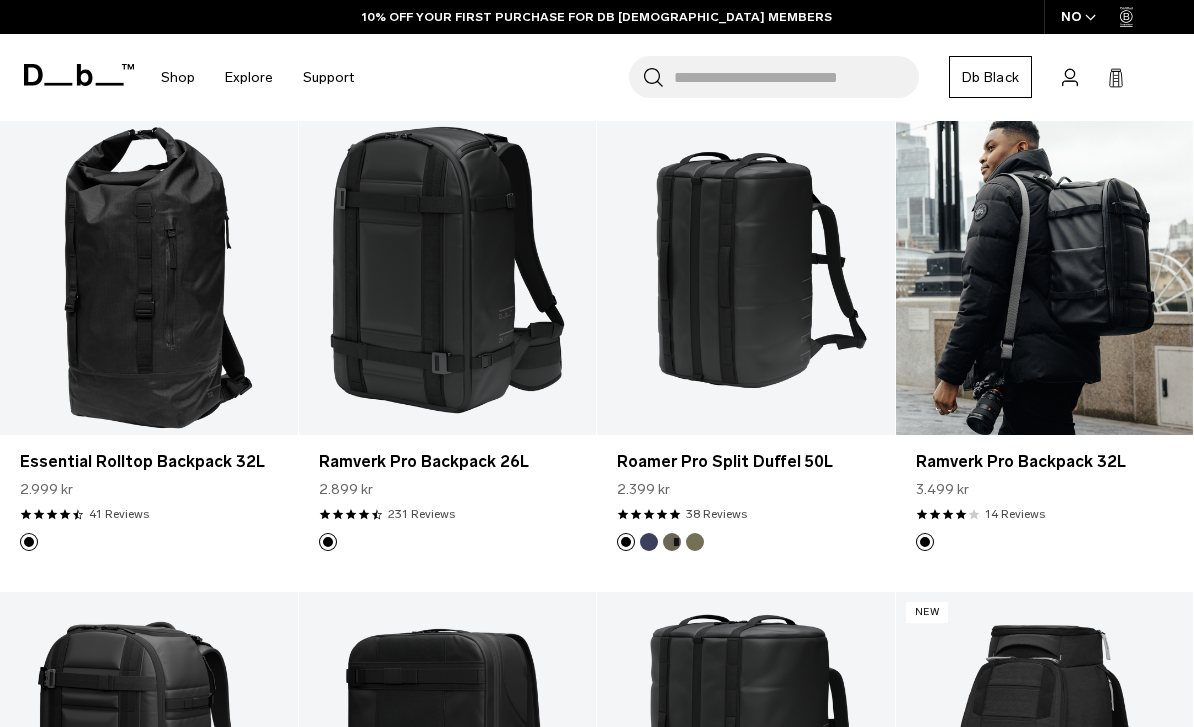 click at bounding box center (1045, 270) 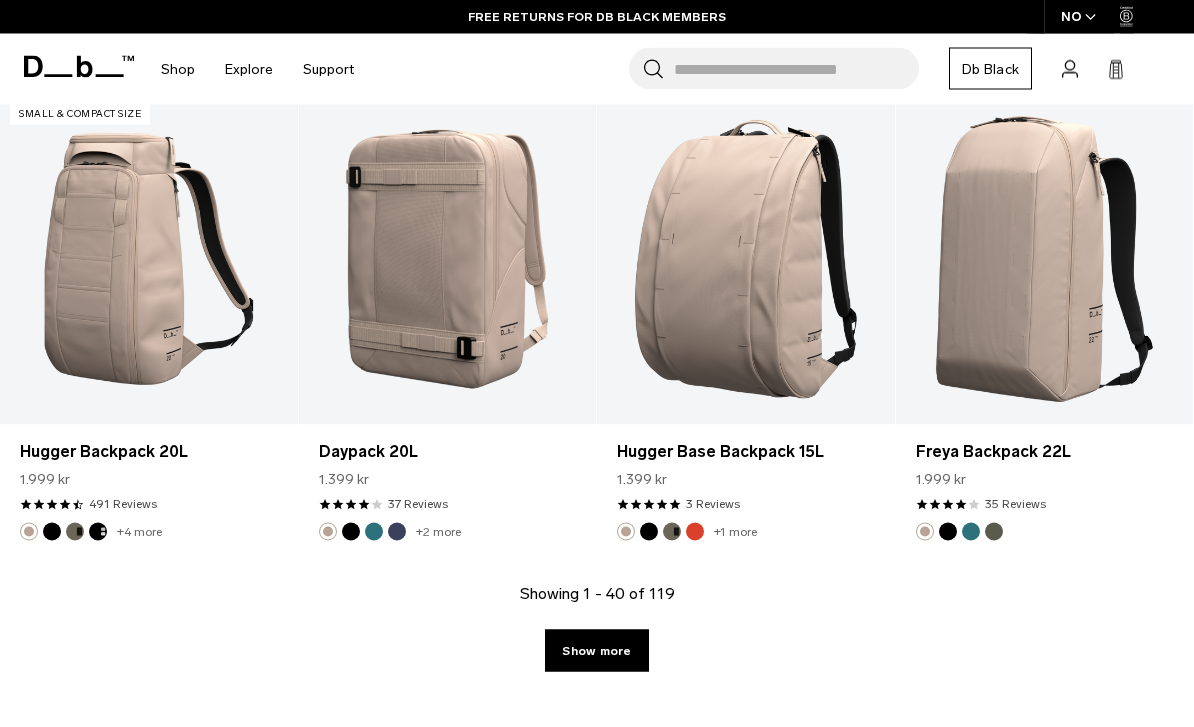 scroll, scrollTop: 4765, scrollLeft: 0, axis: vertical 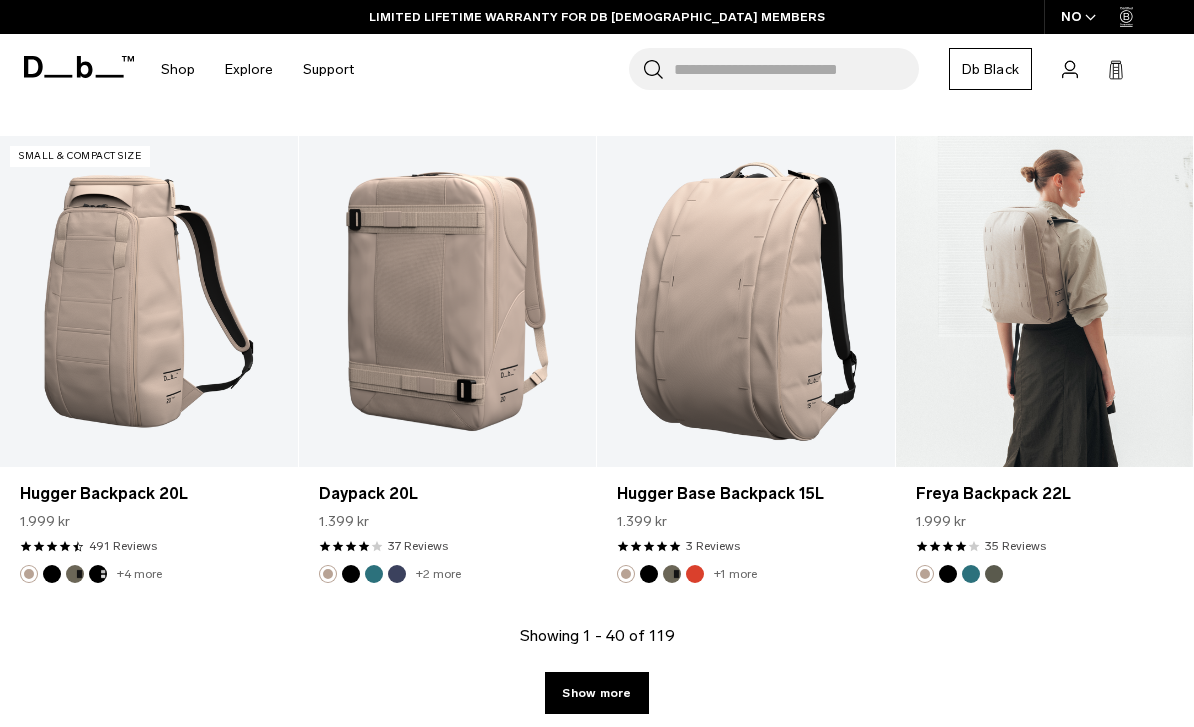 click at bounding box center (1045, 301) 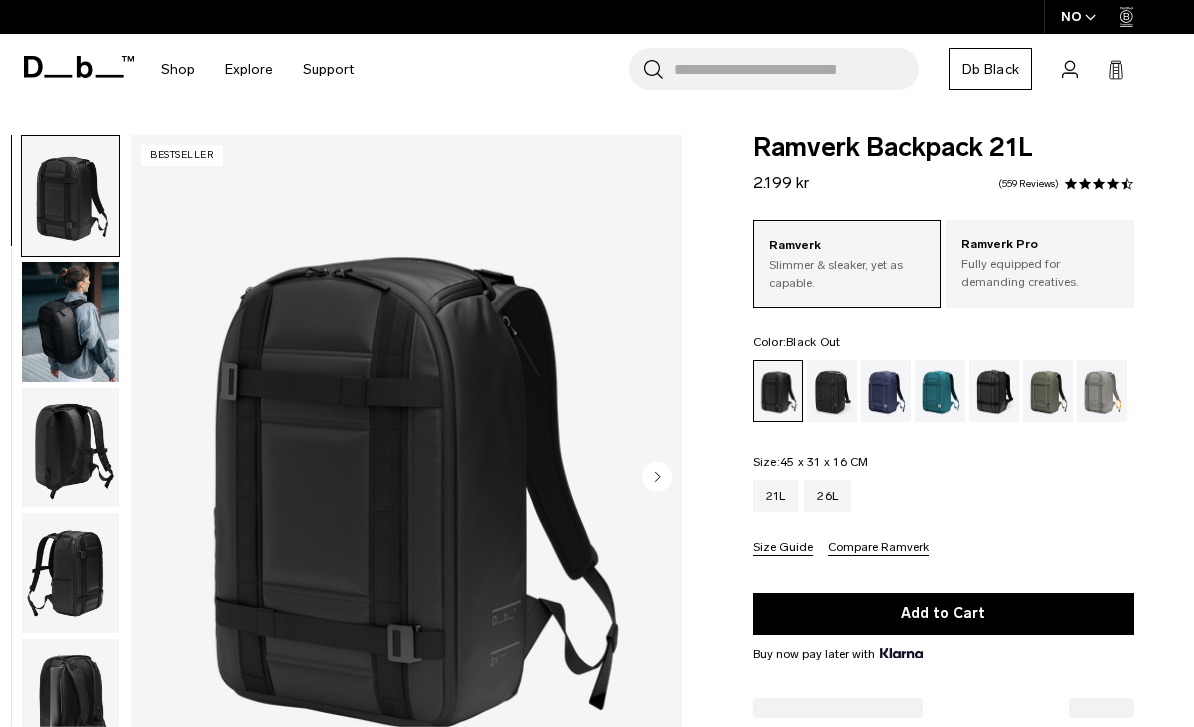 scroll, scrollTop: 0, scrollLeft: 0, axis: both 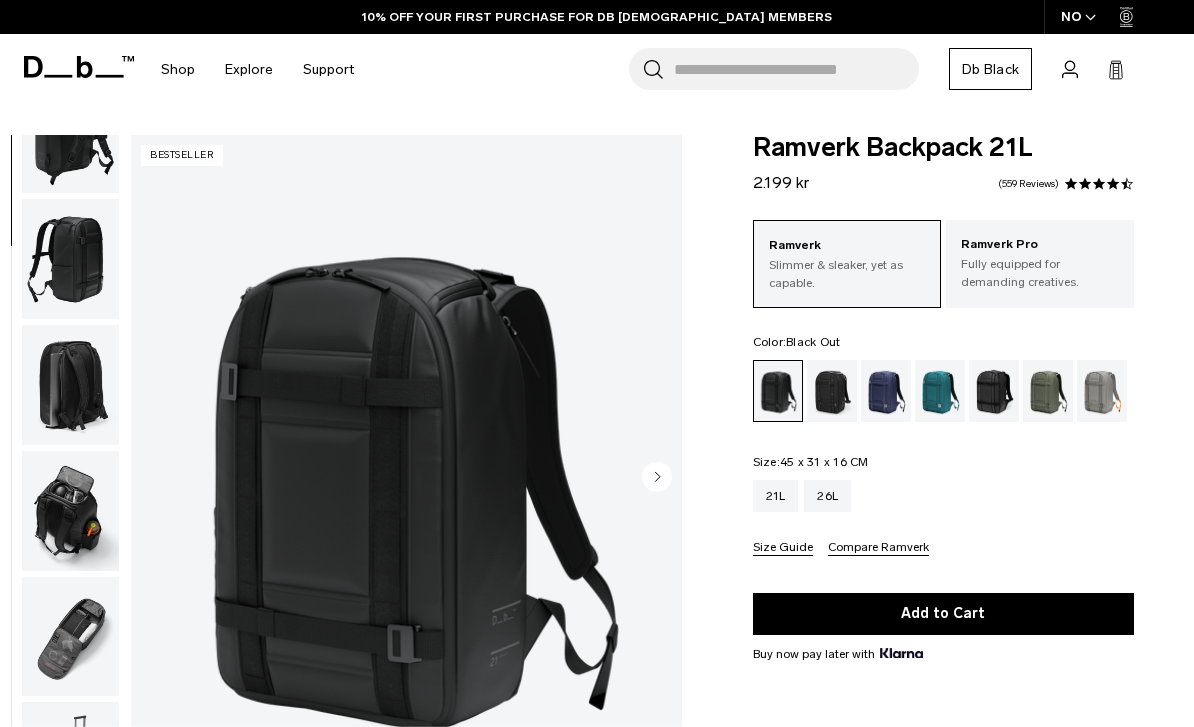 click at bounding box center (70, 511) 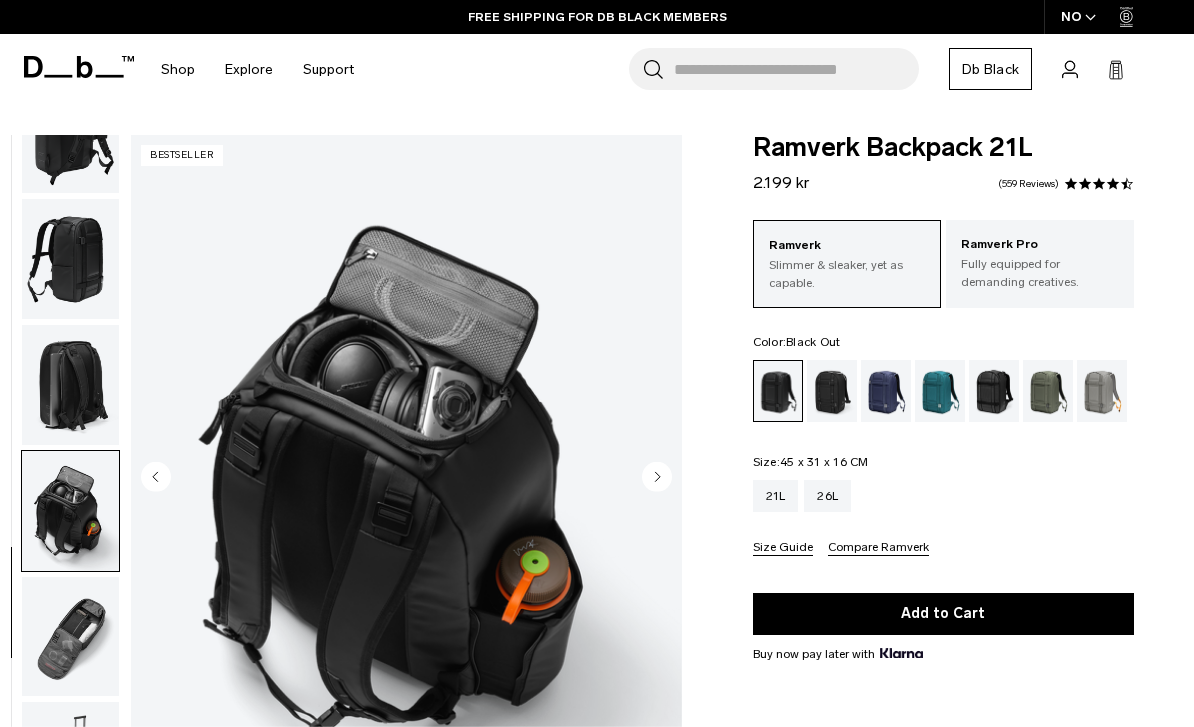 click at bounding box center [70, 385] 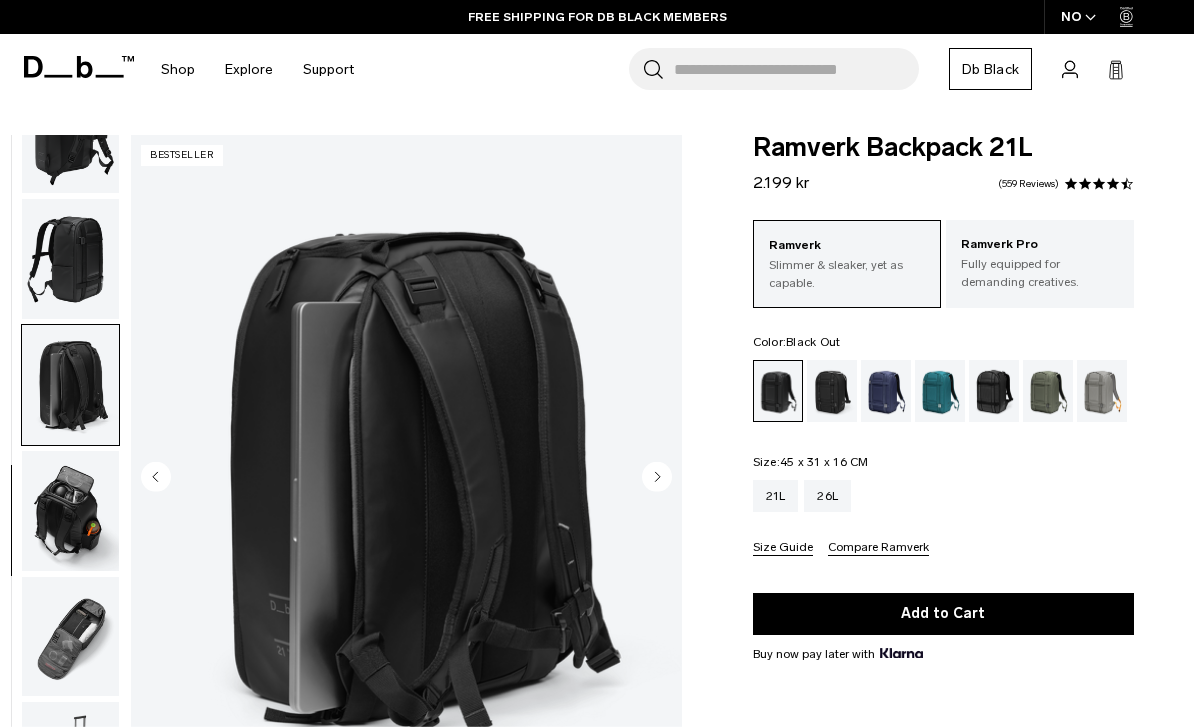 click at bounding box center (70, 511) 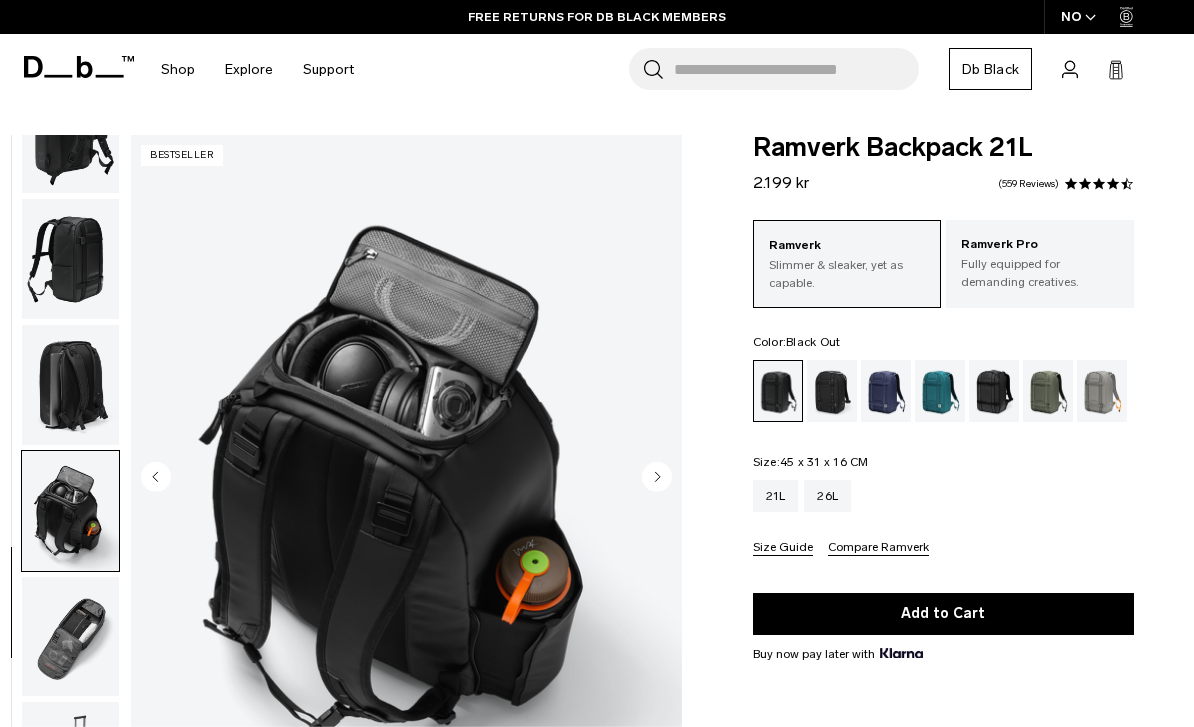 click at bounding box center (70, 637) 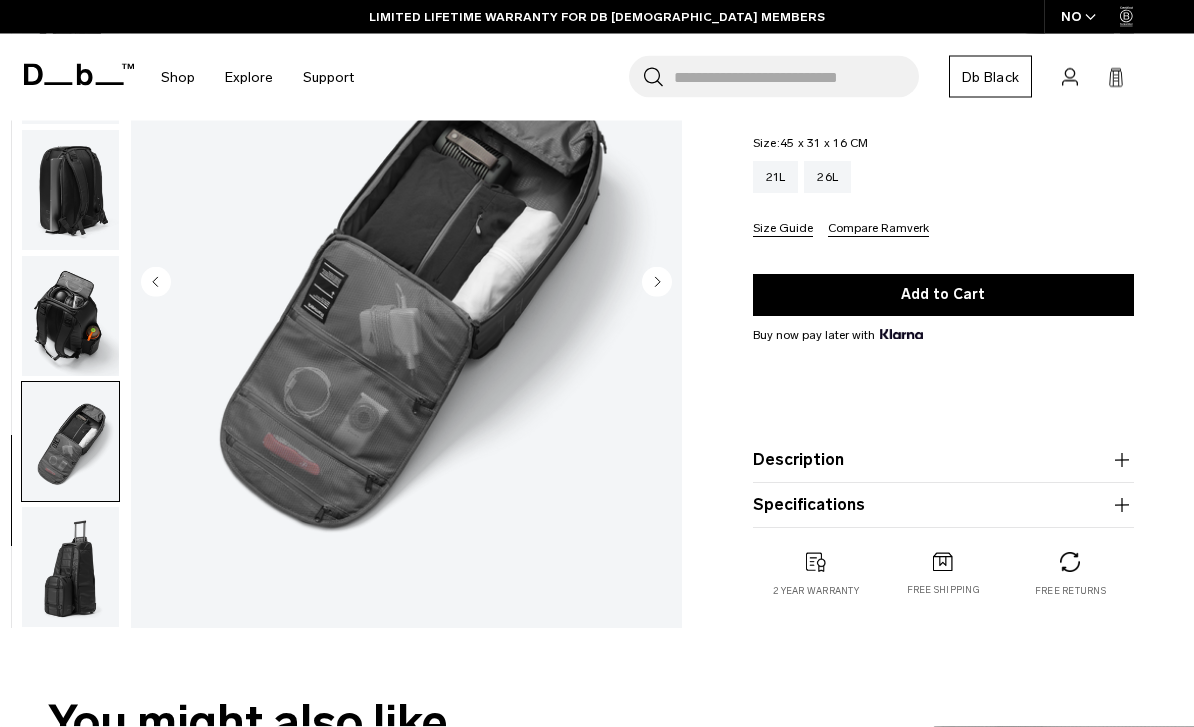 scroll, scrollTop: 320, scrollLeft: 0, axis: vertical 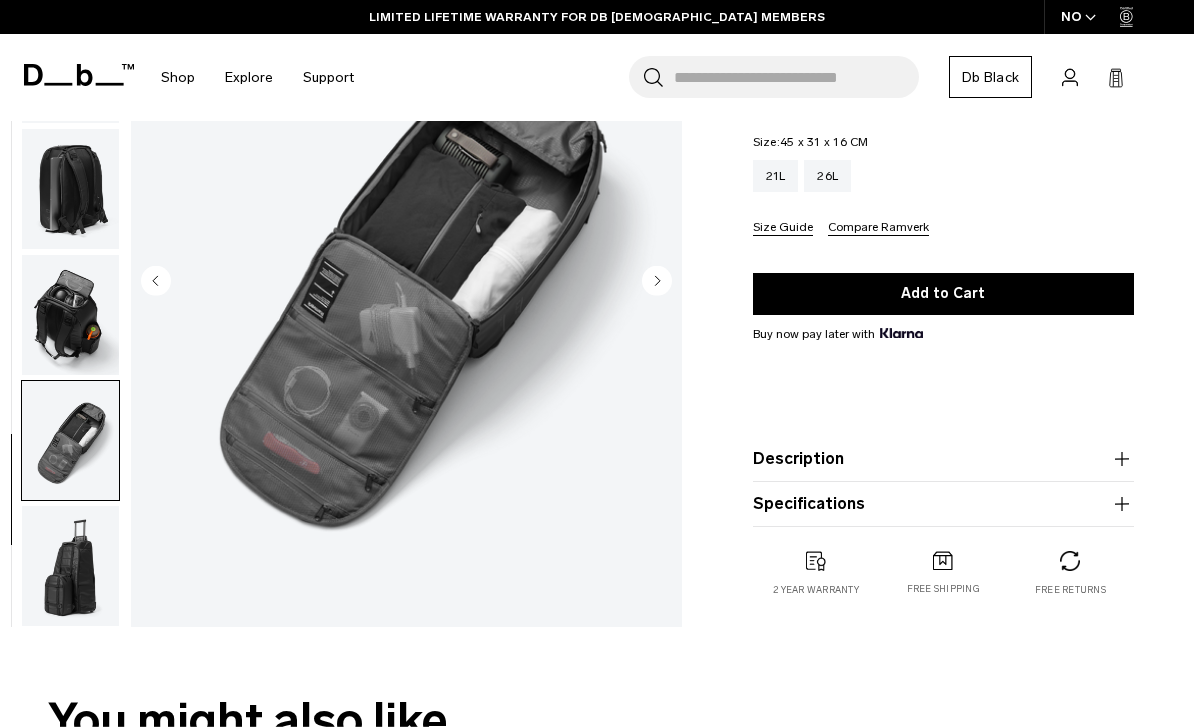 click at bounding box center (70, 566) 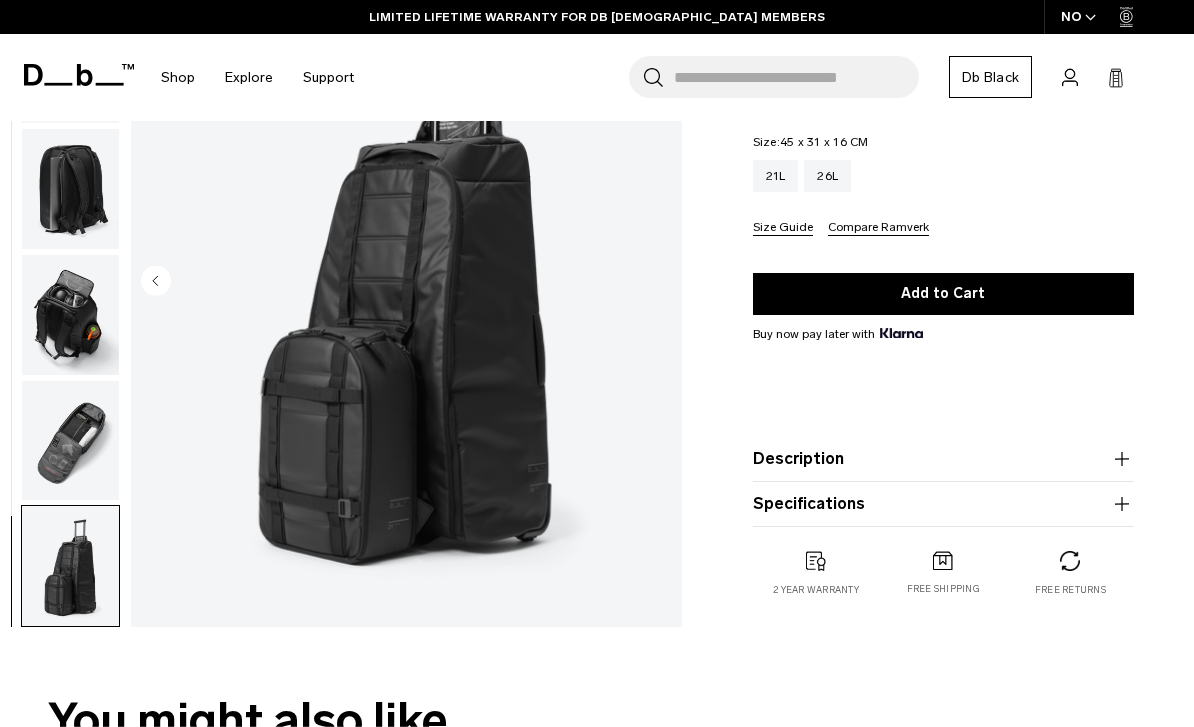 click at bounding box center [70, 440] 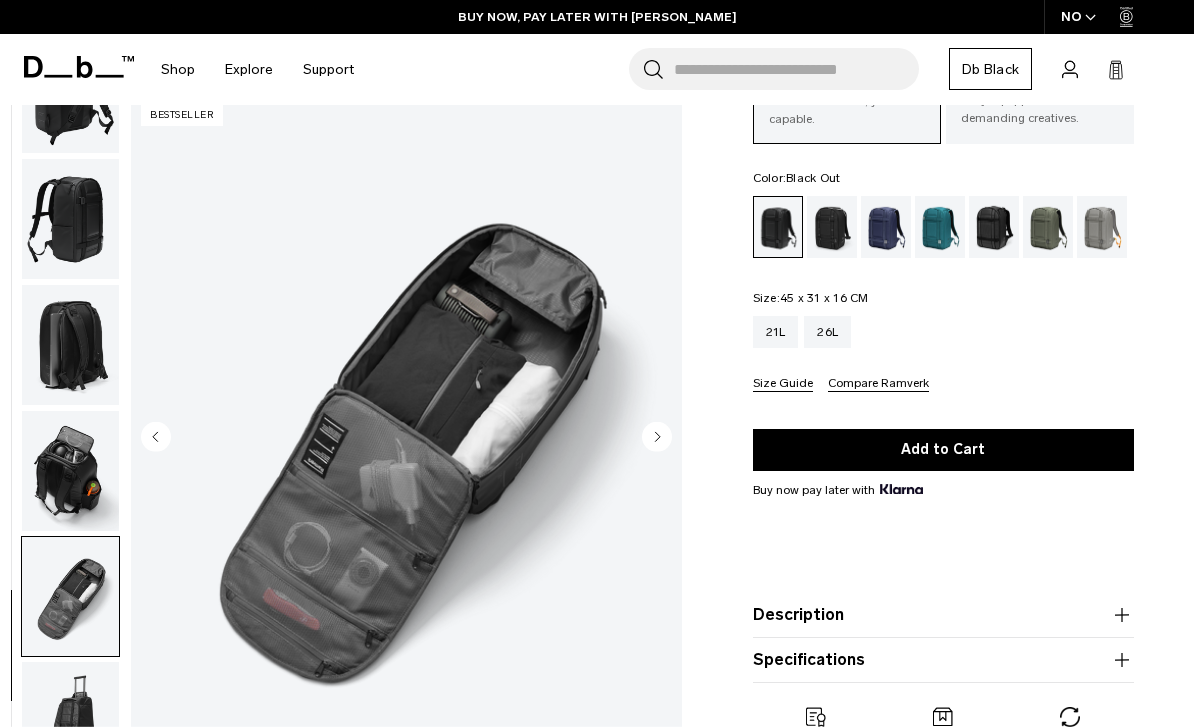 scroll, scrollTop: 162, scrollLeft: 0, axis: vertical 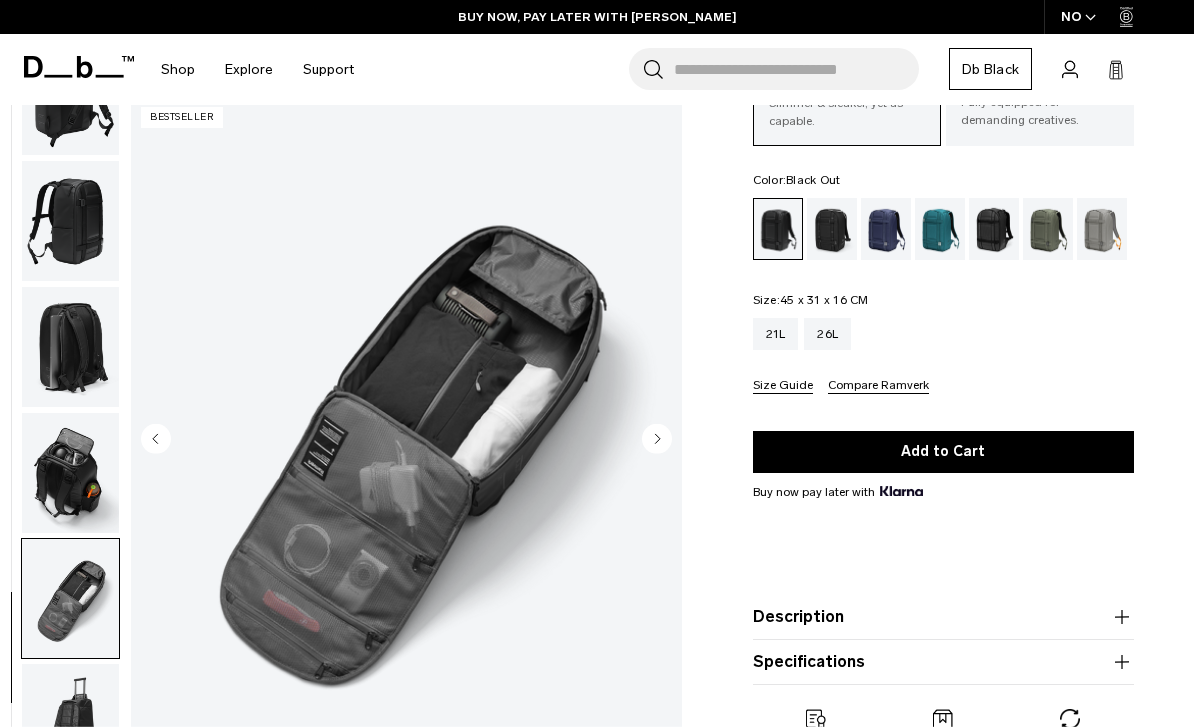 click at bounding box center [70, 473] 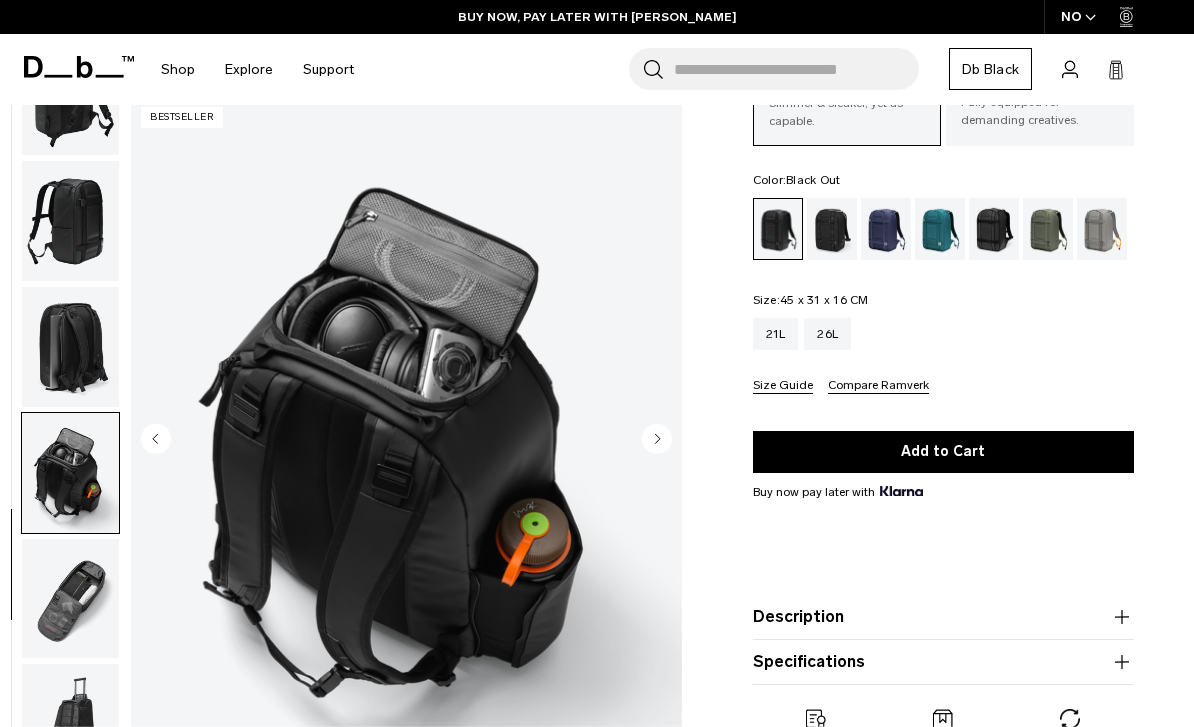 click at bounding box center (70, 347) 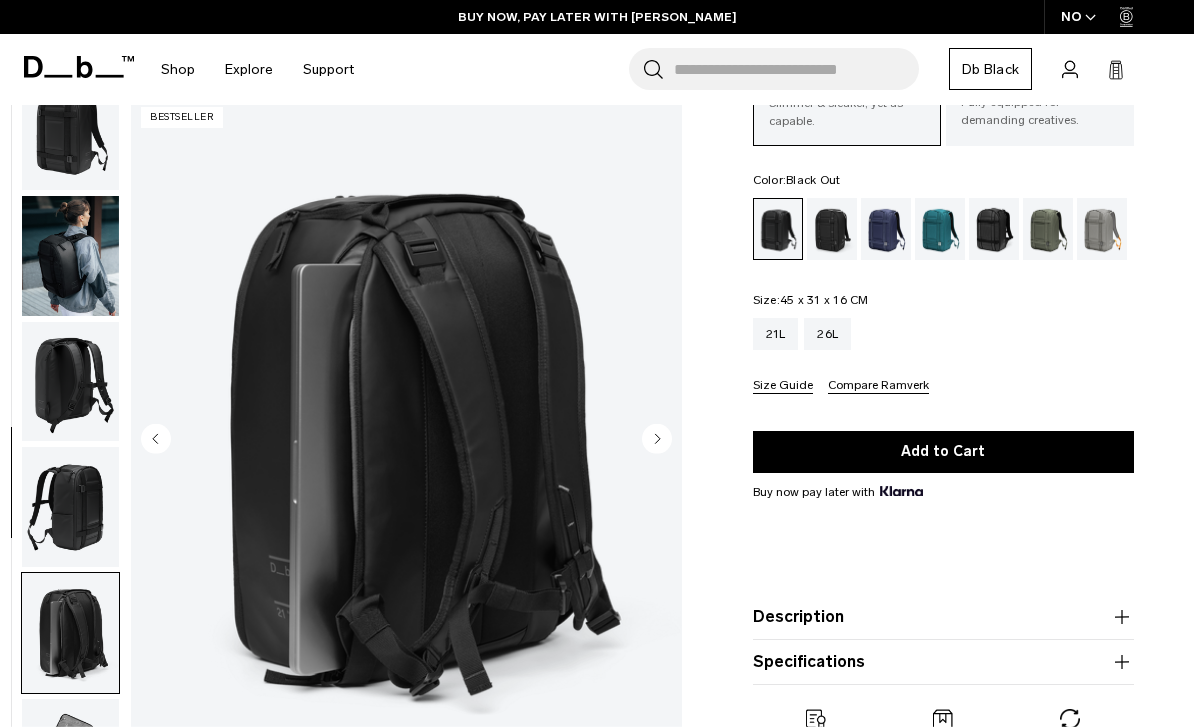 click at bounding box center [70, 507] 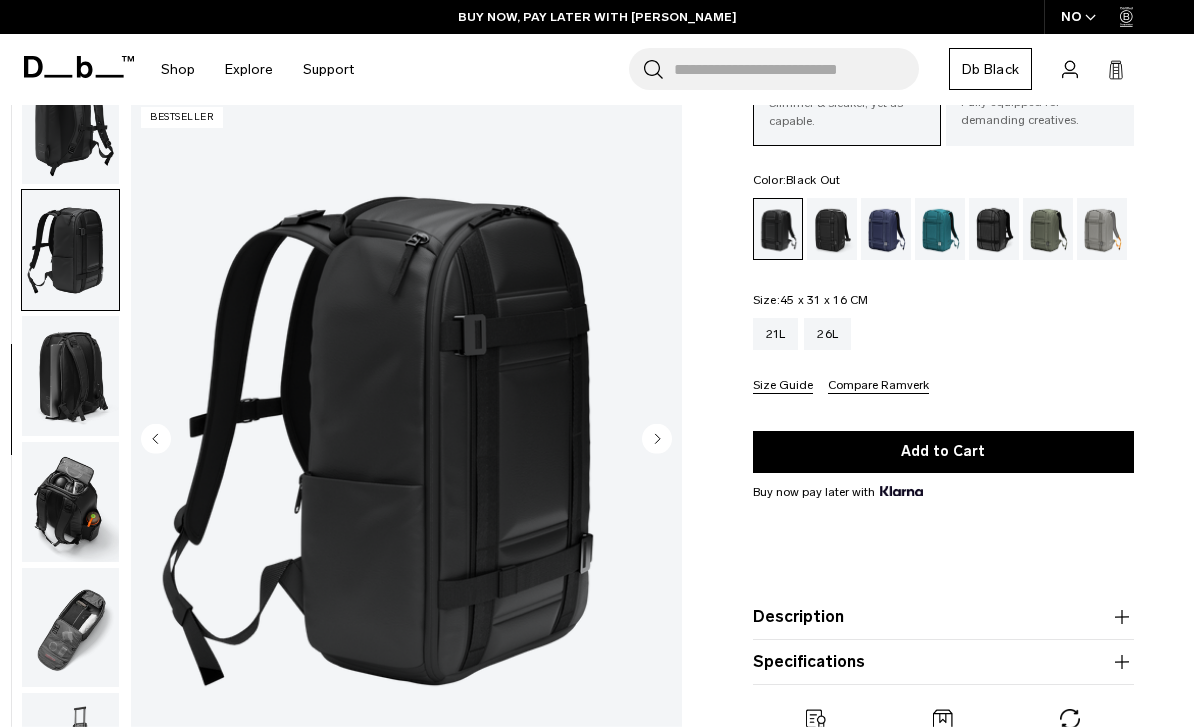 scroll, scrollTop: 326, scrollLeft: 0, axis: vertical 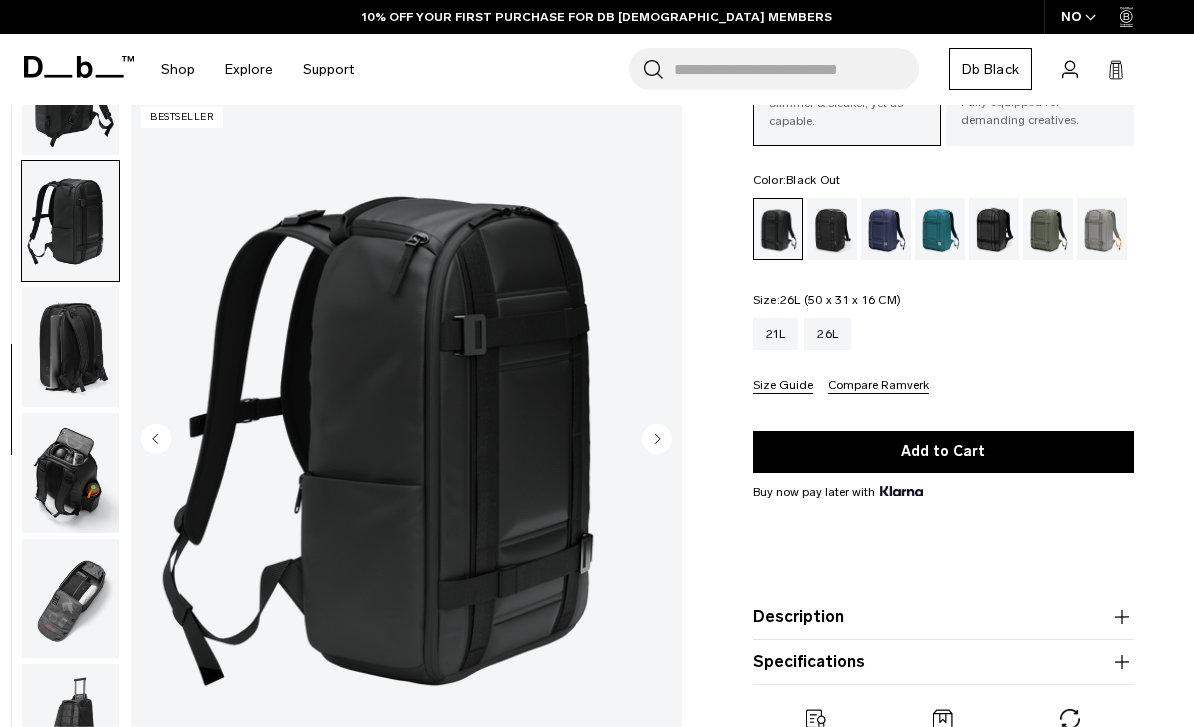 click on "26L" at bounding box center [827, 334] 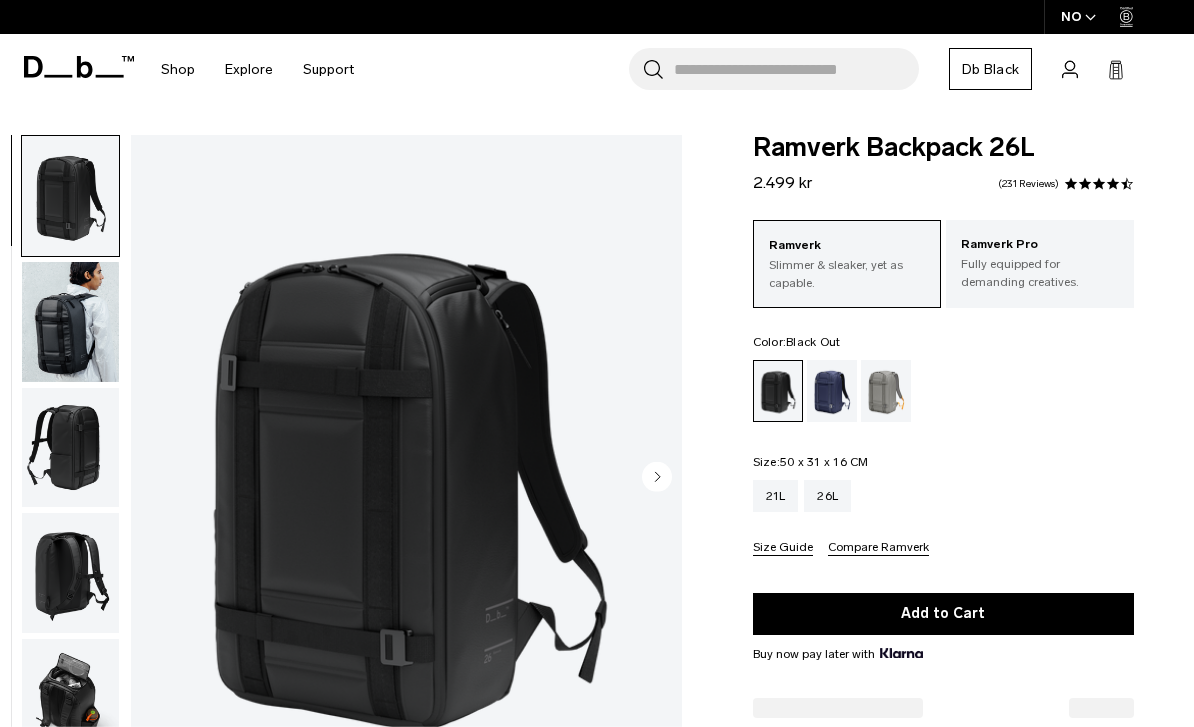 scroll, scrollTop: 0, scrollLeft: 0, axis: both 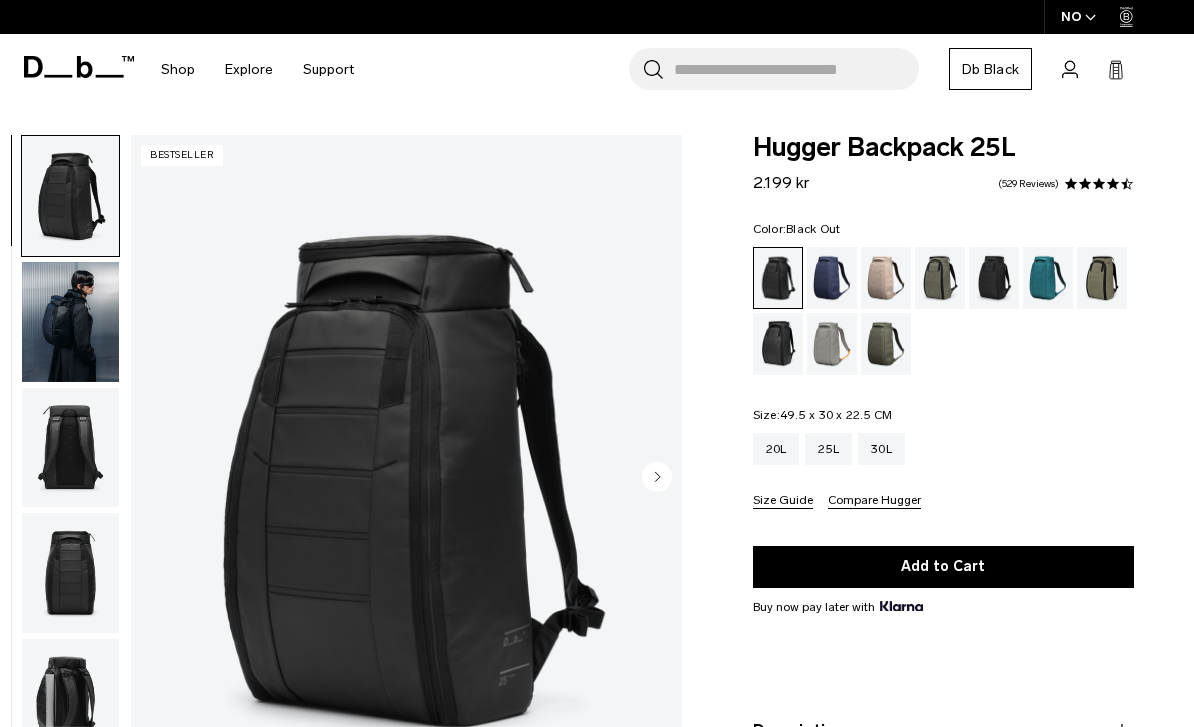 click at bounding box center (70, 448) 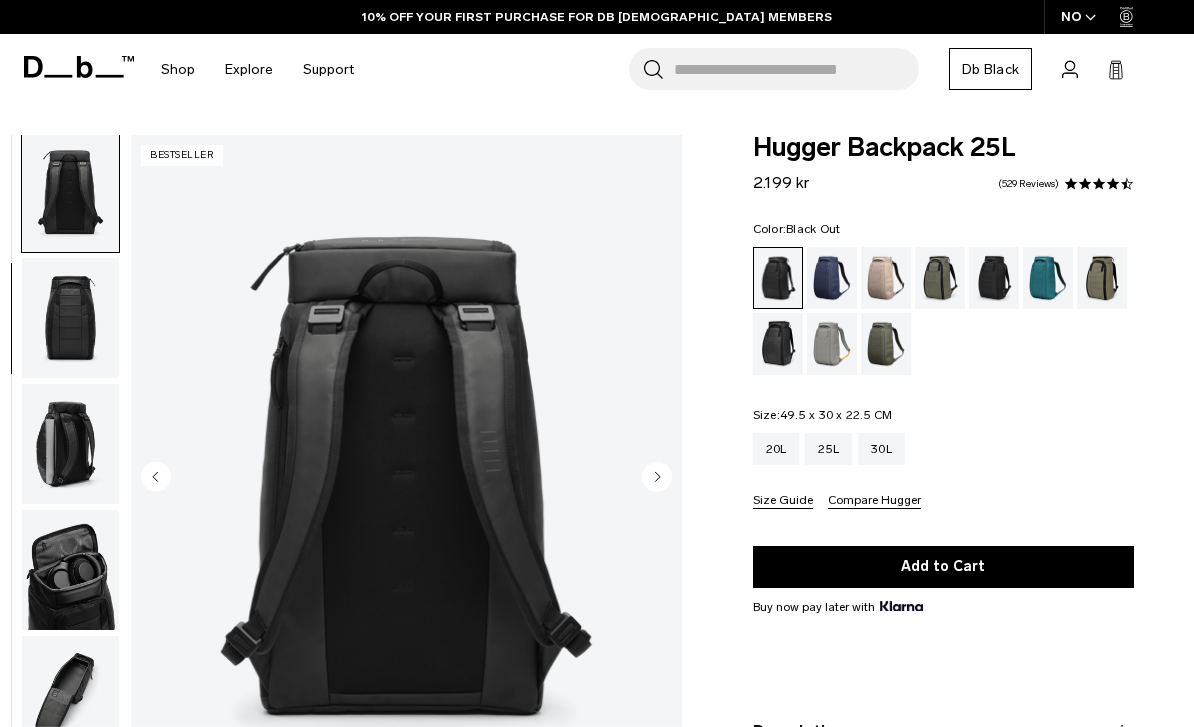 scroll, scrollTop: 255, scrollLeft: 0, axis: vertical 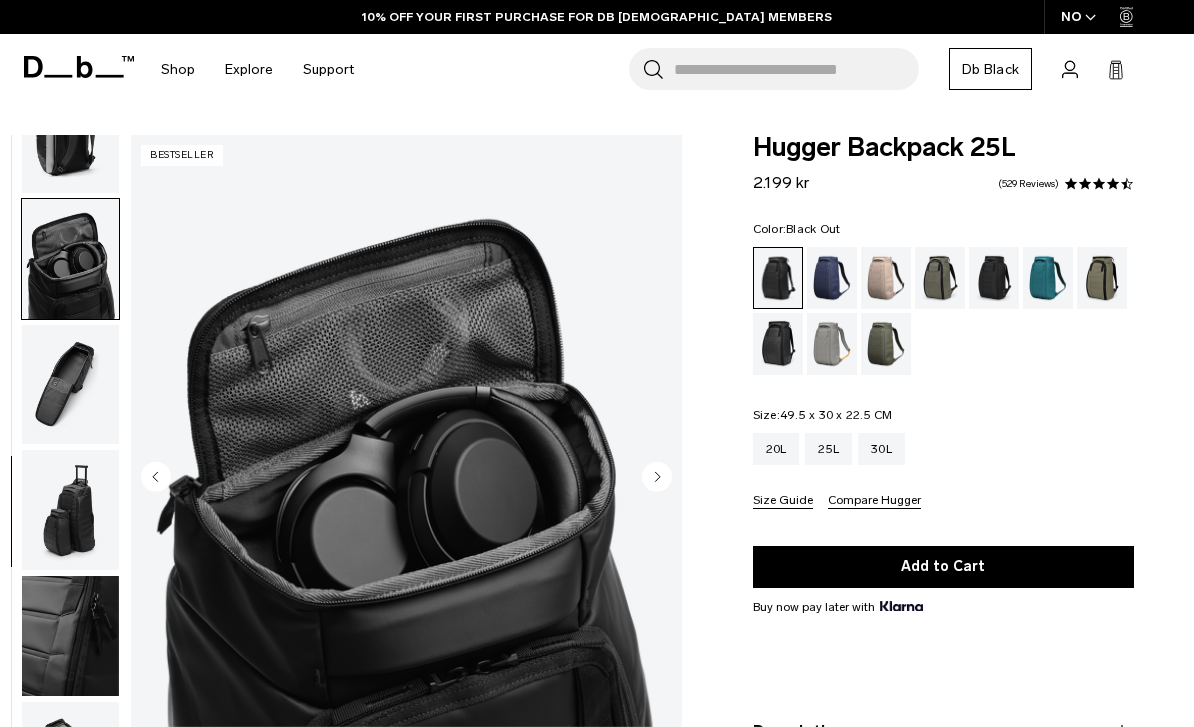 click at bounding box center [70, 510] 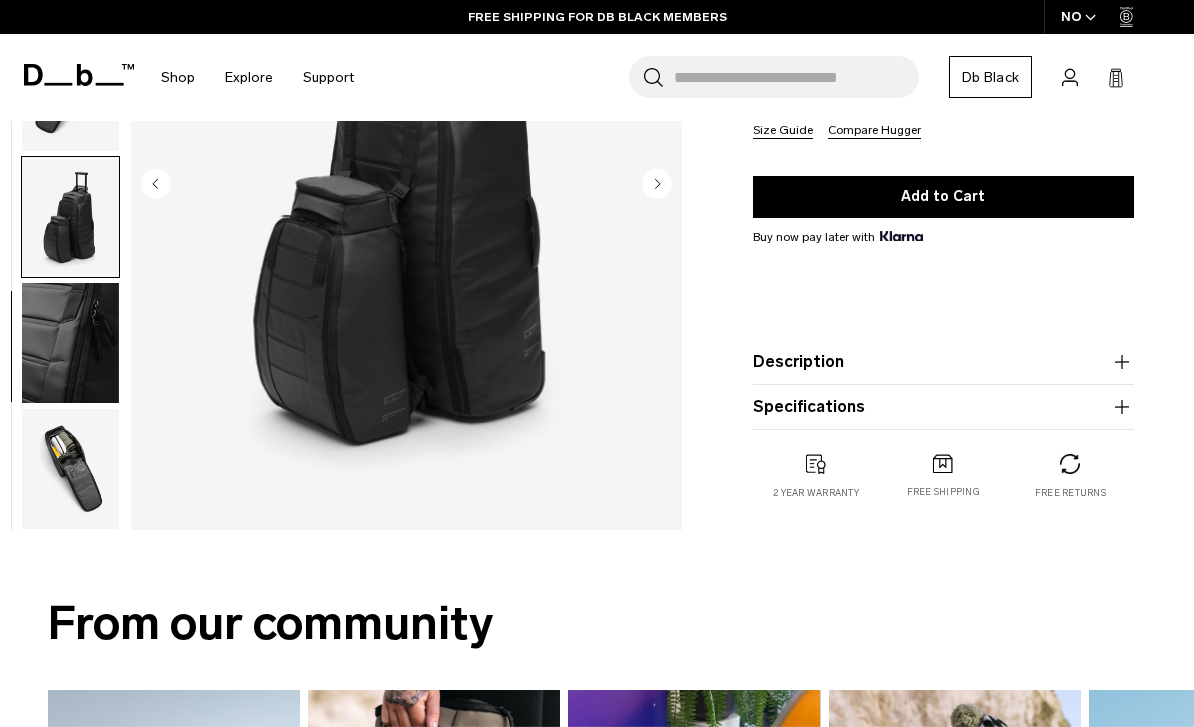 scroll, scrollTop: 369, scrollLeft: 0, axis: vertical 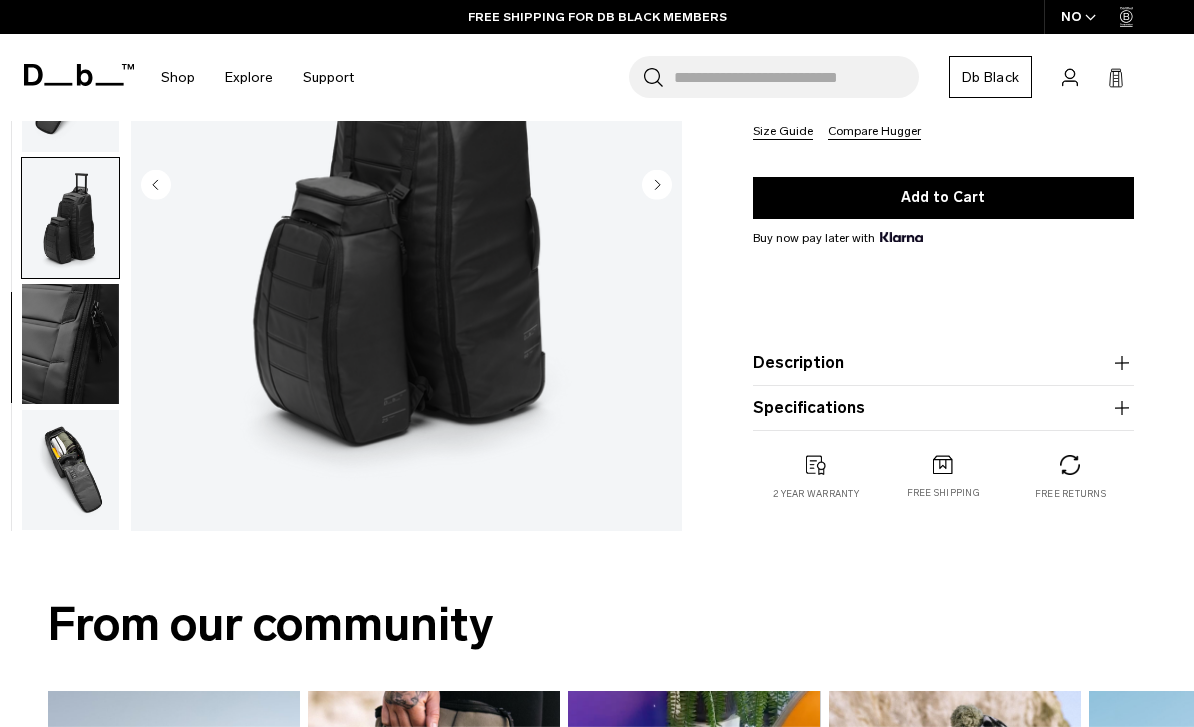 click at bounding box center [70, 470] 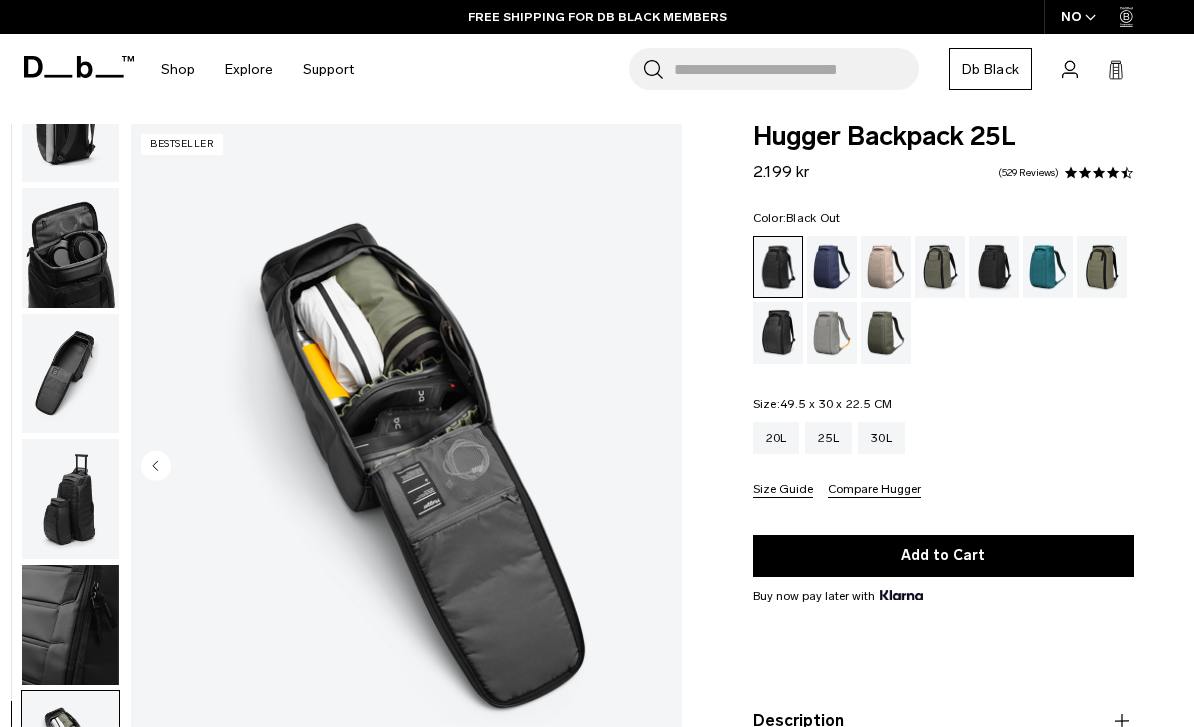 scroll, scrollTop: 0, scrollLeft: 0, axis: both 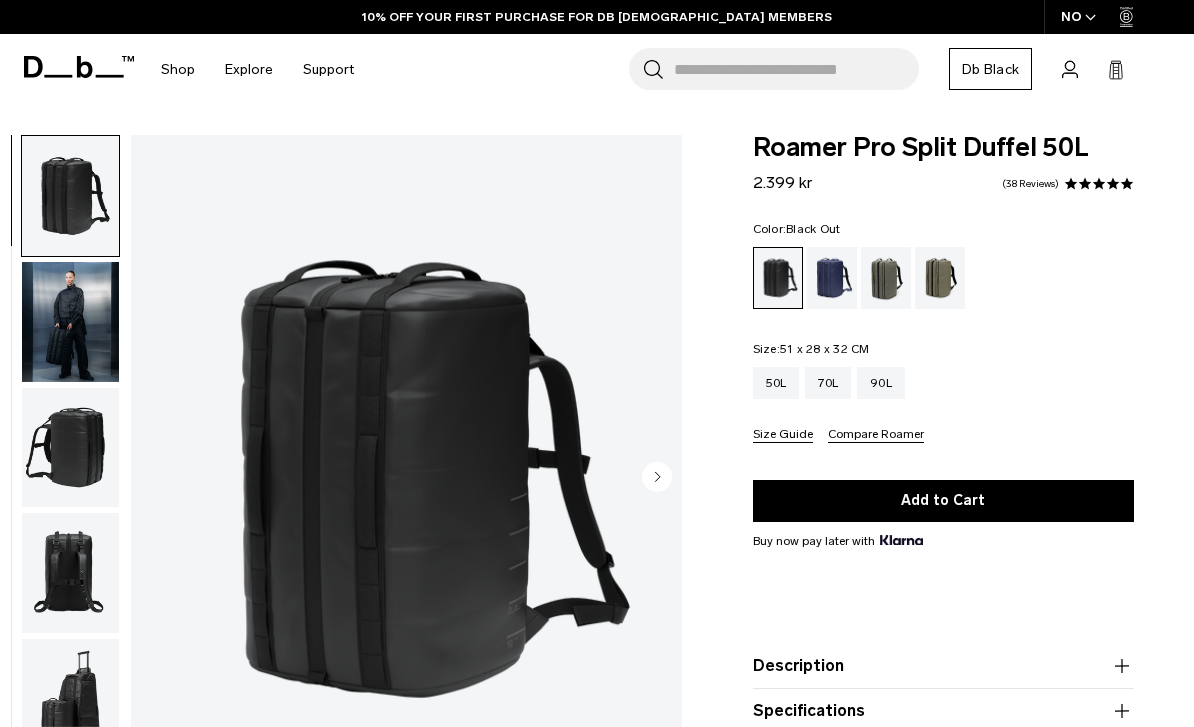 click at bounding box center (70, 448) 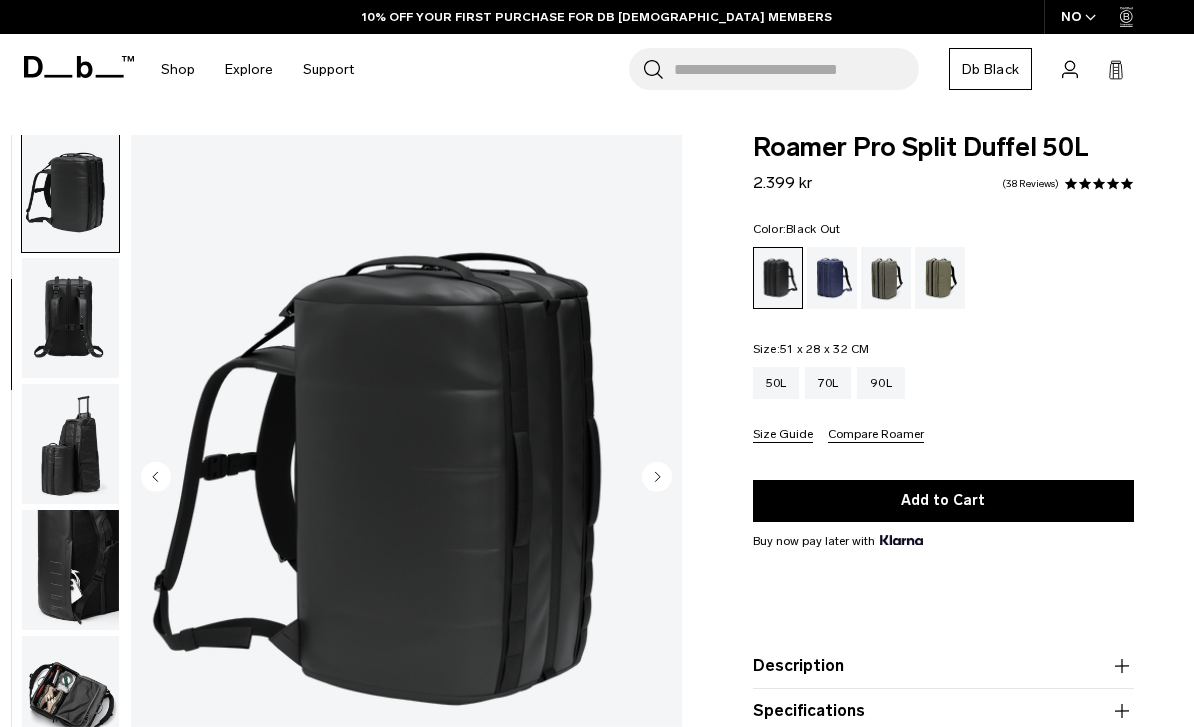 click at bounding box center [70, 318] 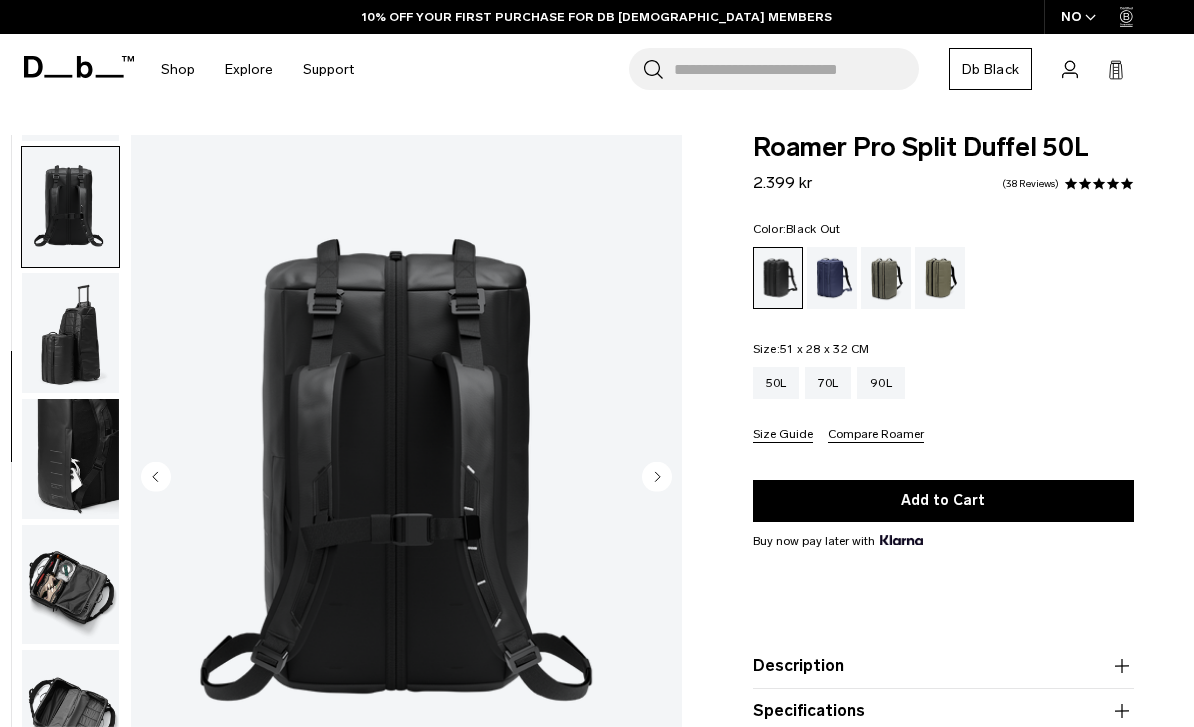 scroll, scrollTop: 382, scrollLeft: 0, axis: vertical 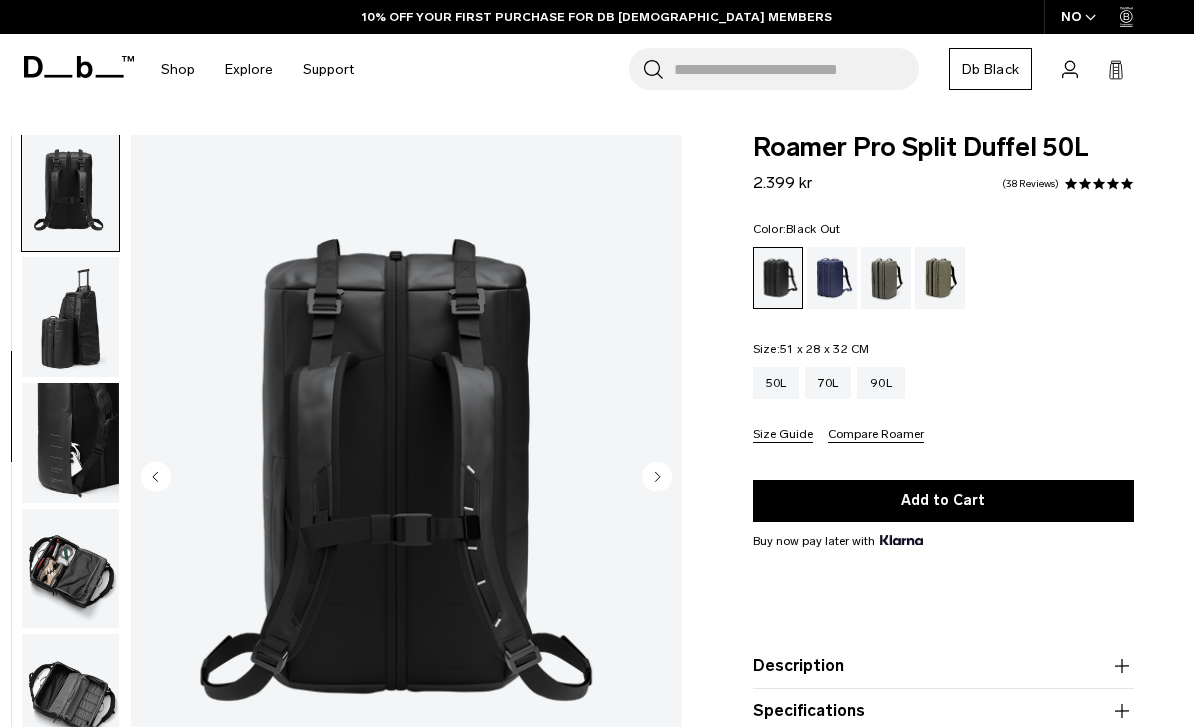 click at bounding box center [70, 317] 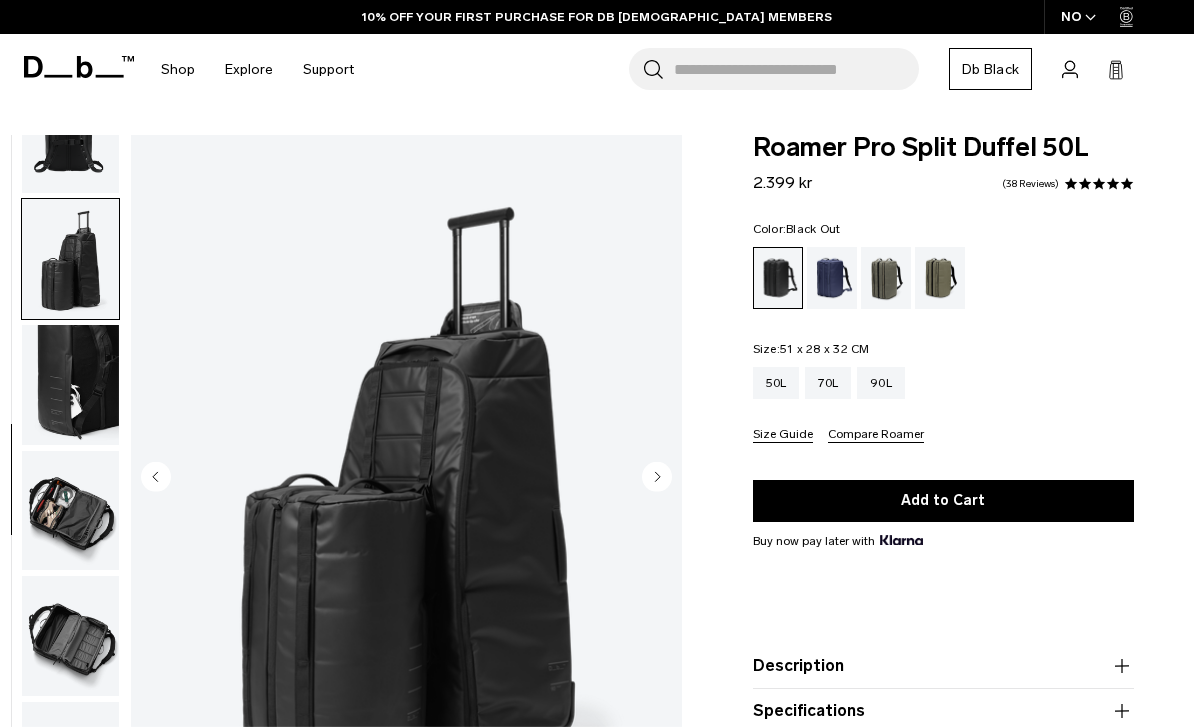 scroll, scrollTop: 453, scrollLeft: 0, axis: vertical 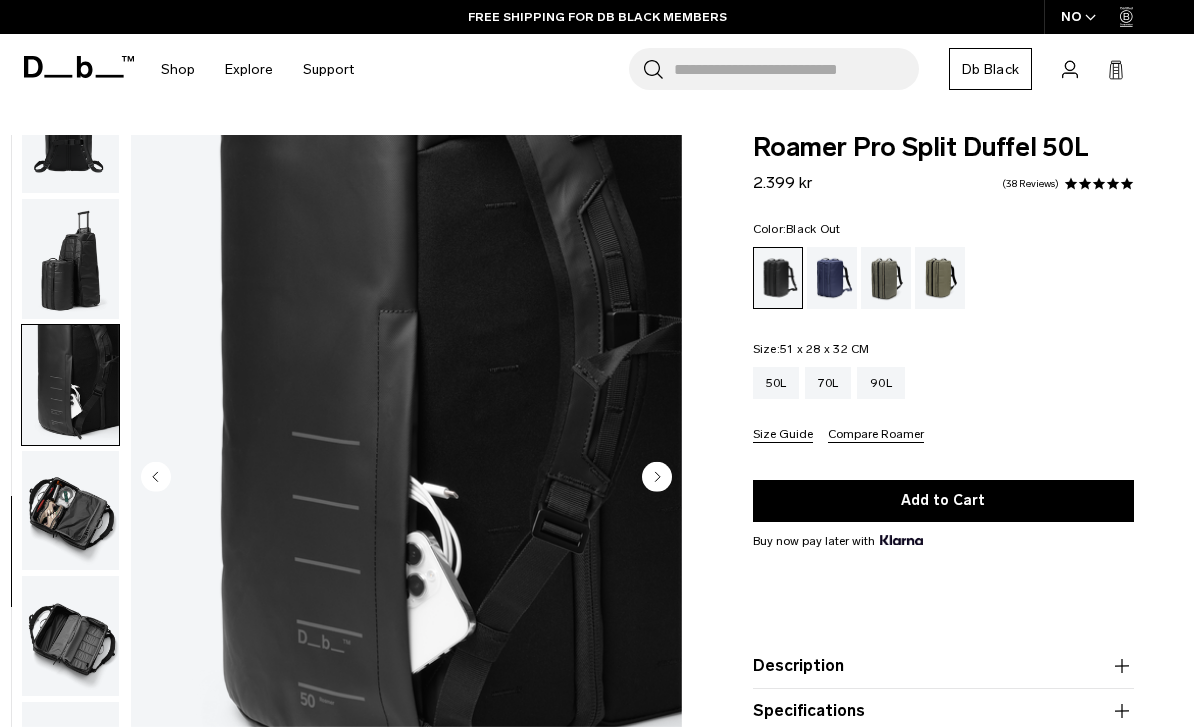 click at bounding box center (70, 511) 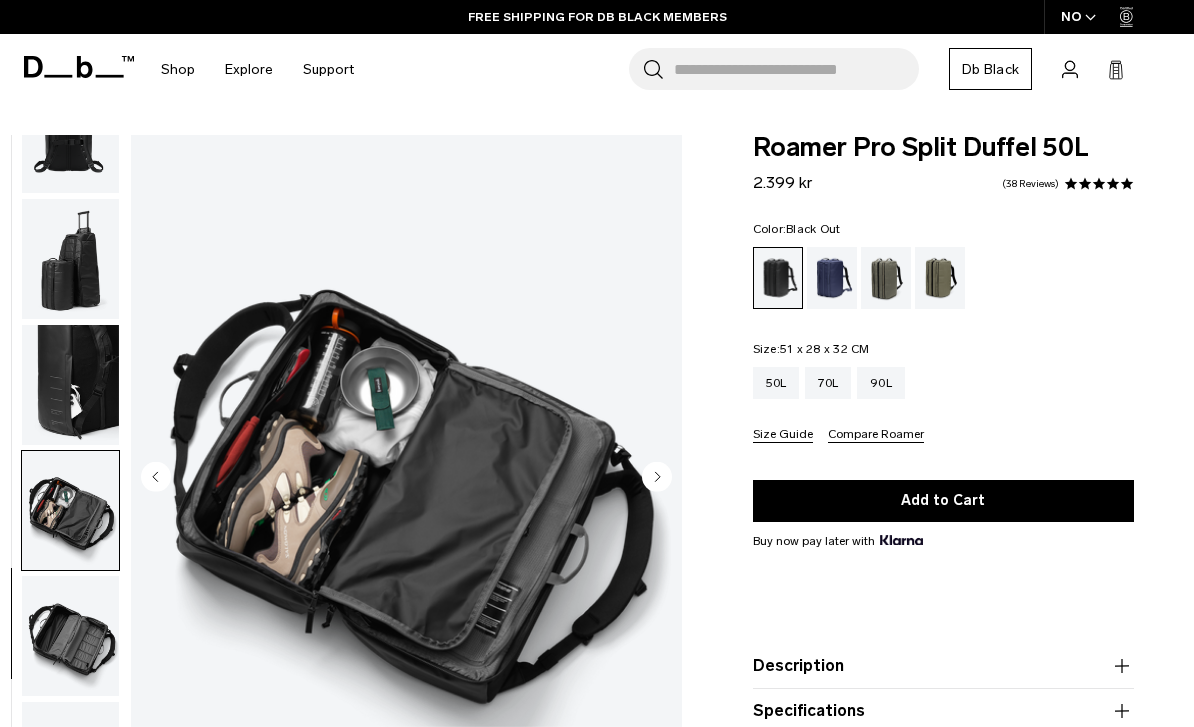 click at bounding box center (70, 636) 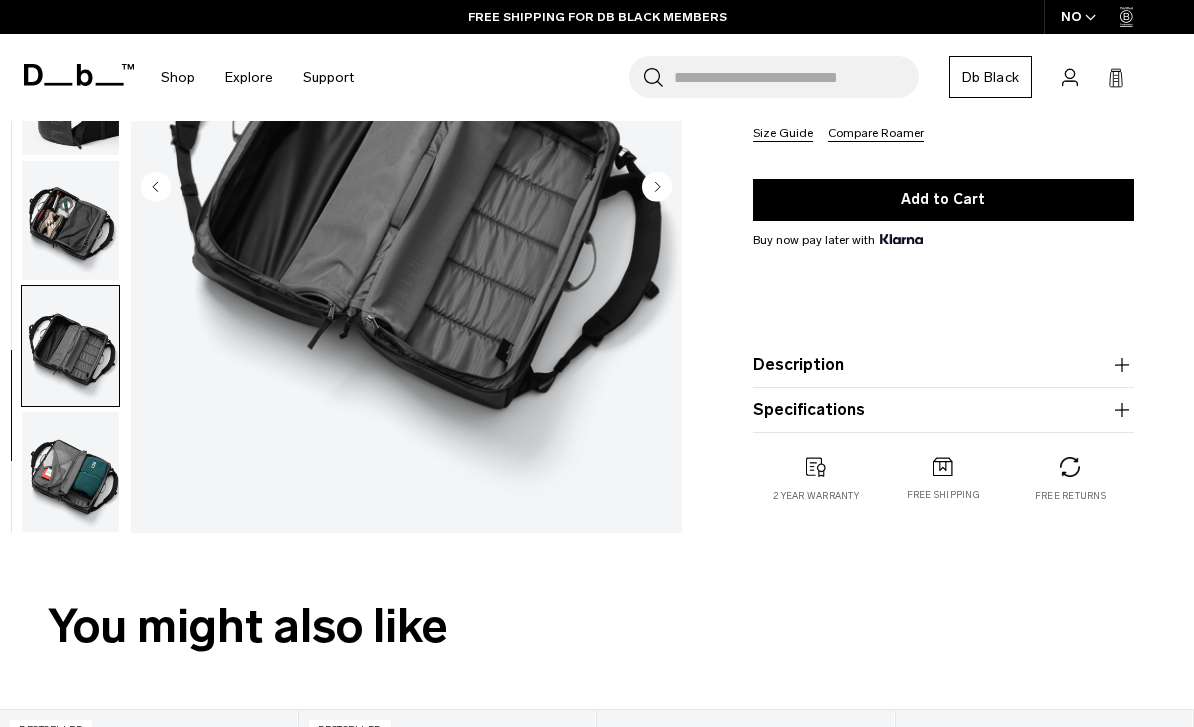 scroll, scrollTop: 275, scrollLeft: 0, axis: vertical 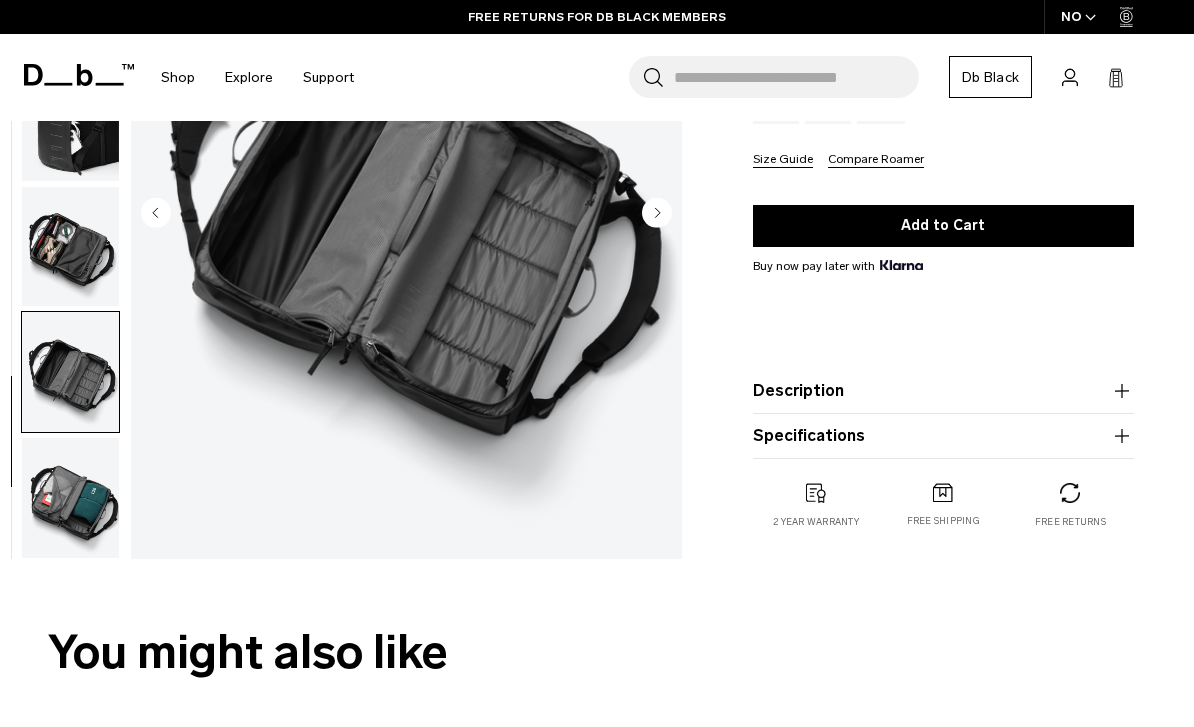 click at bounding box center [70, 498] 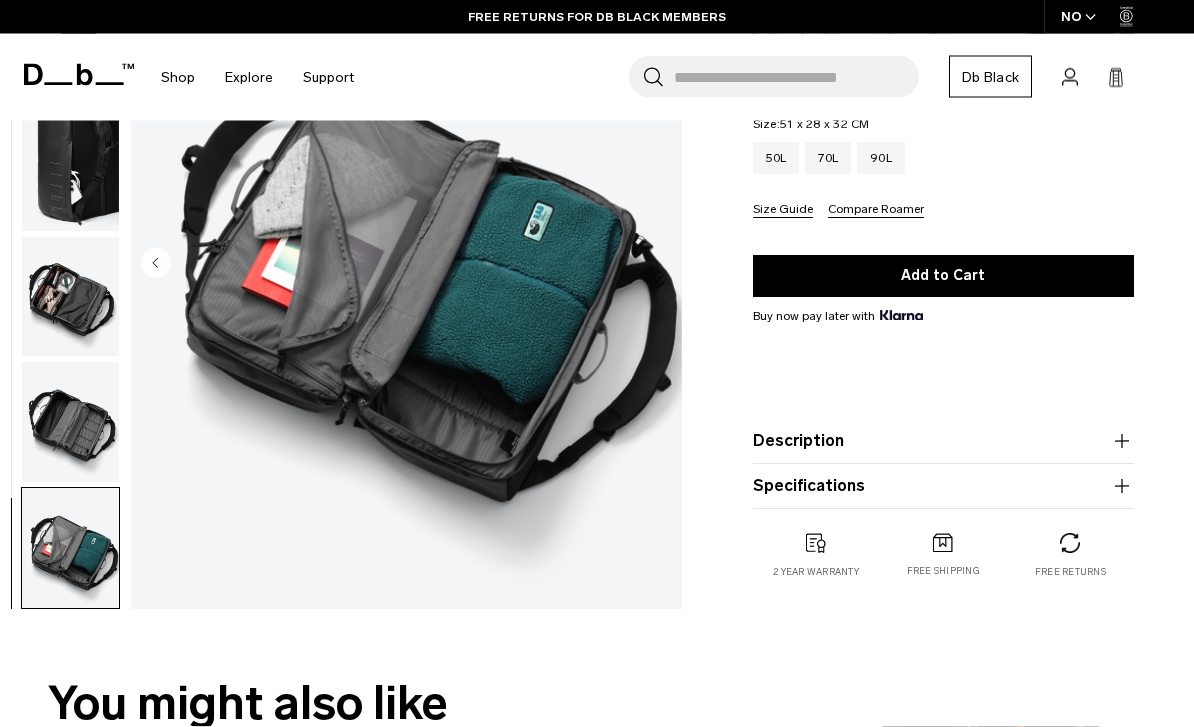 scroll, scrollTop: 207, scrollLeft: 0, axis: vertical 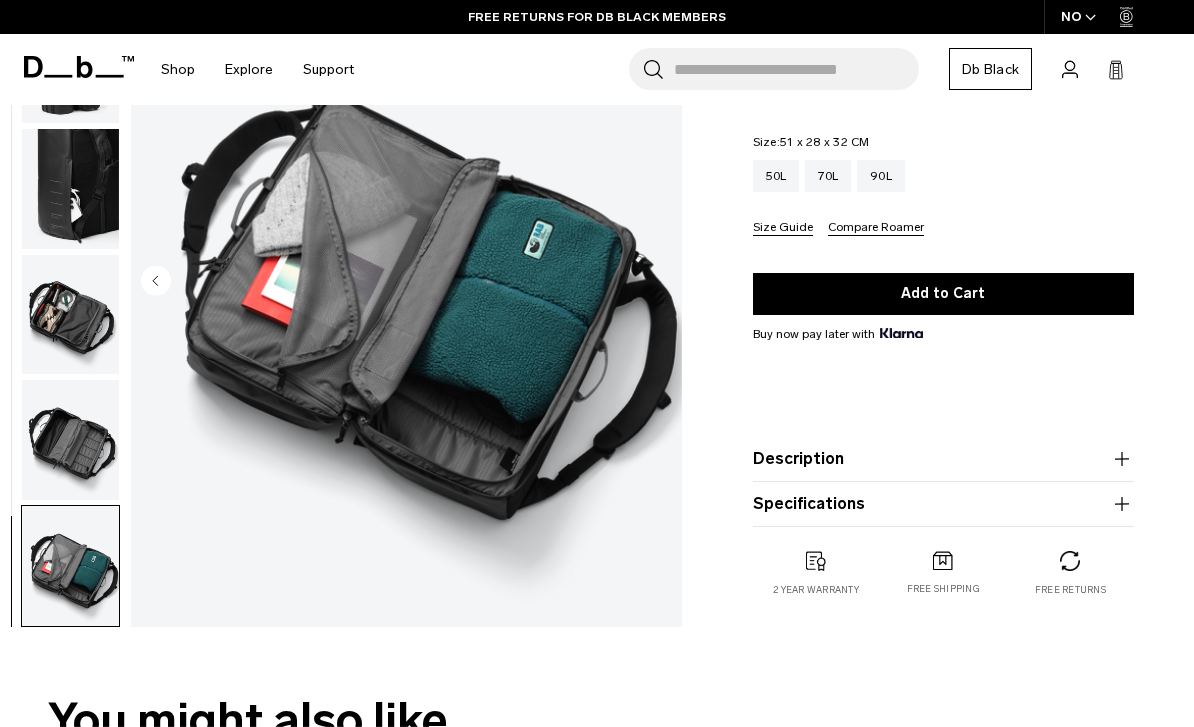 click at bounding box center (70, 440) 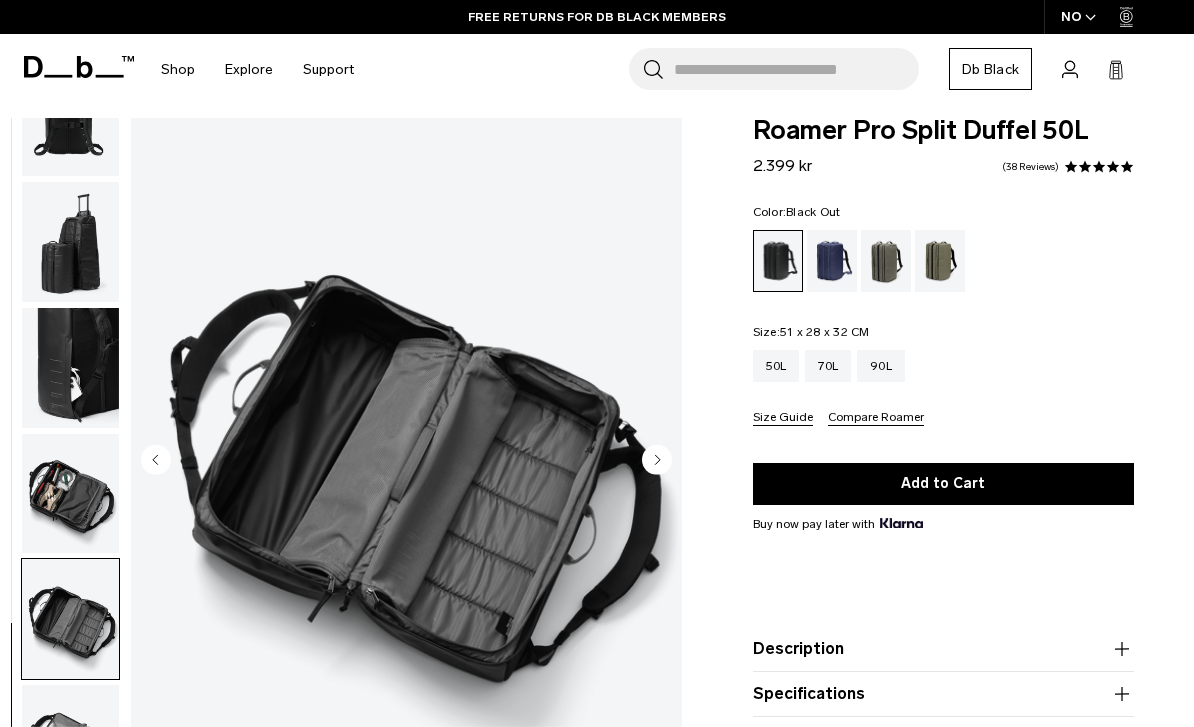 scroll, scrollTop: 0, scrollLeft: 0, axis: both 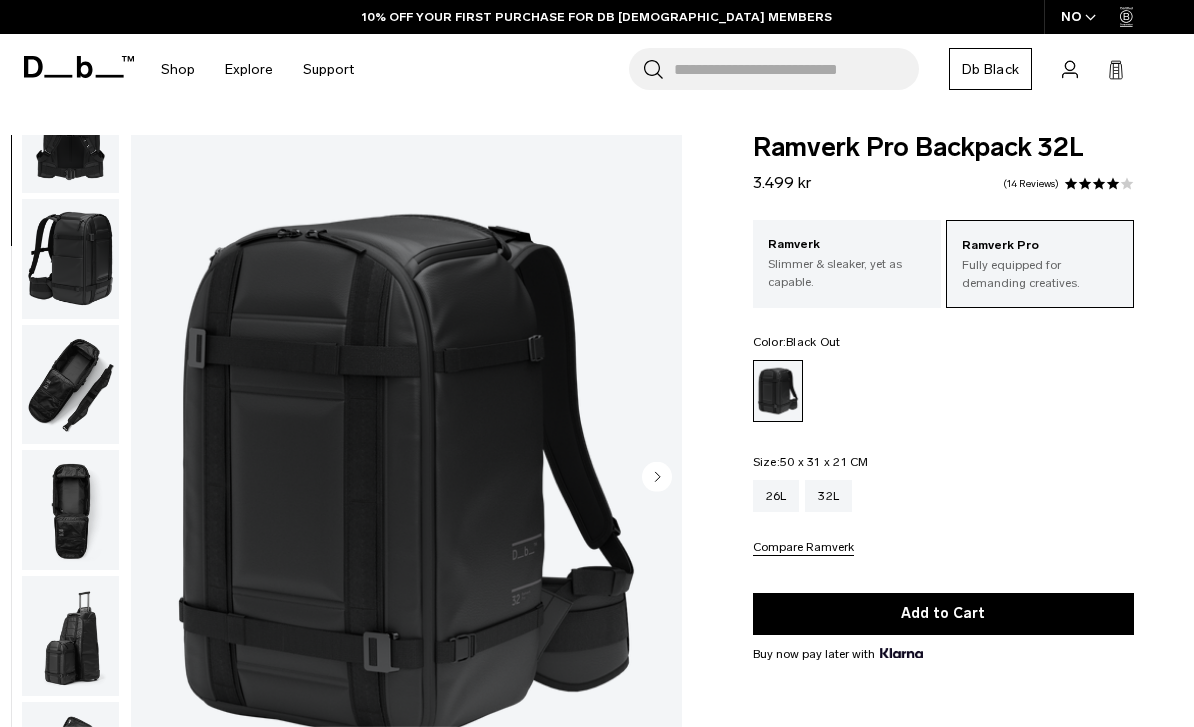 click at bounding box center (70, 385) 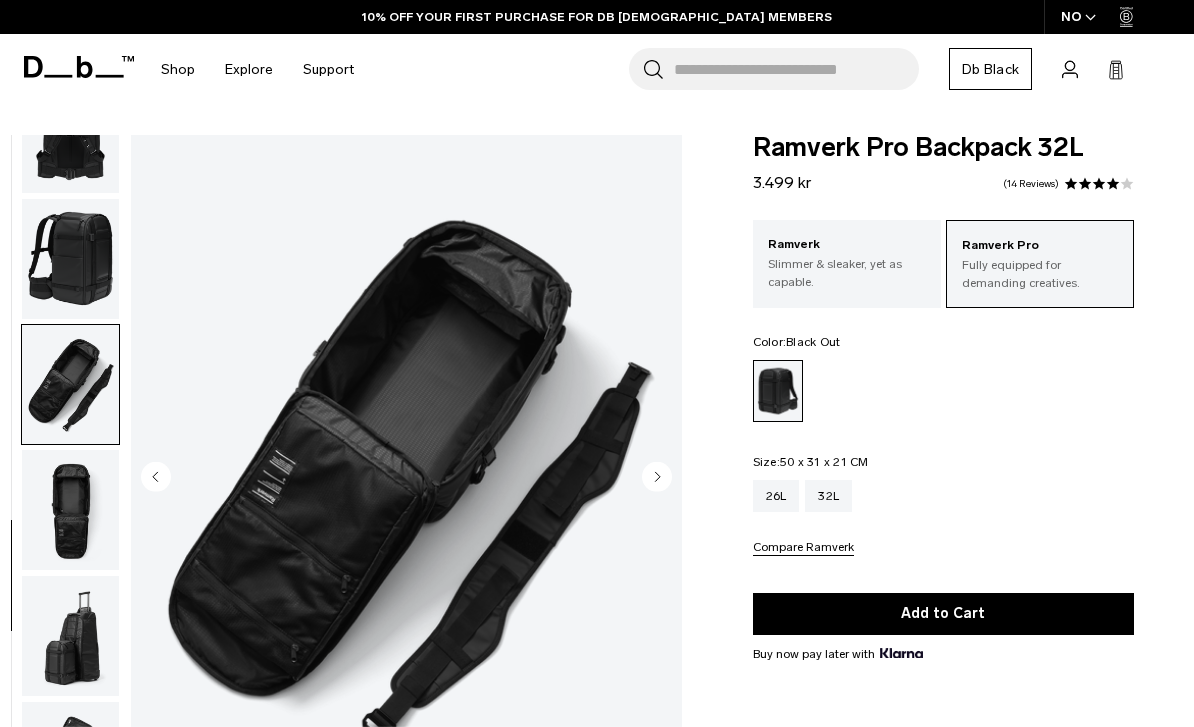 click at bounding box center [70, 510] 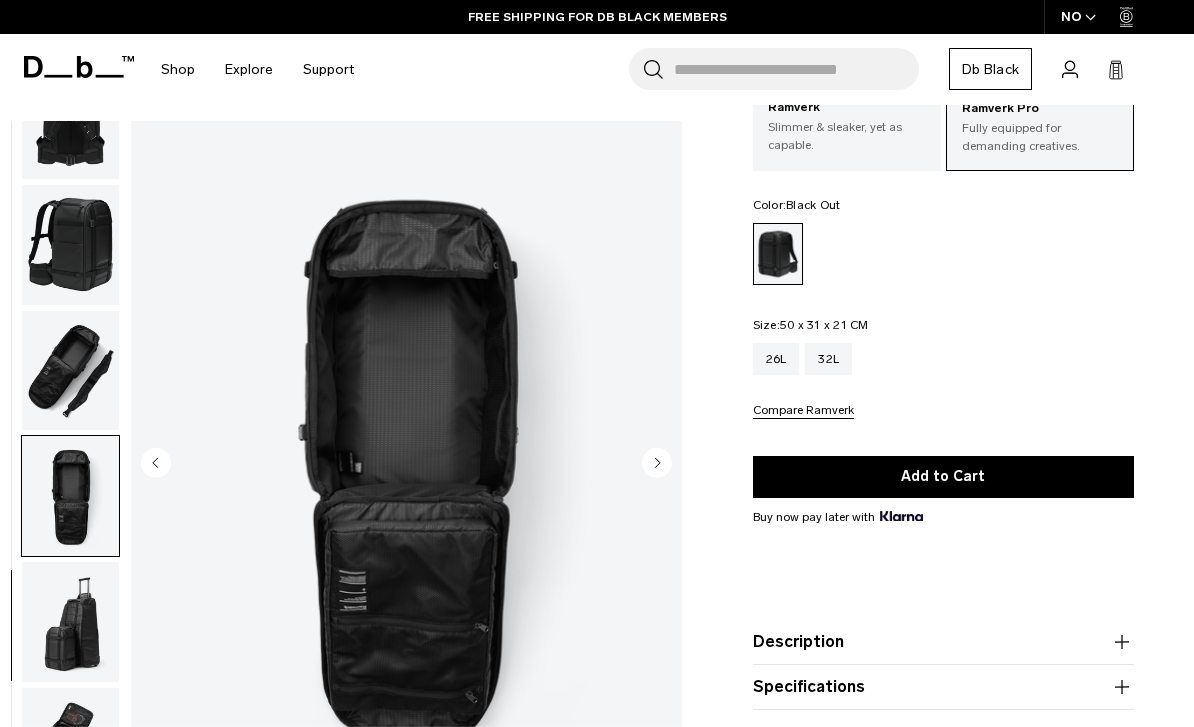 scroll, scrollTop: 0, scrollLeft: 0, axis: both 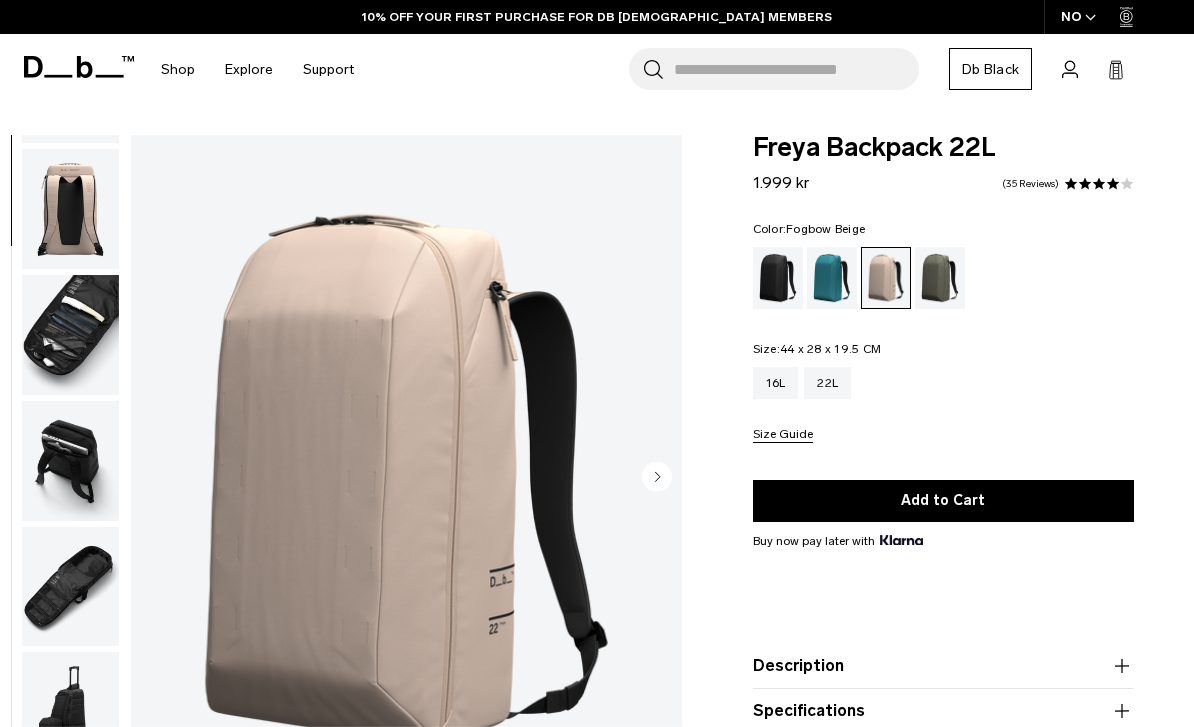 click at bounding box center (70, 335) 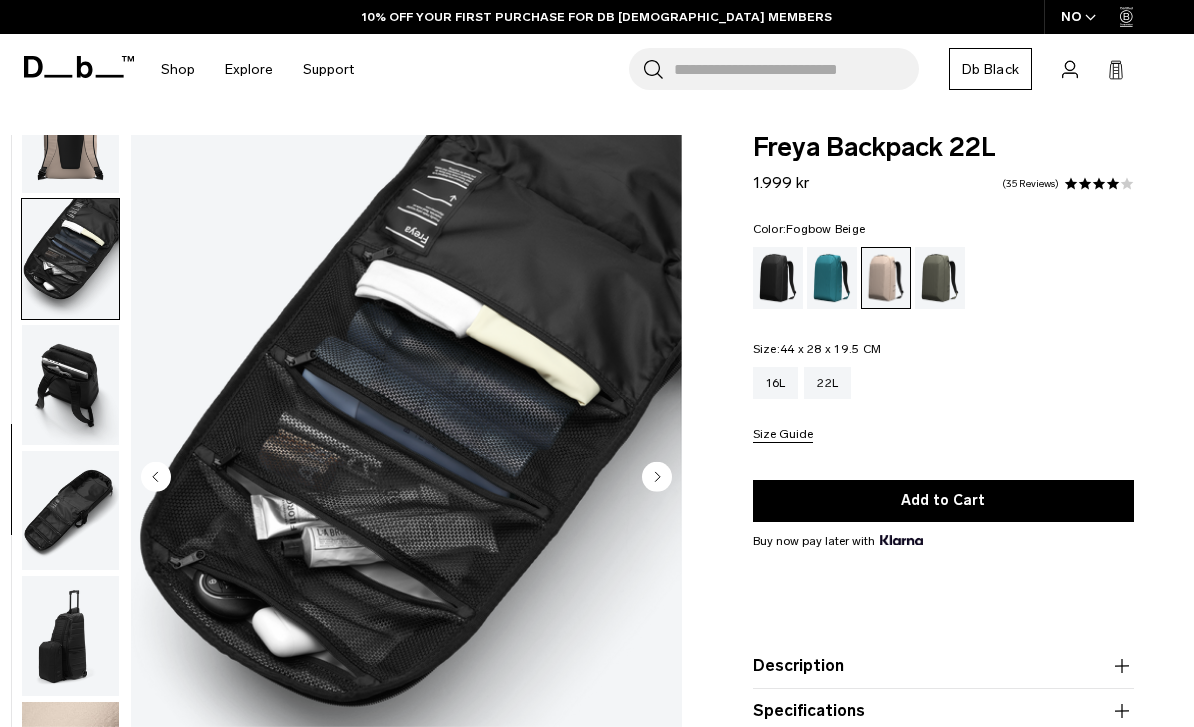 scroll, scrollTop: 453, scrollLeft: 0, axis: vertical 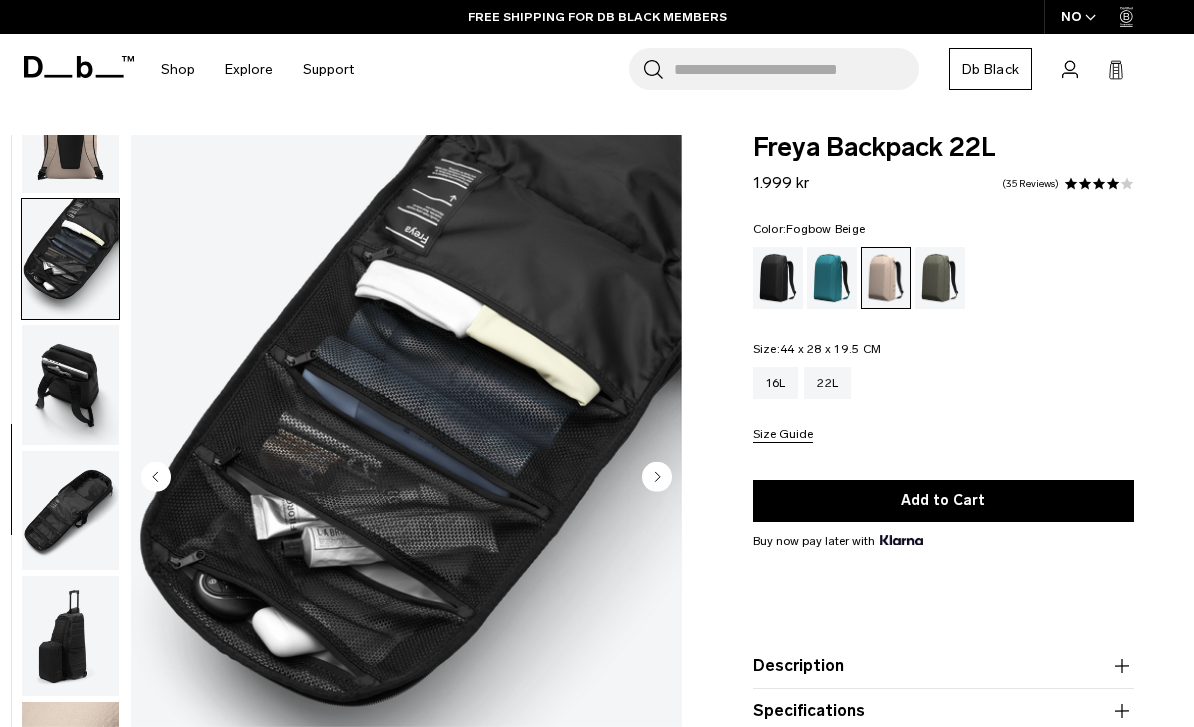 click at bounding box center [70, 511] 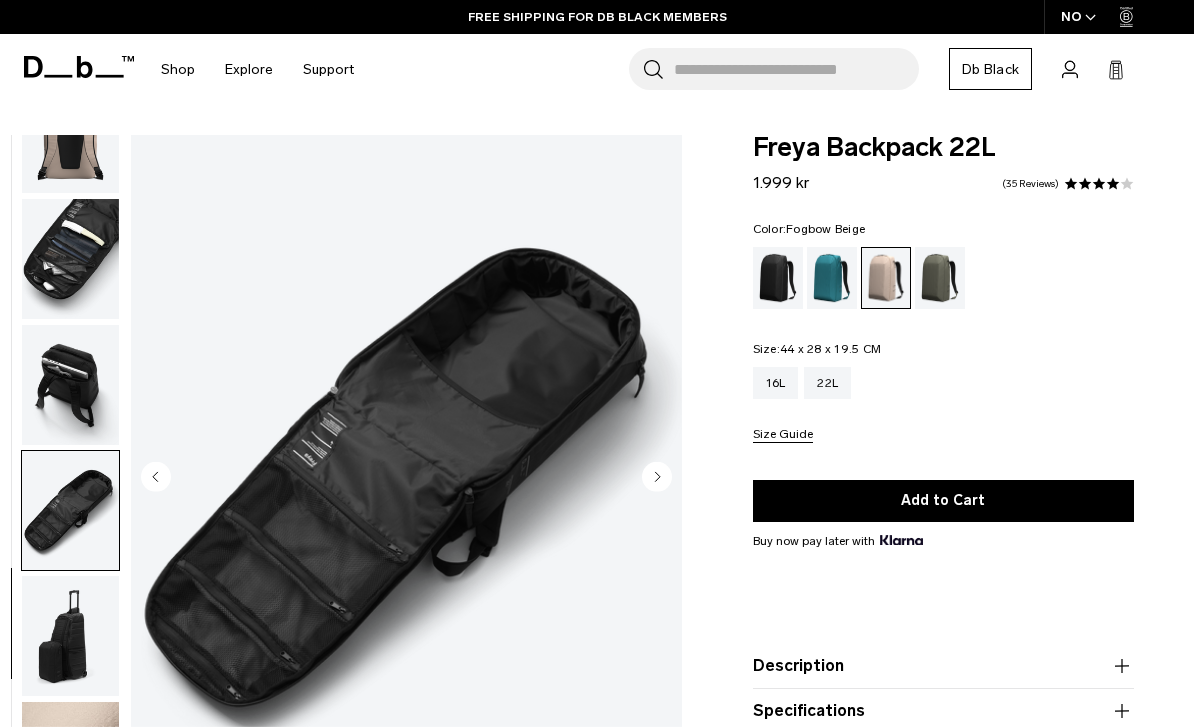 click at bounding box center (70, 385) 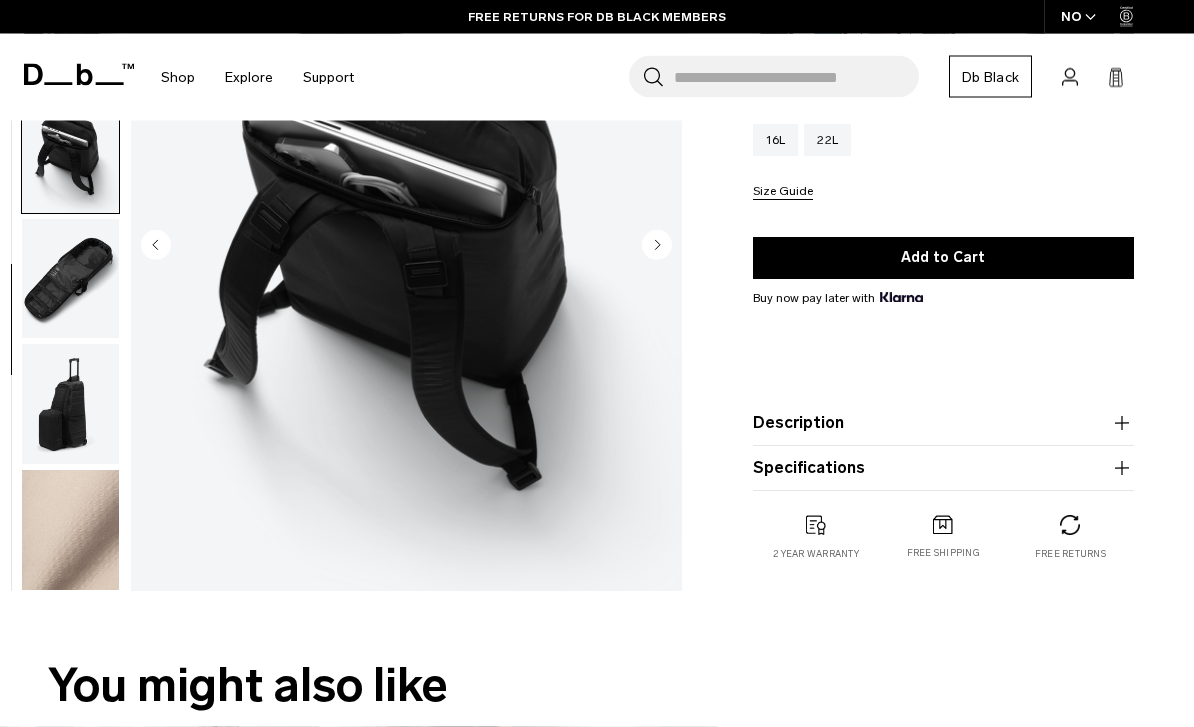 scroll, scrollTop: 243, scrollLeft: 0, axis: vertical 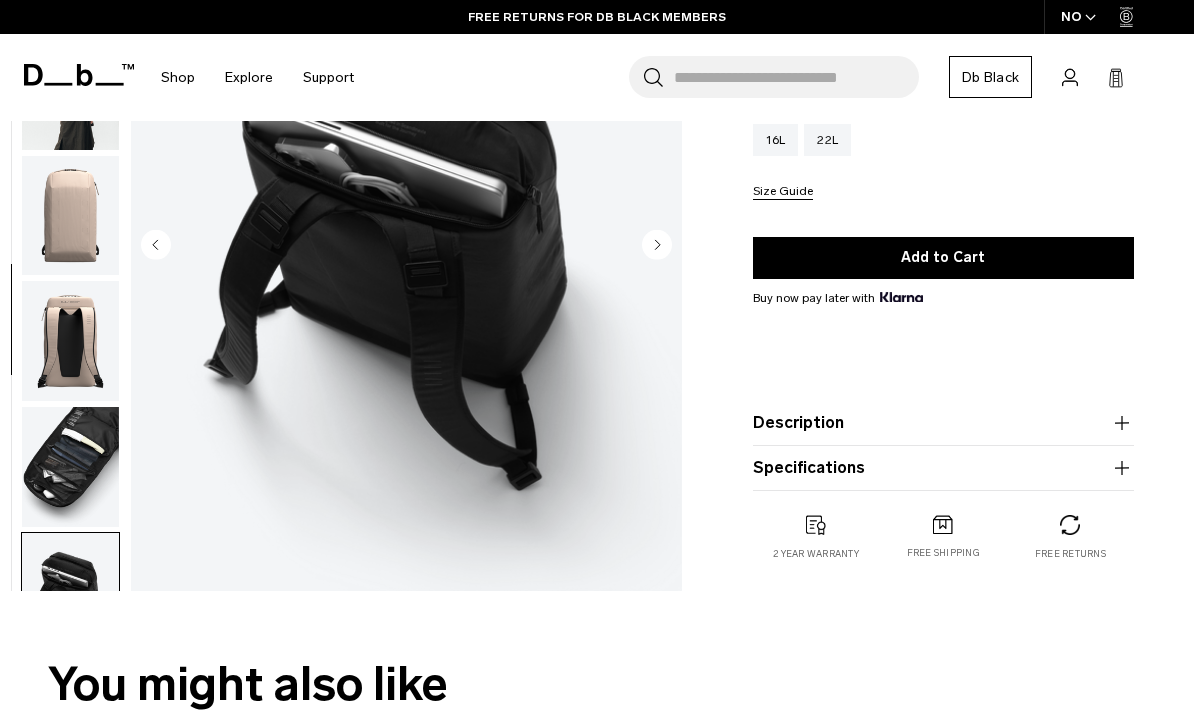 click on "16L" at bounding box center [776, 140] 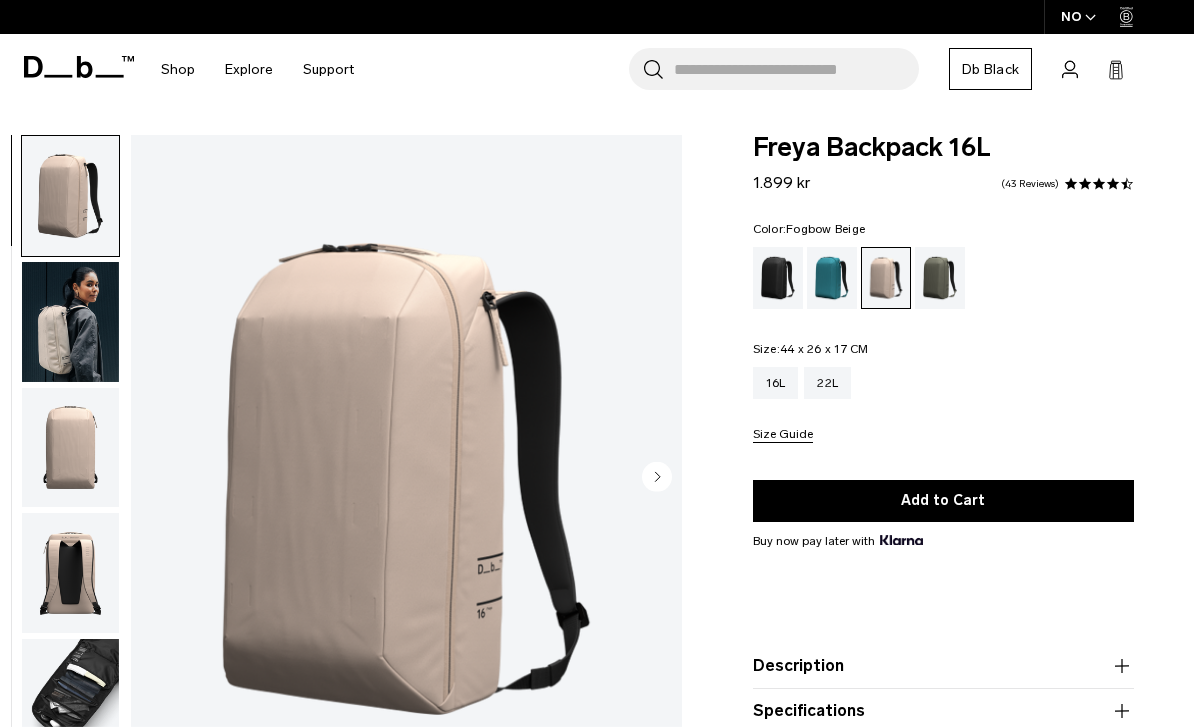 scroll, scrollTop: 0, scrollLeft: 0, axis: both 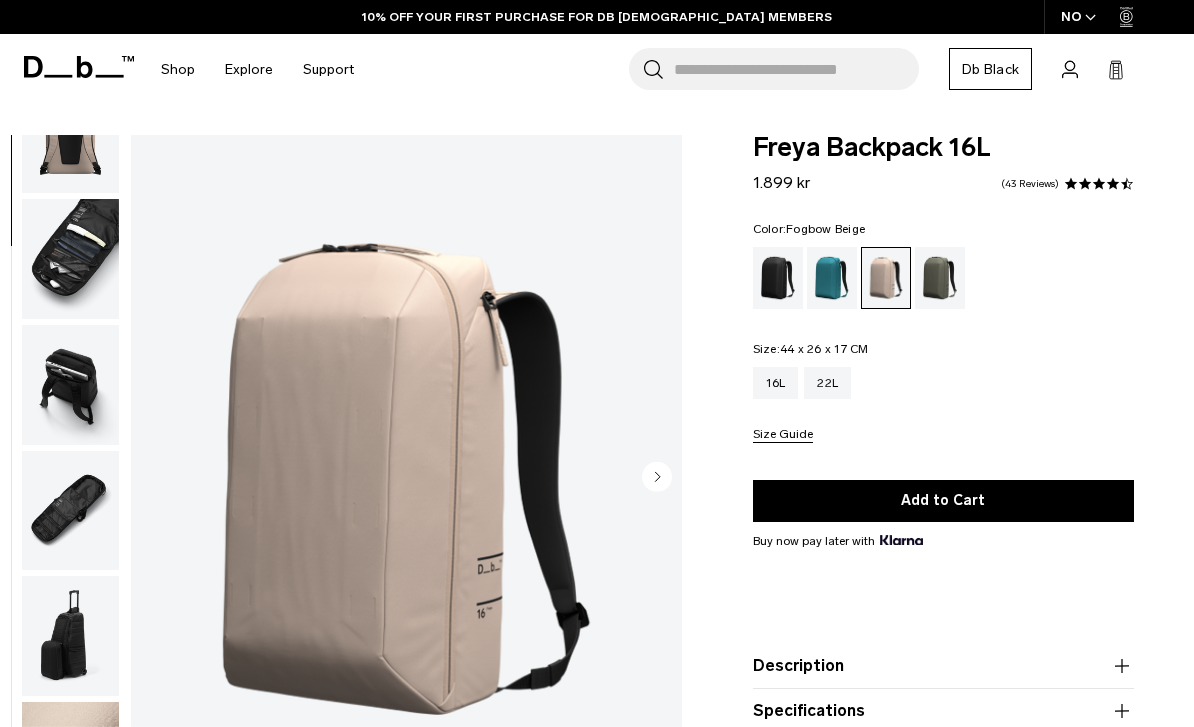 click at bounding box center (70, 259) 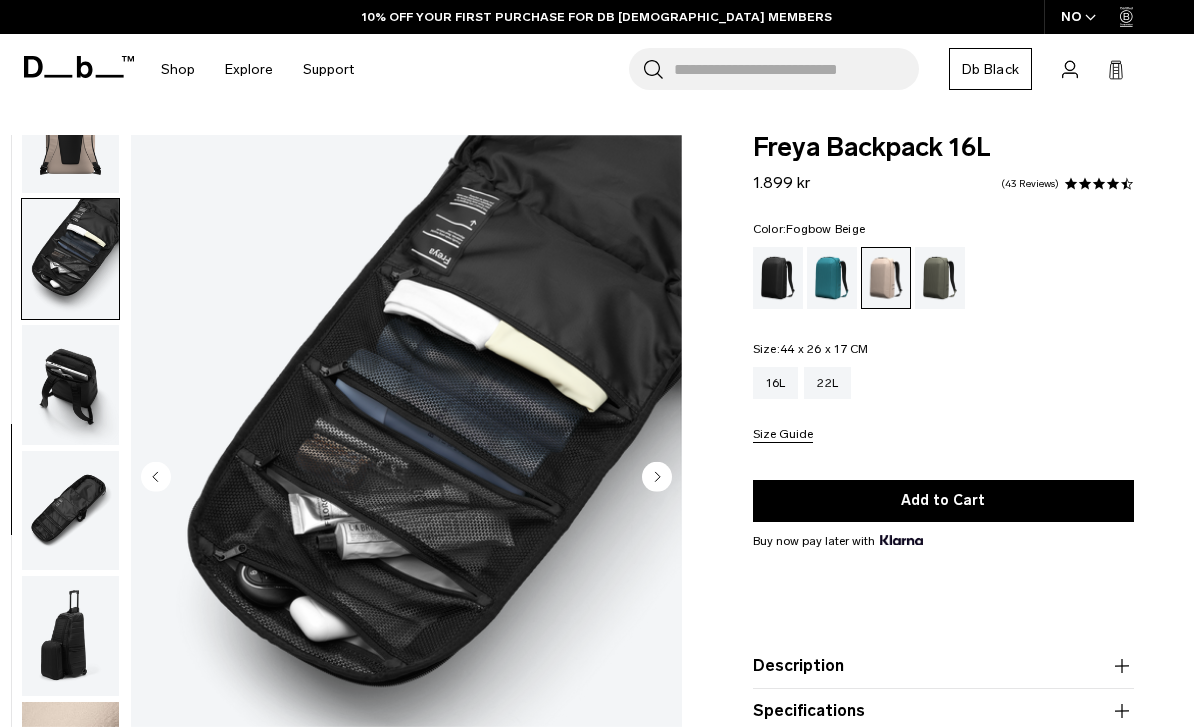 click at bounding box center [70, 385] 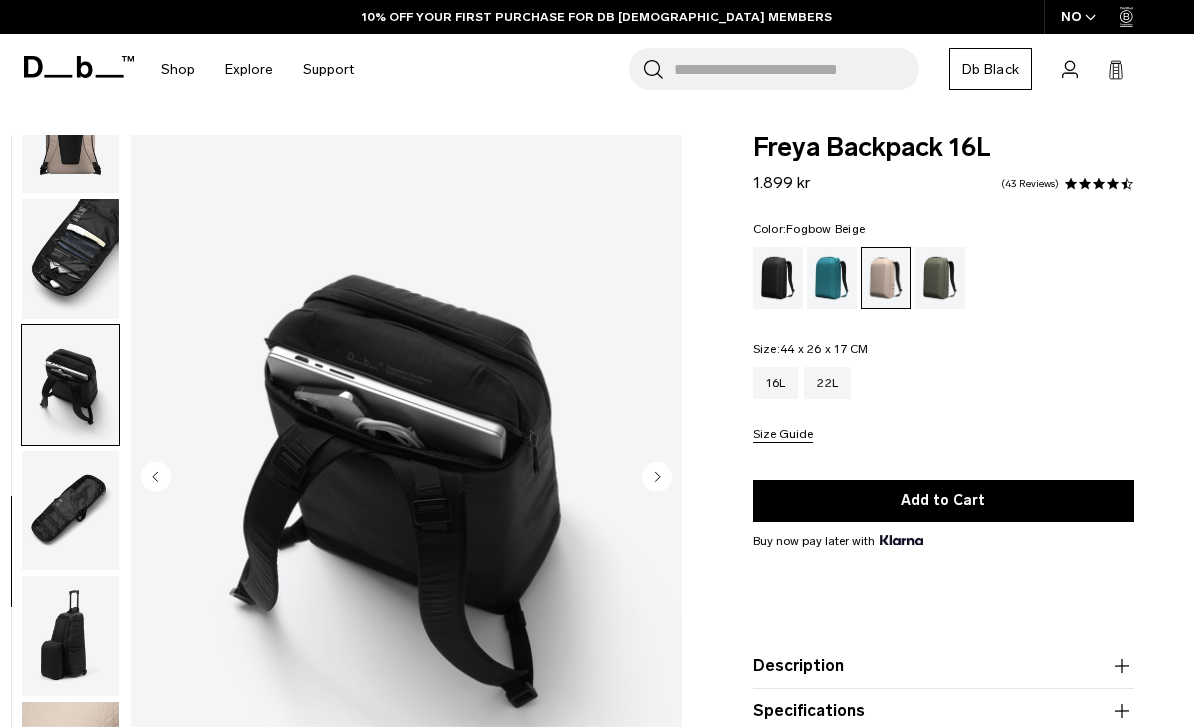 click at bounding box center (70, 511) 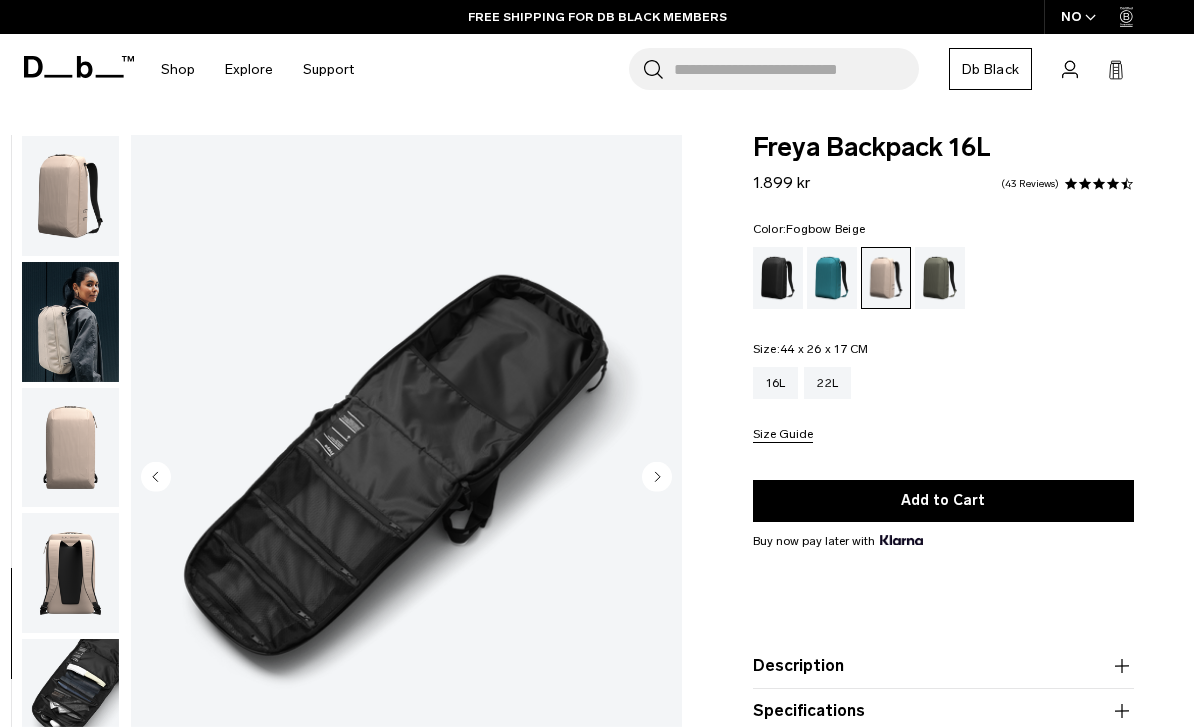 scroll, scrollTop: 0, scrollLeft: 0, axis: both 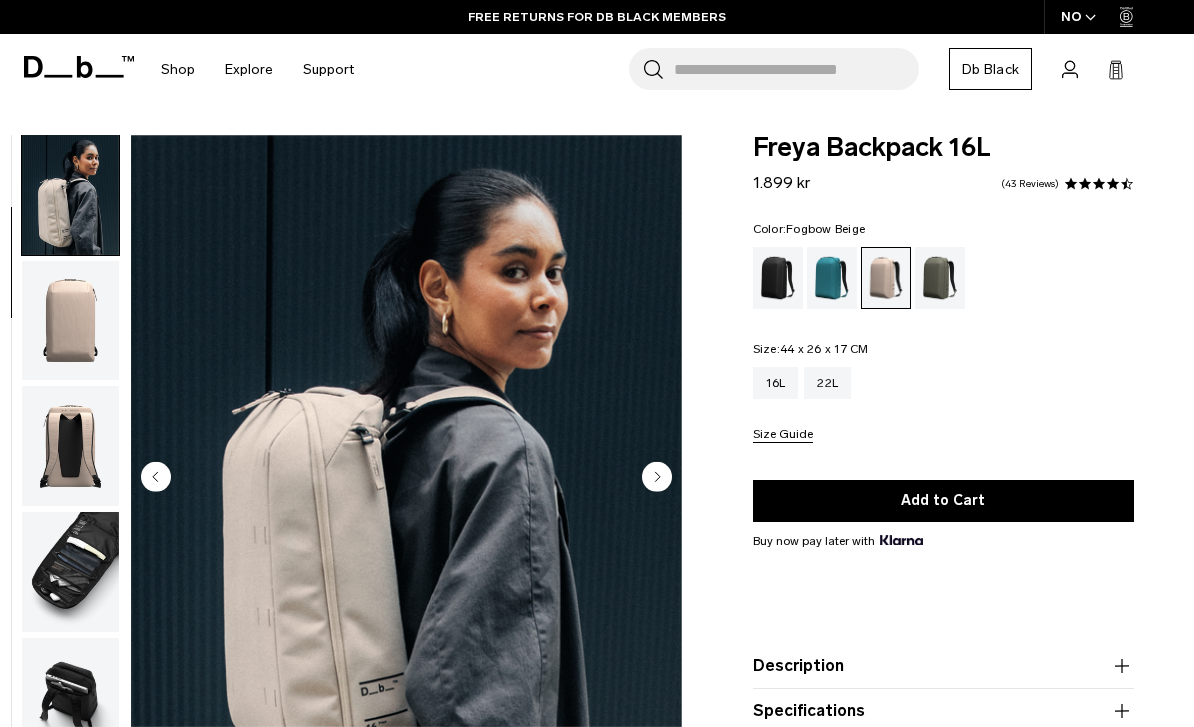 click at bounding box center (70, 572) 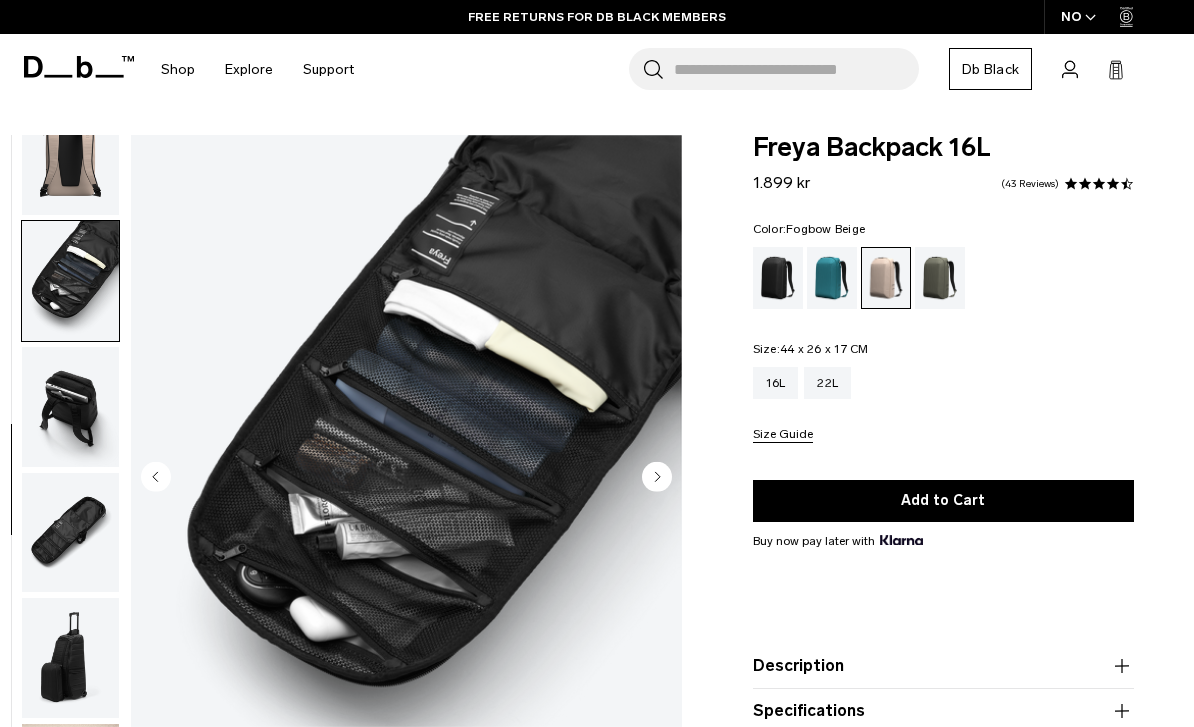 scroll, scrollTop: 453, scrollLeft: 0, axis: vertical 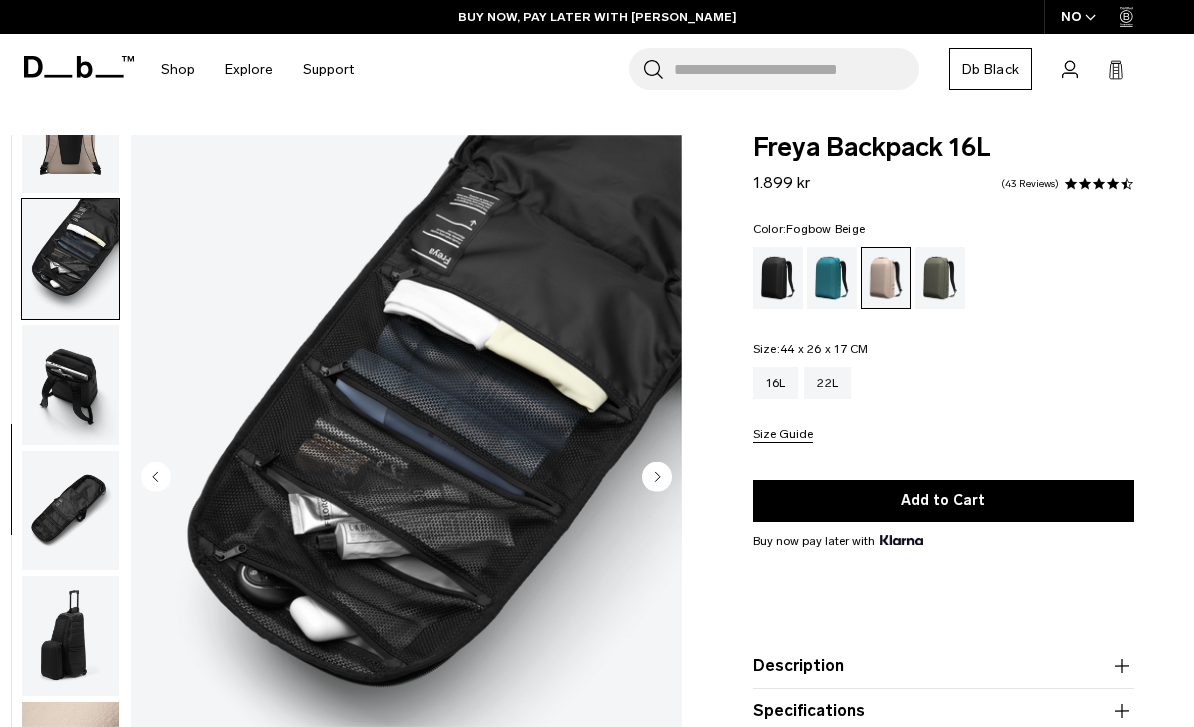 click at bounding box center [70, 385] 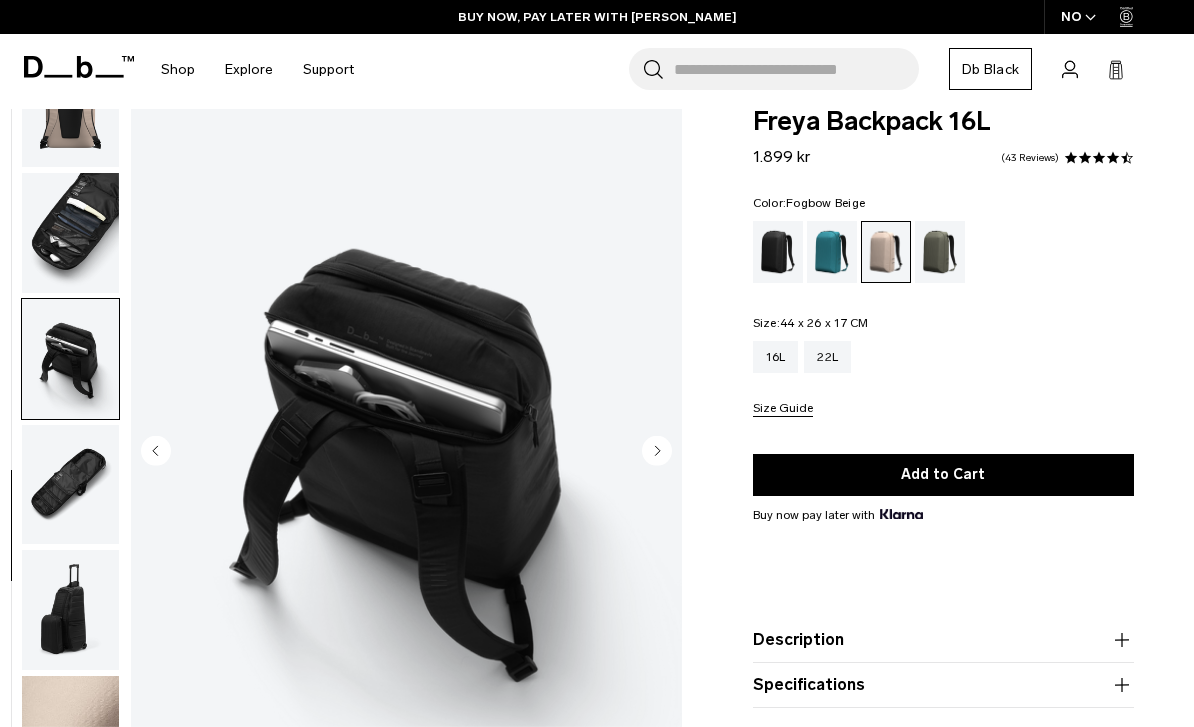 scroll, scrollTop: 0, scrollLeft: 0, axis: both 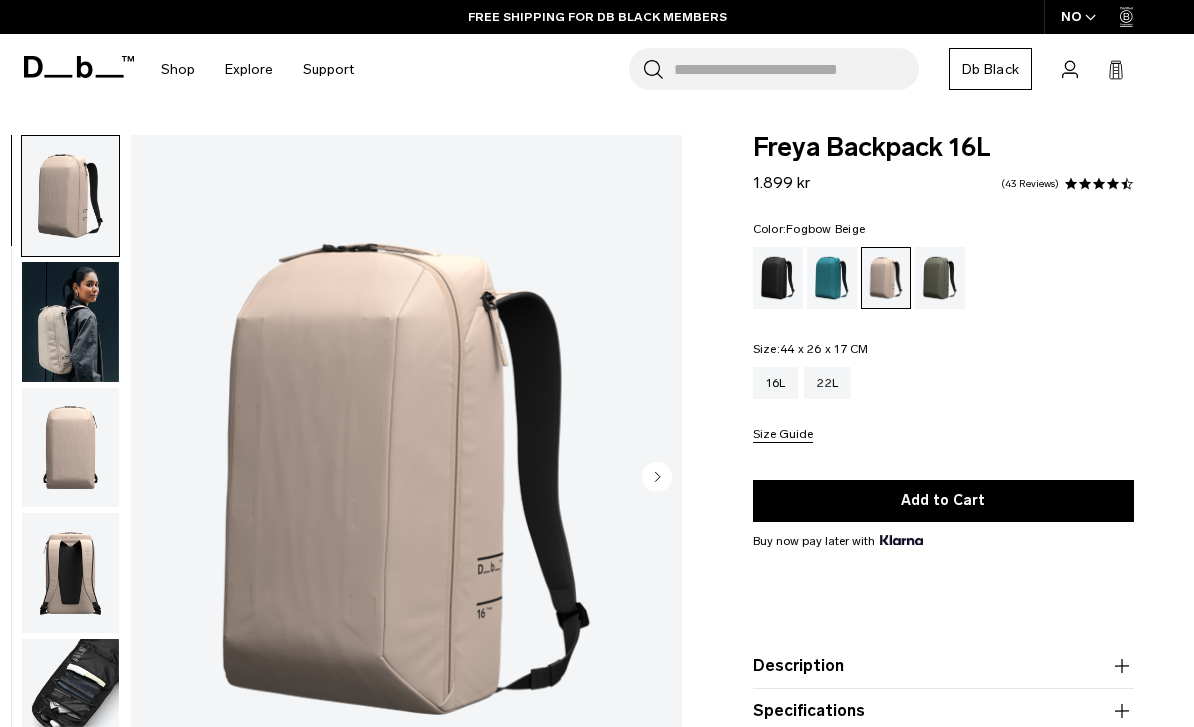 click 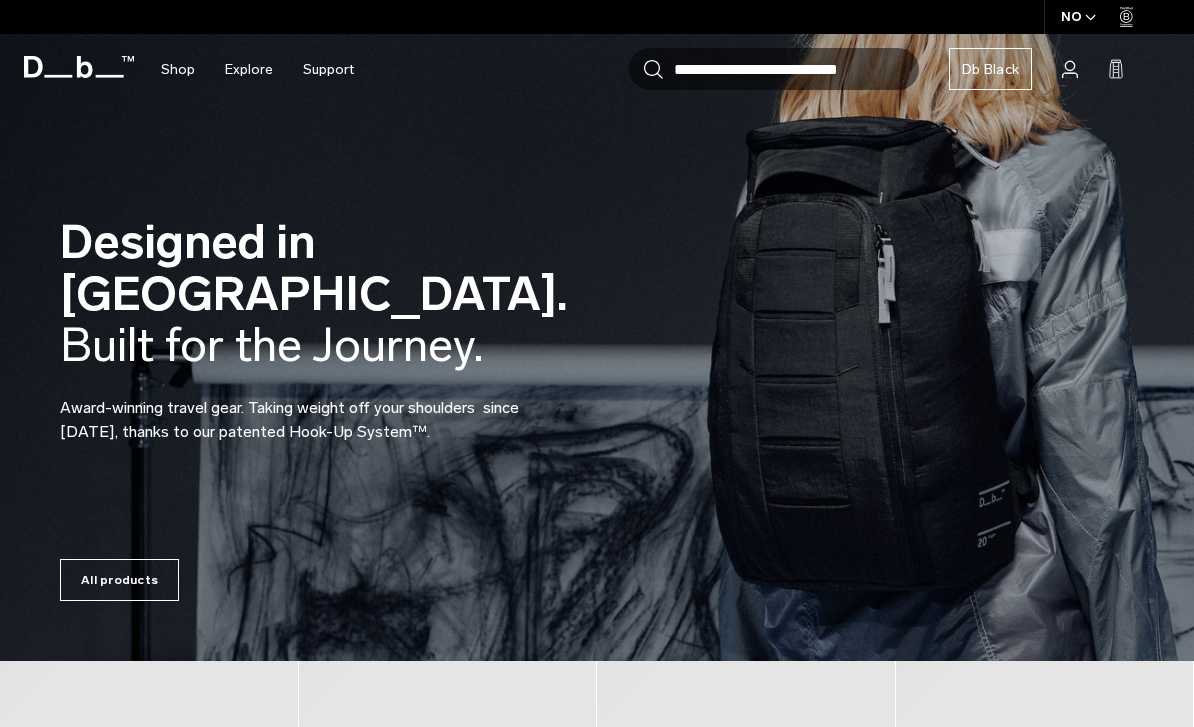 scroll, scrollTop: 0, scrollLeft: 0, axis: both 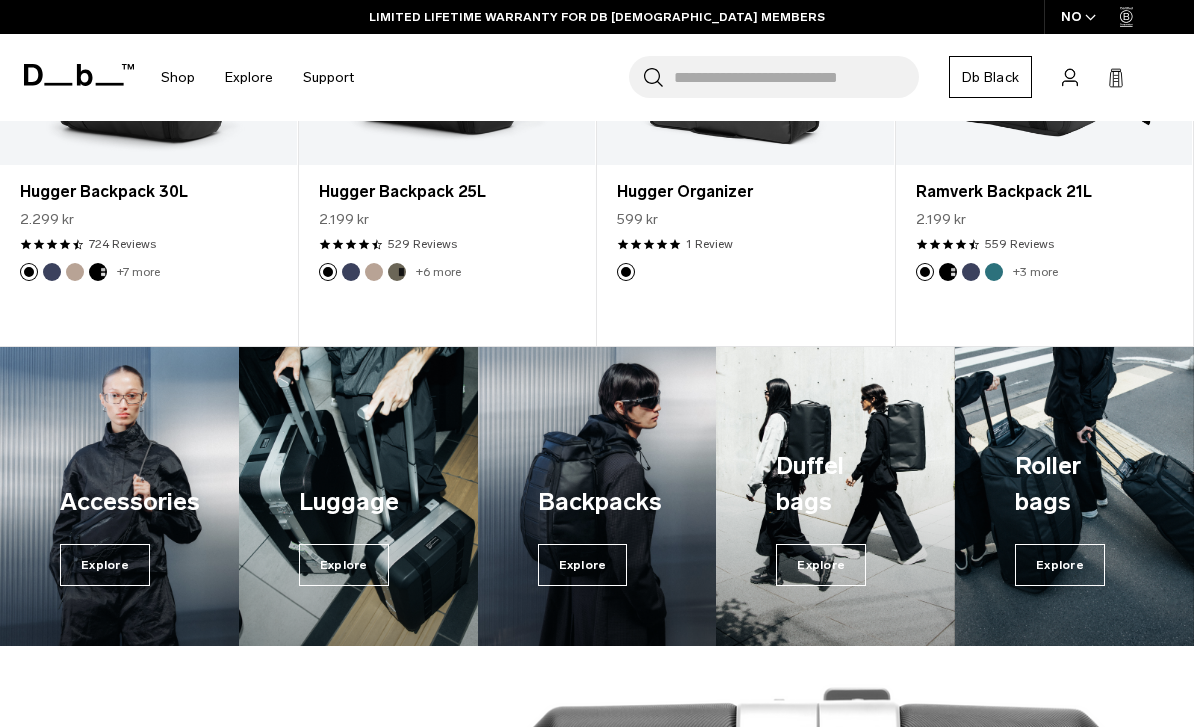 click on "Explore" at bounding box center [105, 565] 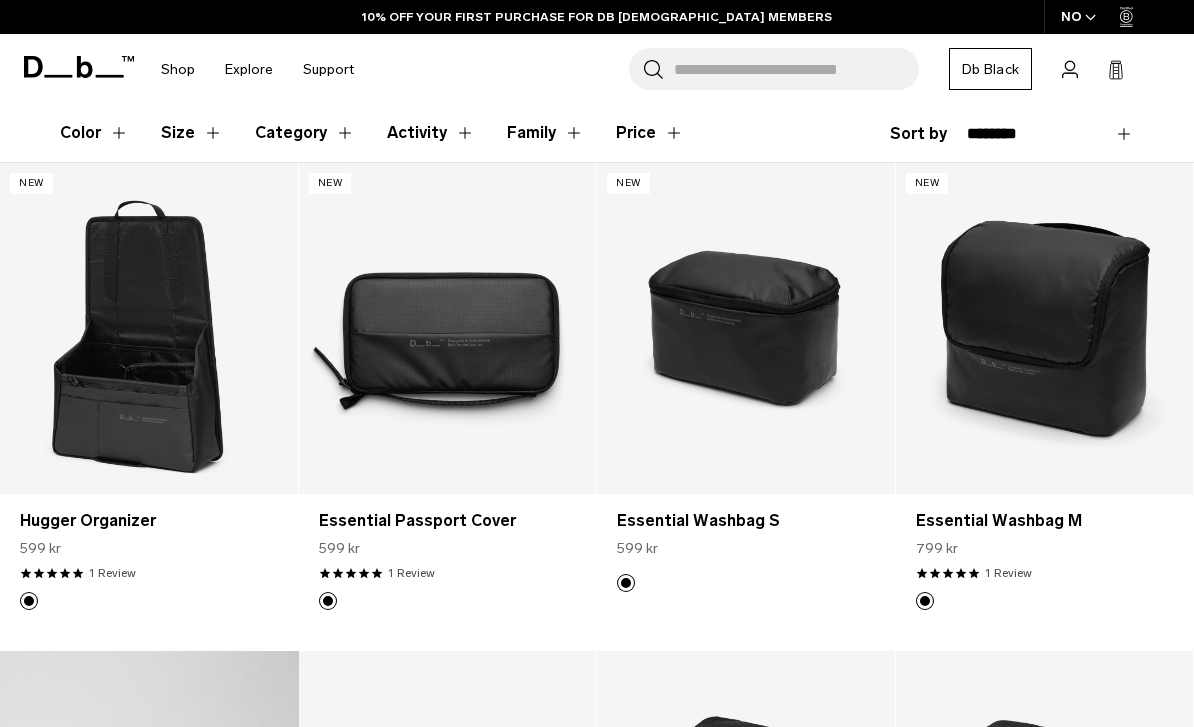 scroll, scrollTop: 310, scrollLeft: 0, axis: vertical 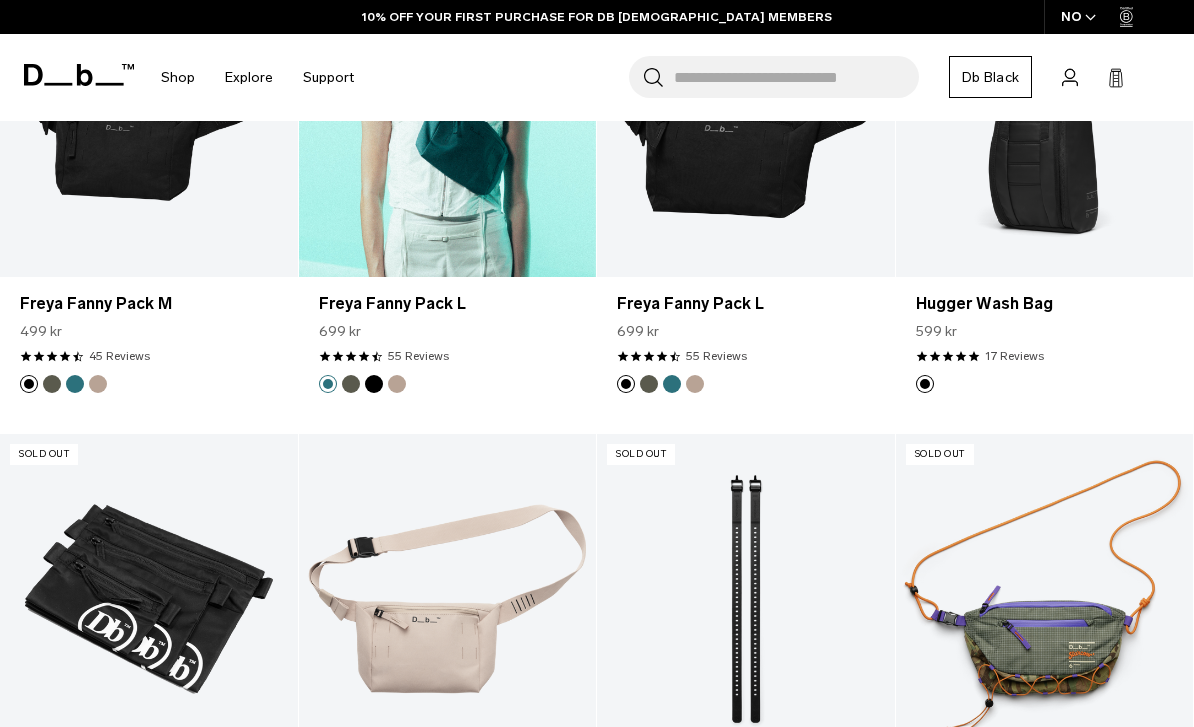 click at bounding box center (448, 112) 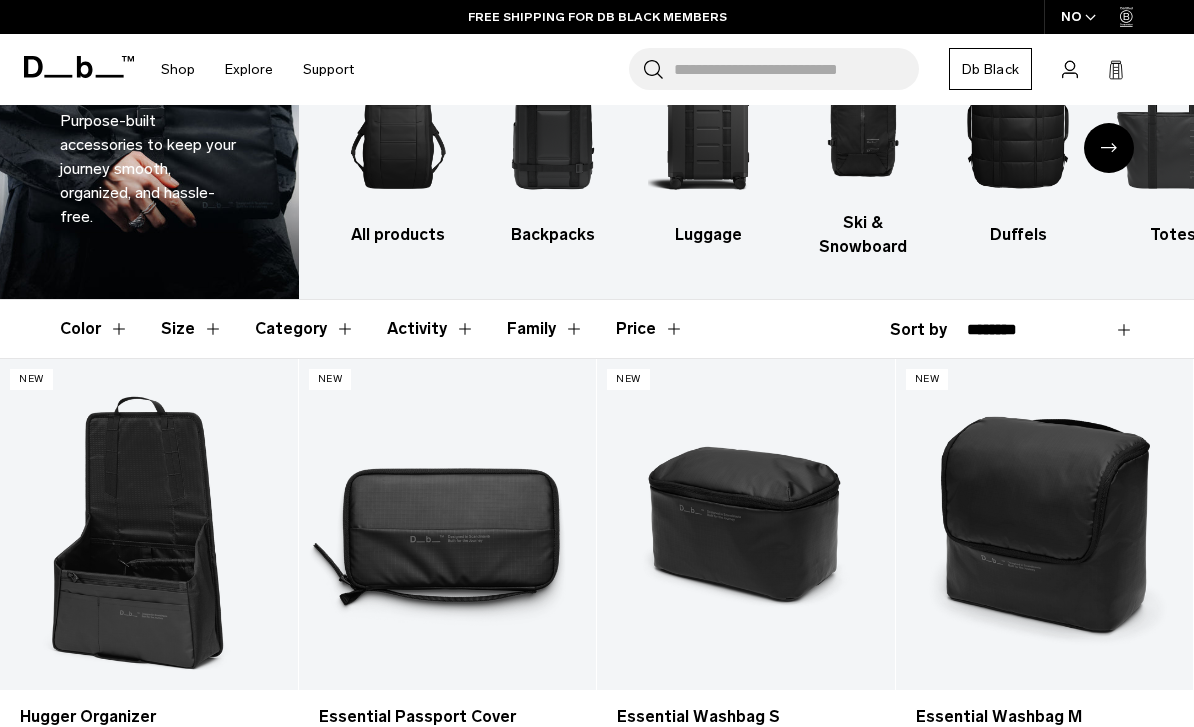 scroll, scrollTop: 0, scrollLeft: 0, axis: both 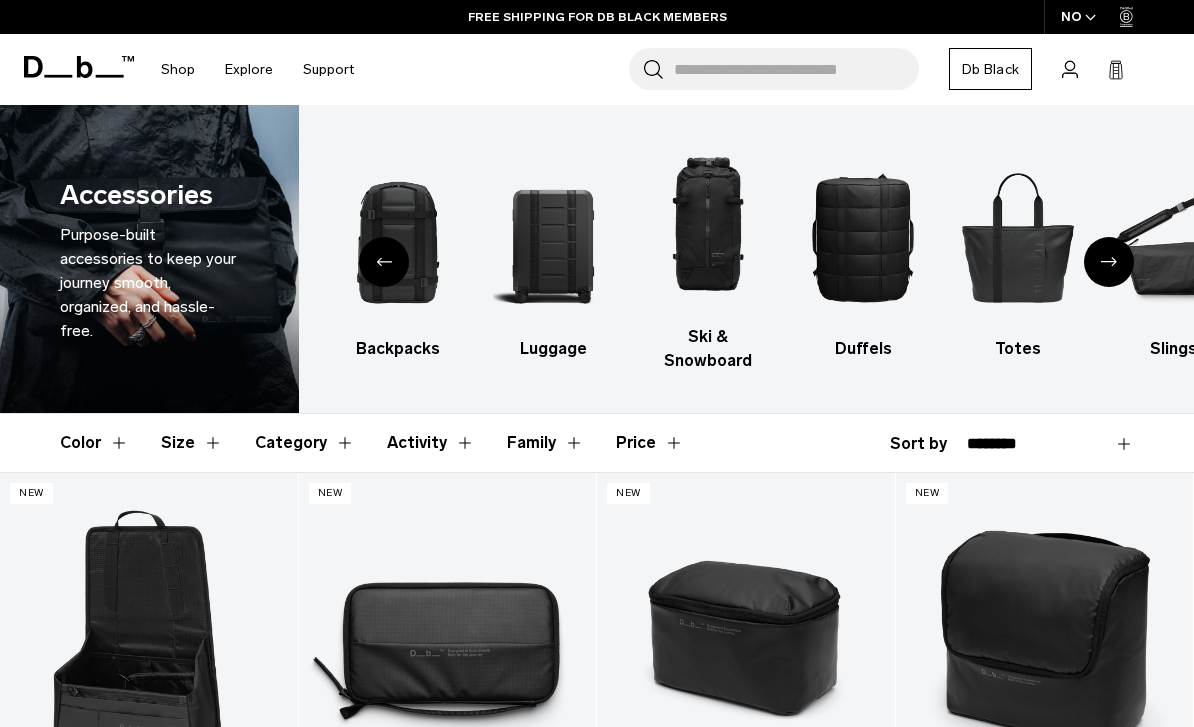 click at bounding box center (1018, 237) 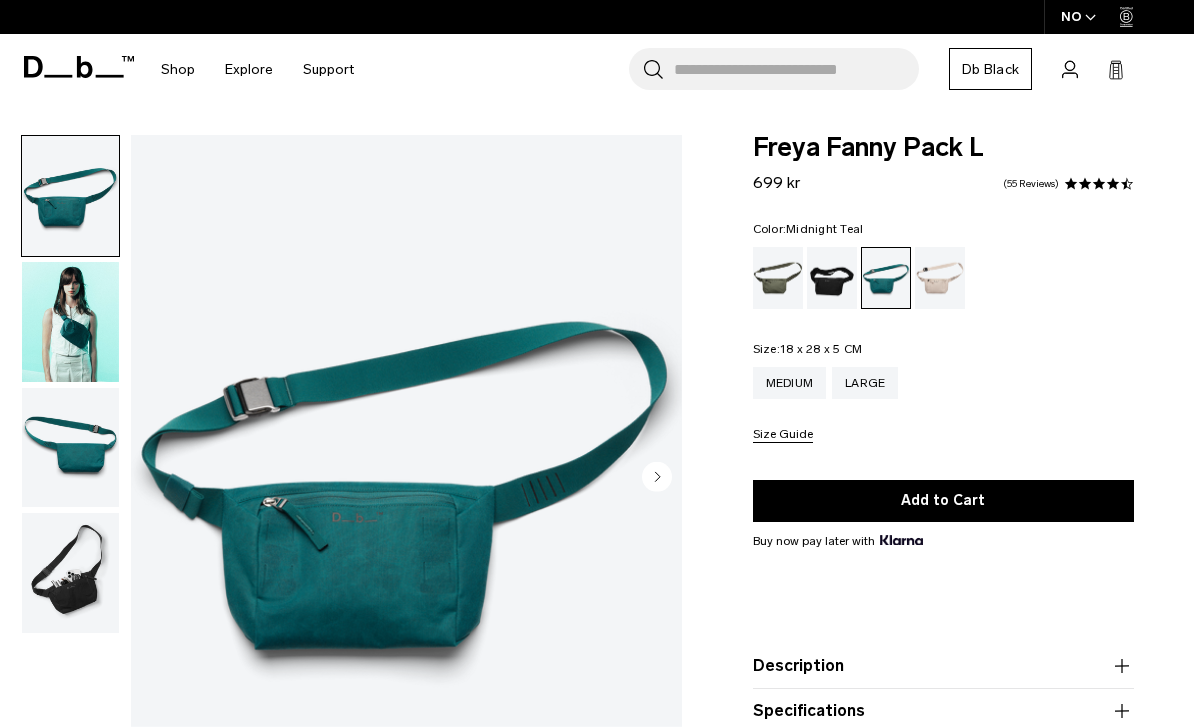 scroll, scrollTop: 0, scrollLeft: 0, axis: both 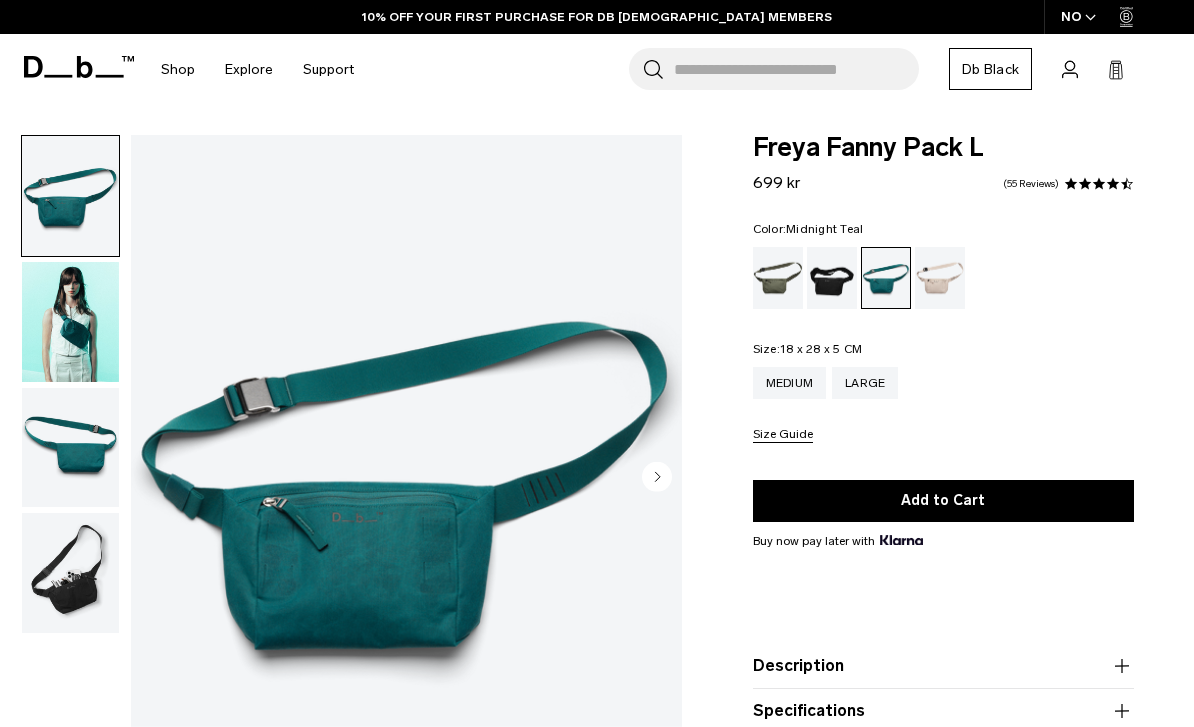 click at bounding box center (70, 322) 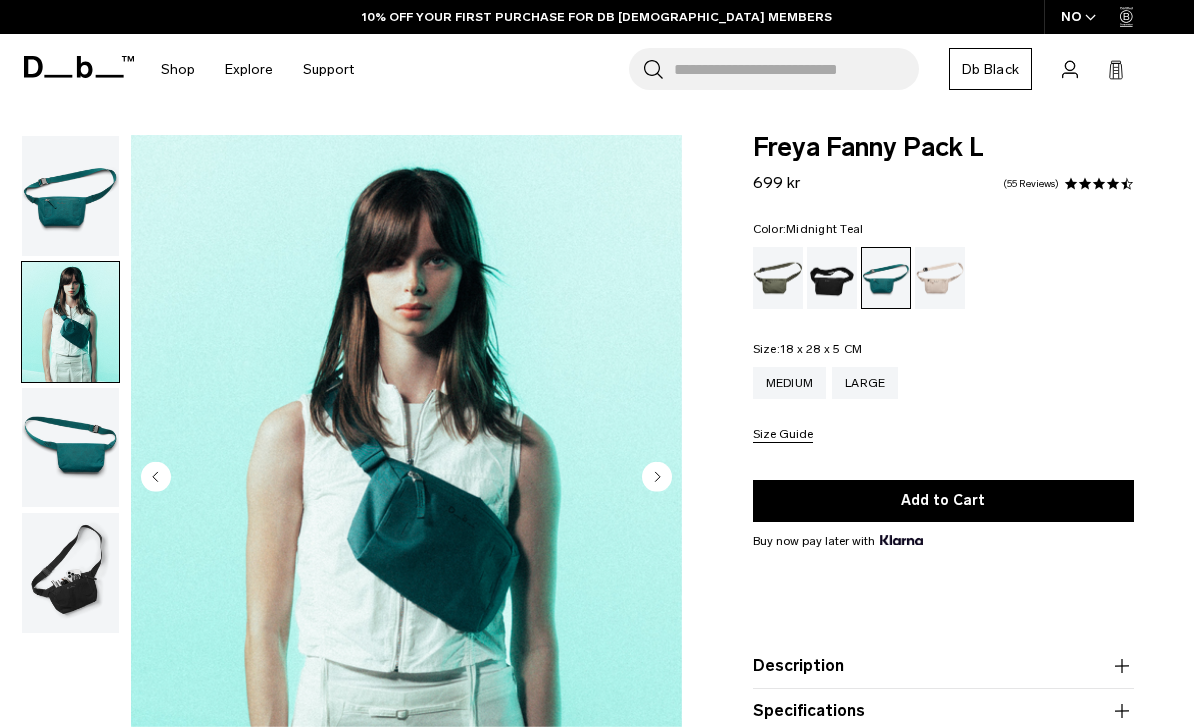 scroll, scrollTop: 0, scrollLeft: 0, axis: both 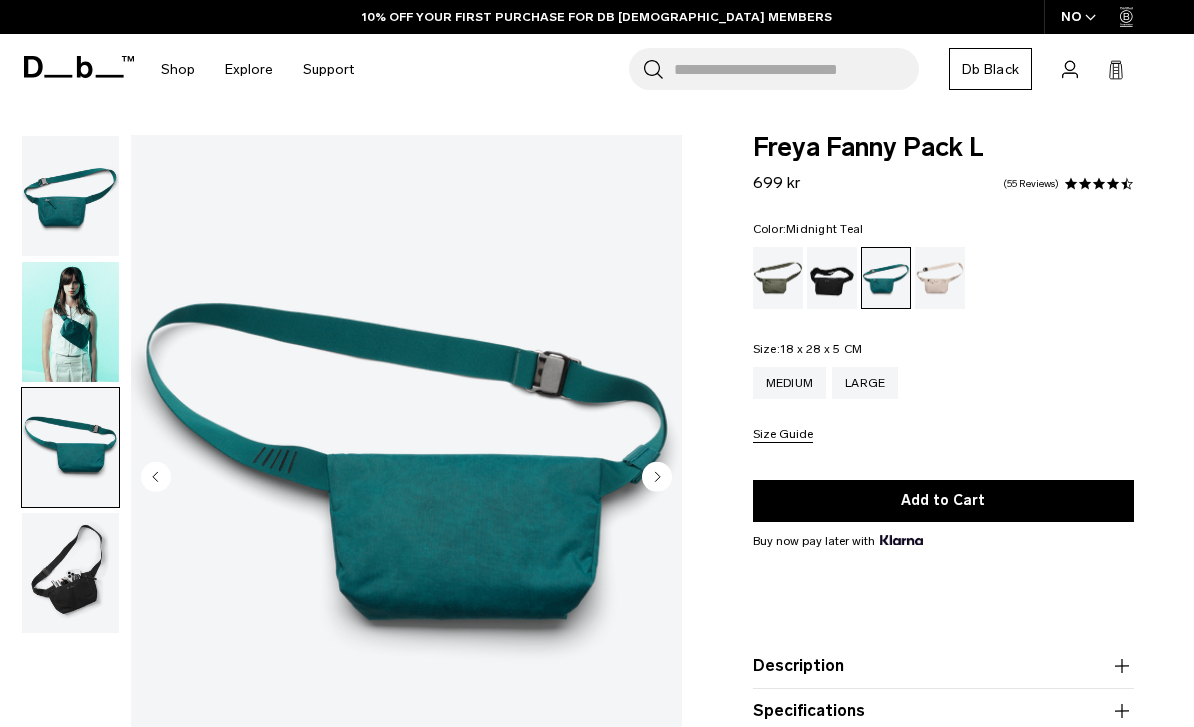 click at bounding box center [70, 573] 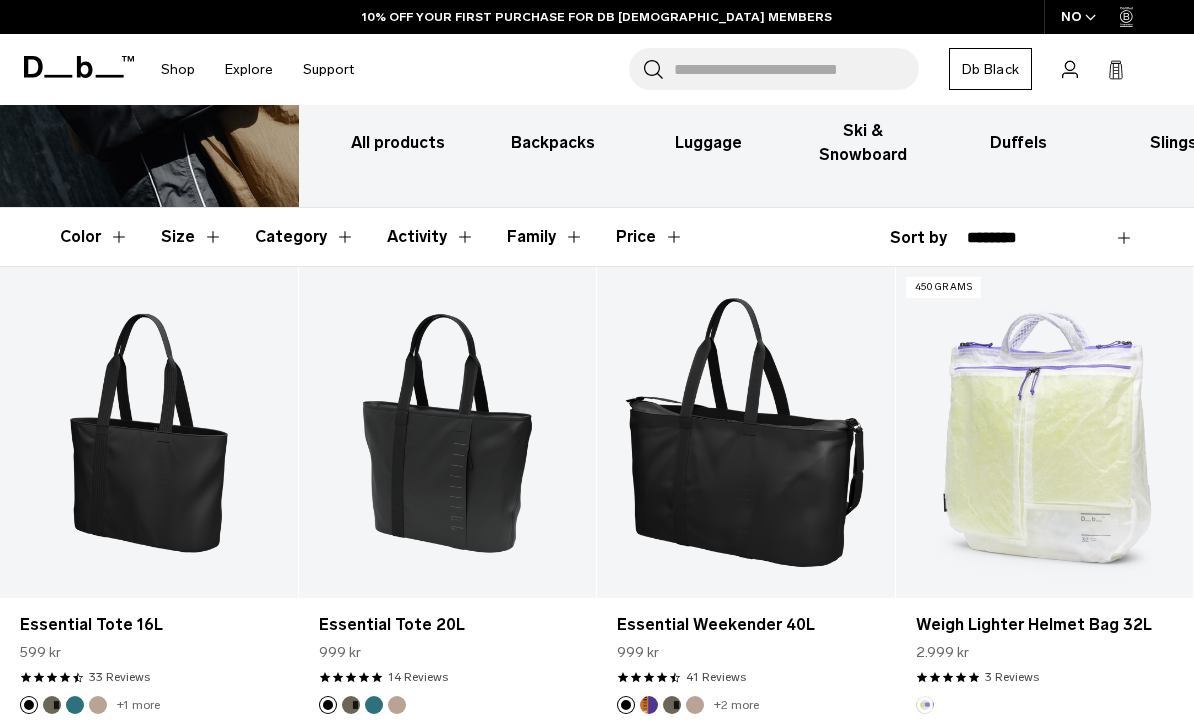 scroll, scrollTop: 292, scrollLeft: 0, axis: vertical 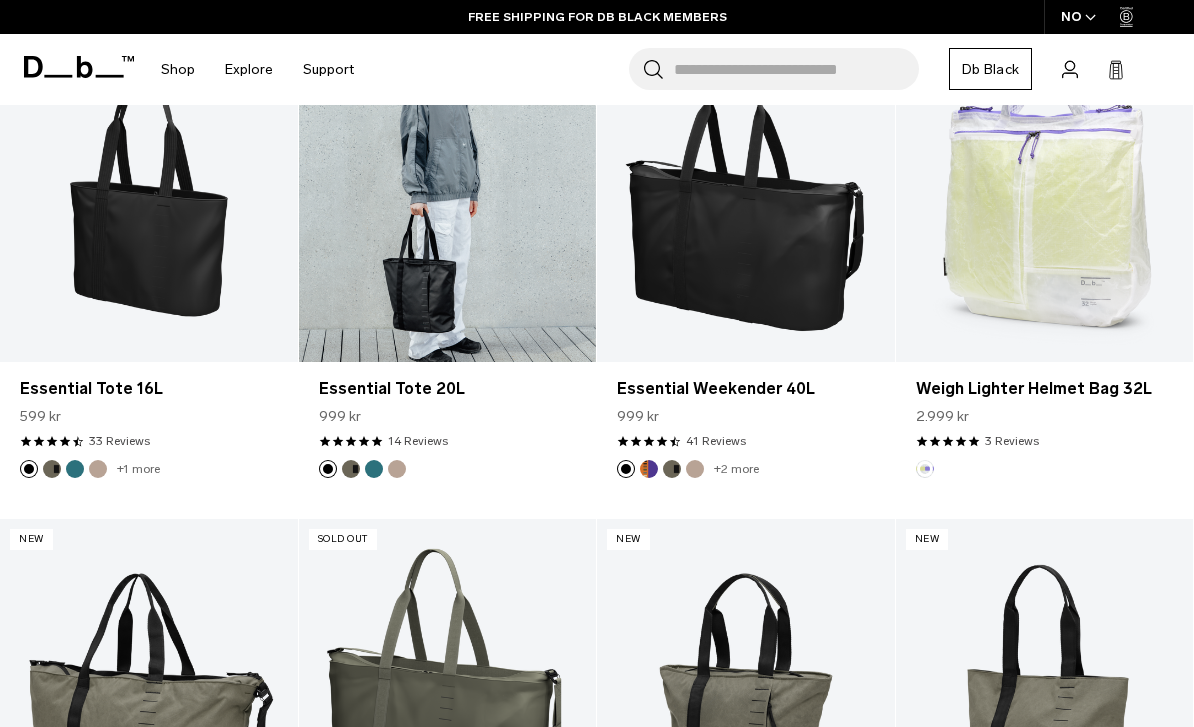 click at bounding box center (448, 196) 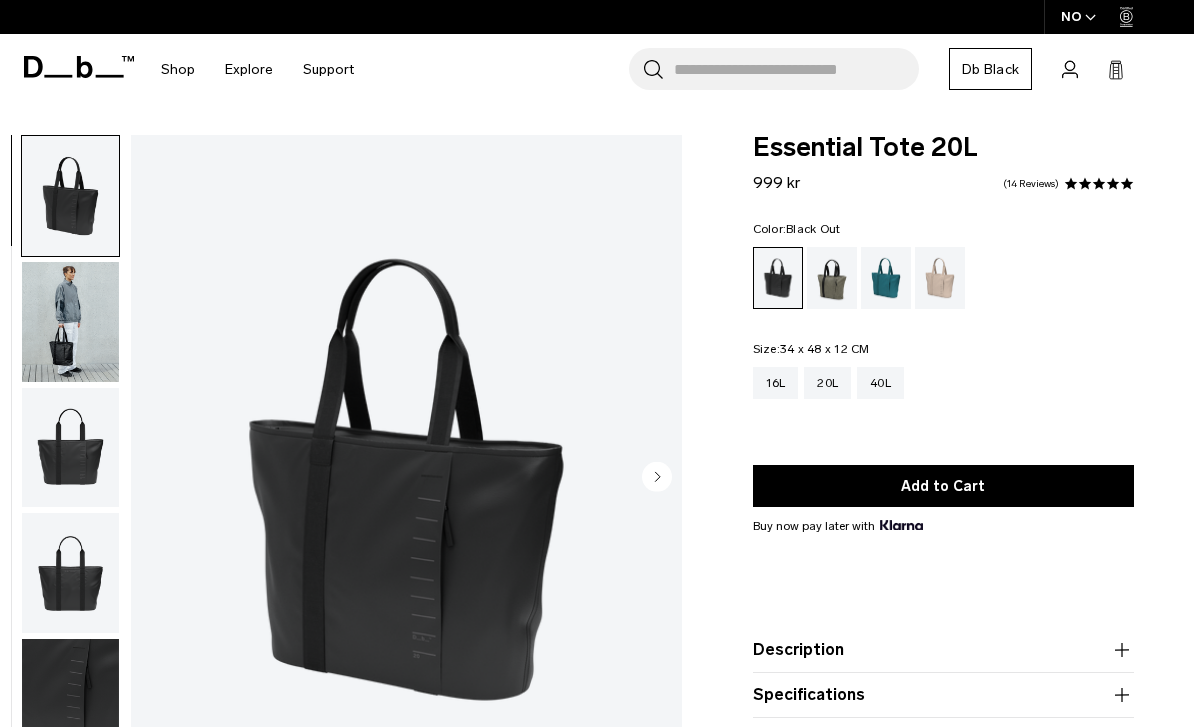 scroll, scrollTop: 0, scrollLeft: 0, axis: both 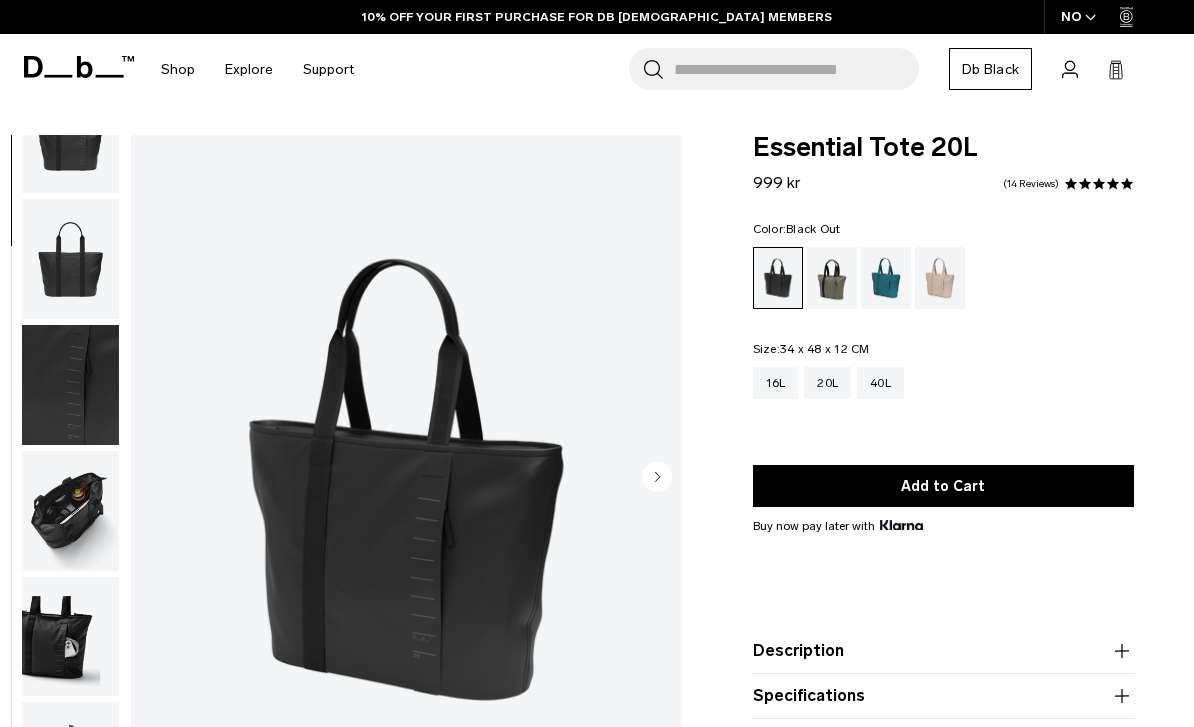 click at bounding box center [70, 511] 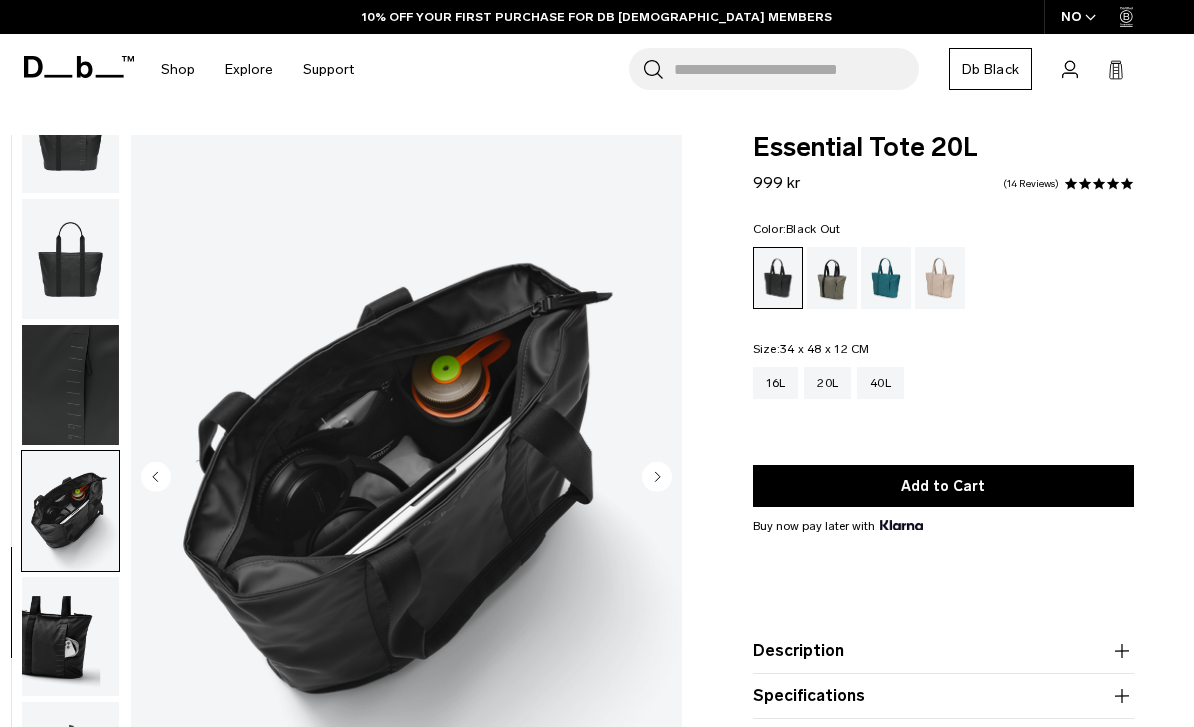 click at bounding box center (70, 637) 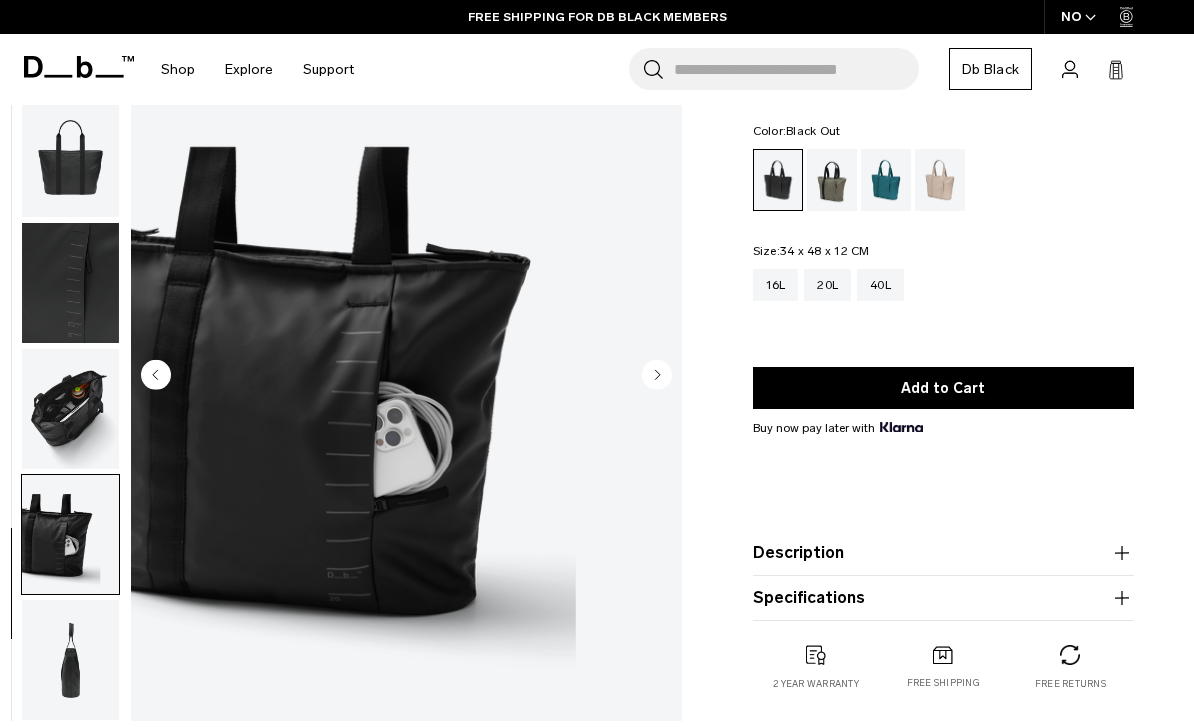 scroll, scrollTop: 0, scrollLeft: 0, axis: both 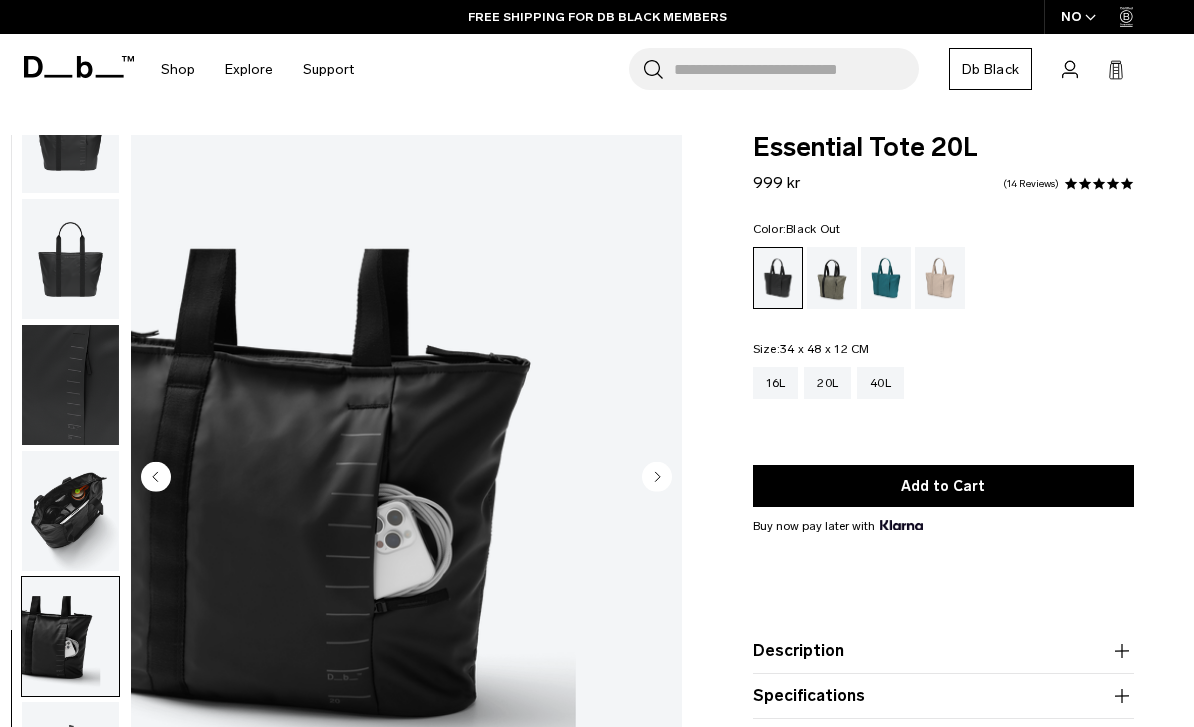 click 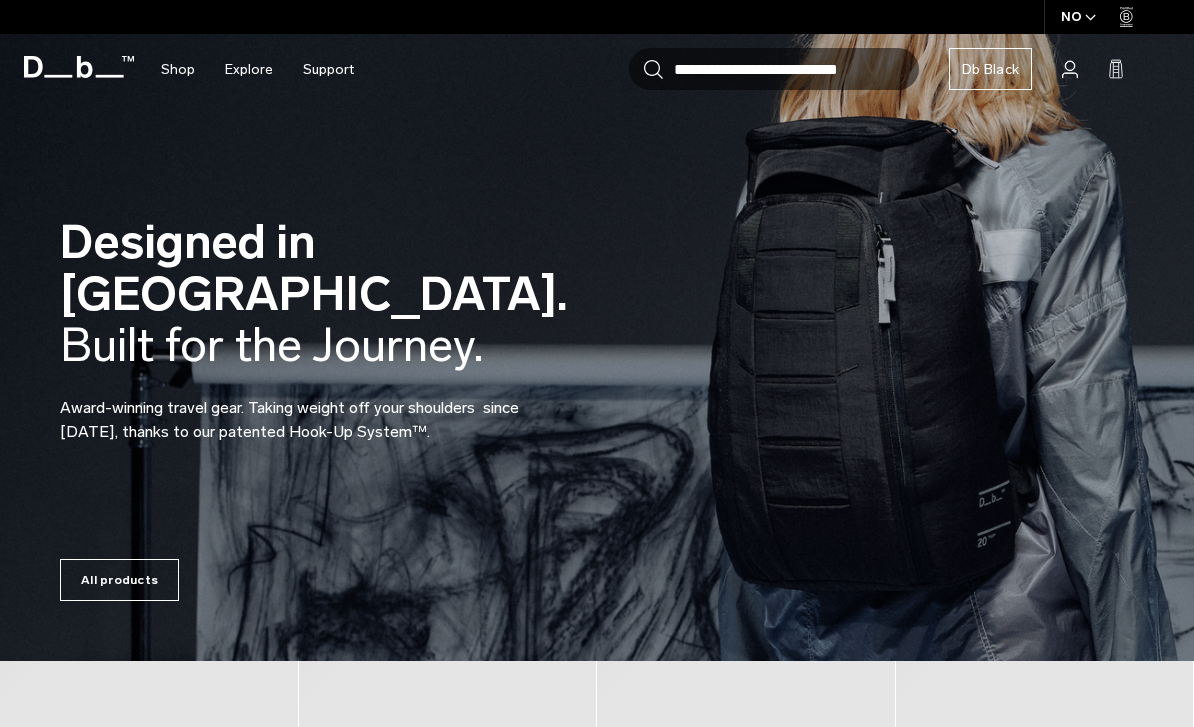 scroll, scrollTop: 0, scrollLeft: 0, axis: both 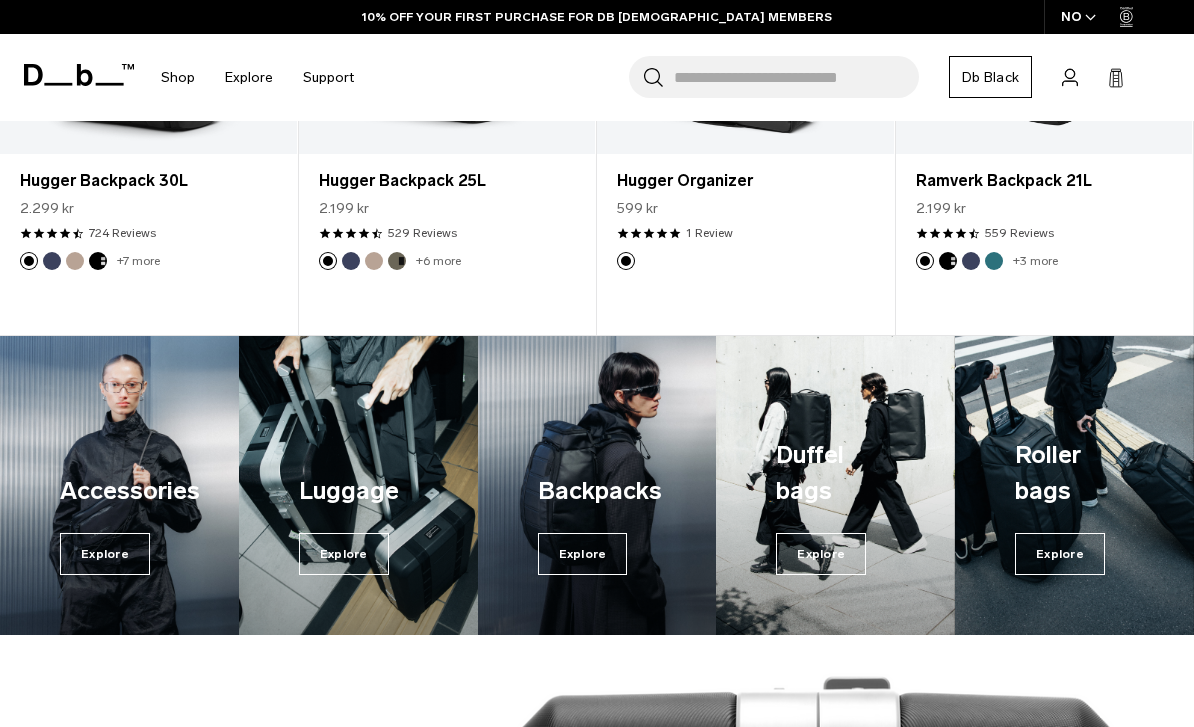 click on "Explore" at bounding box center [583, 554] 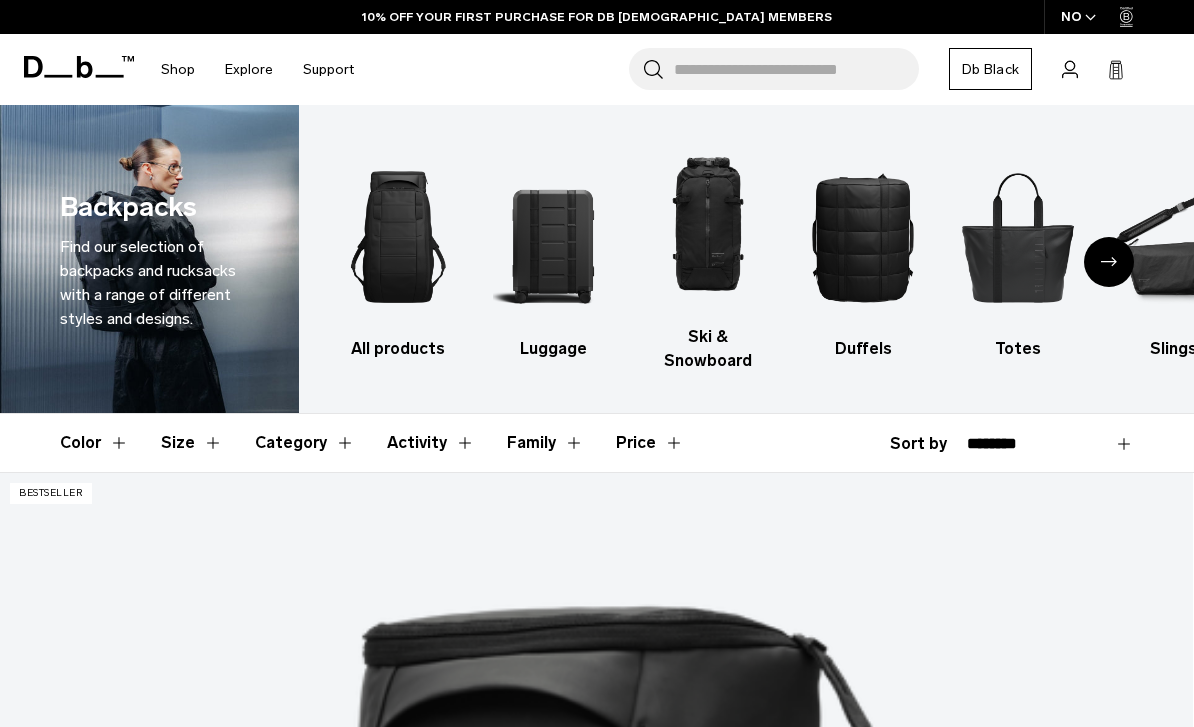 scroll, scrollTop: 0, scrollLeft: 0, axis: both 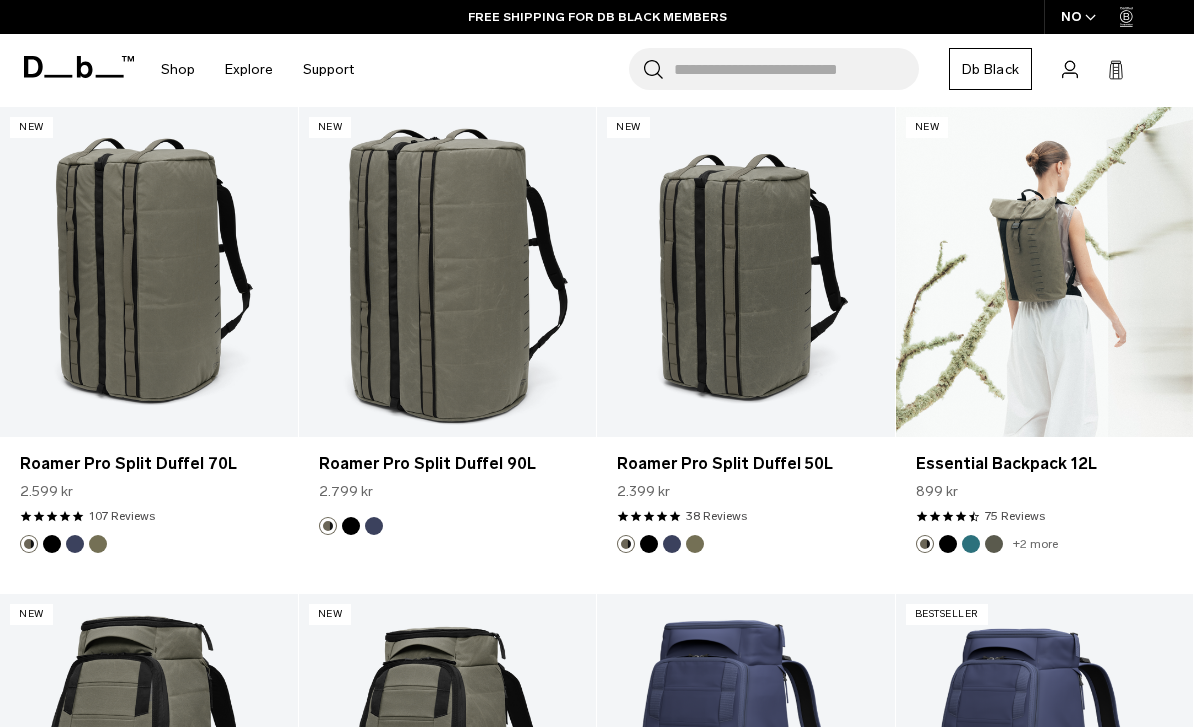 click at bounding box center (1045, 272) 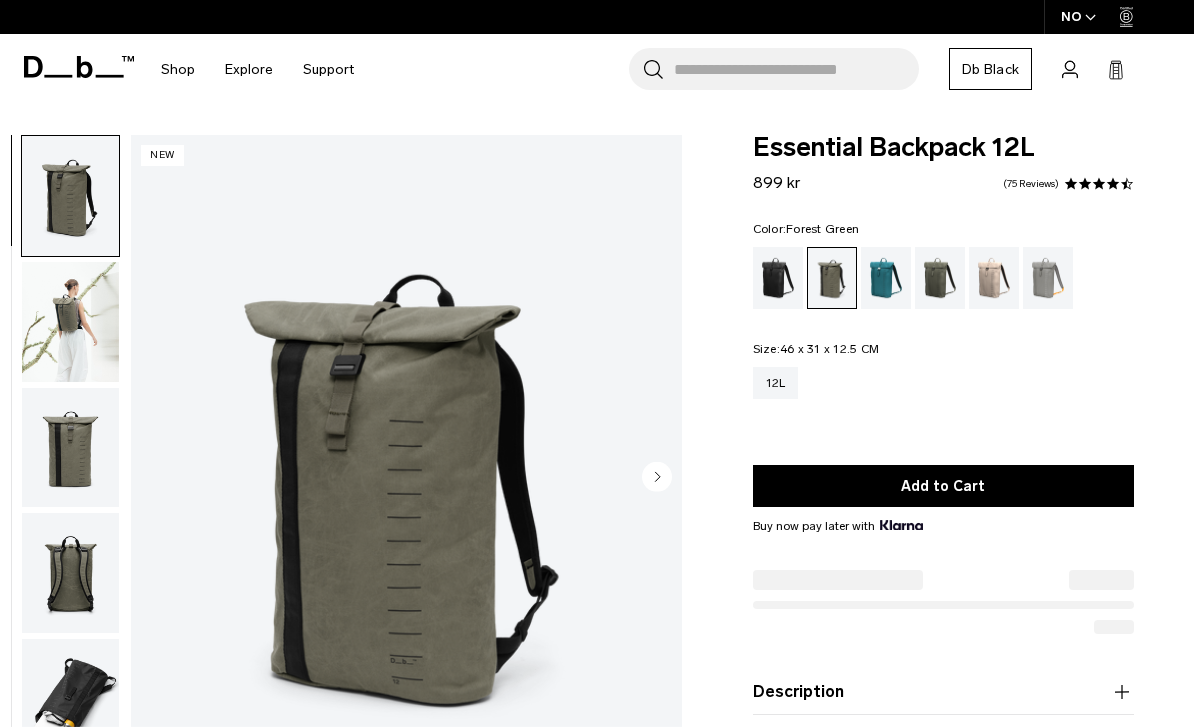 scroll, scrollTop: 0, scrollLeft: 0, axis: both 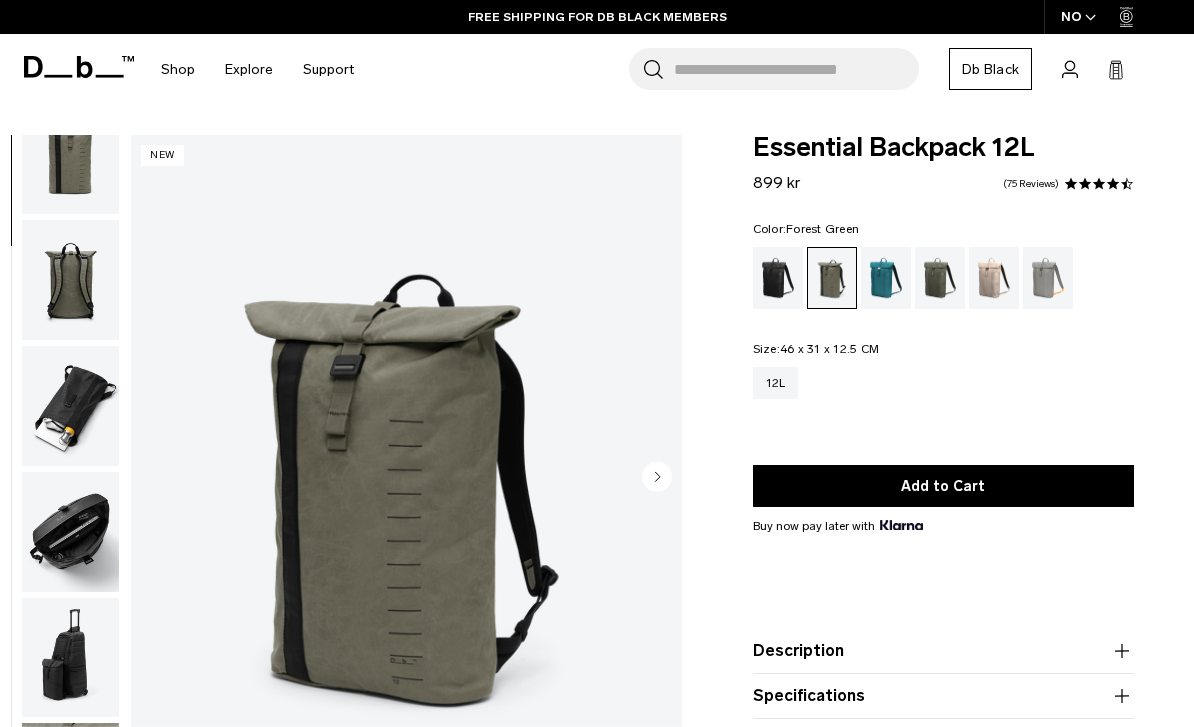 click at bounding box center [70, 280] 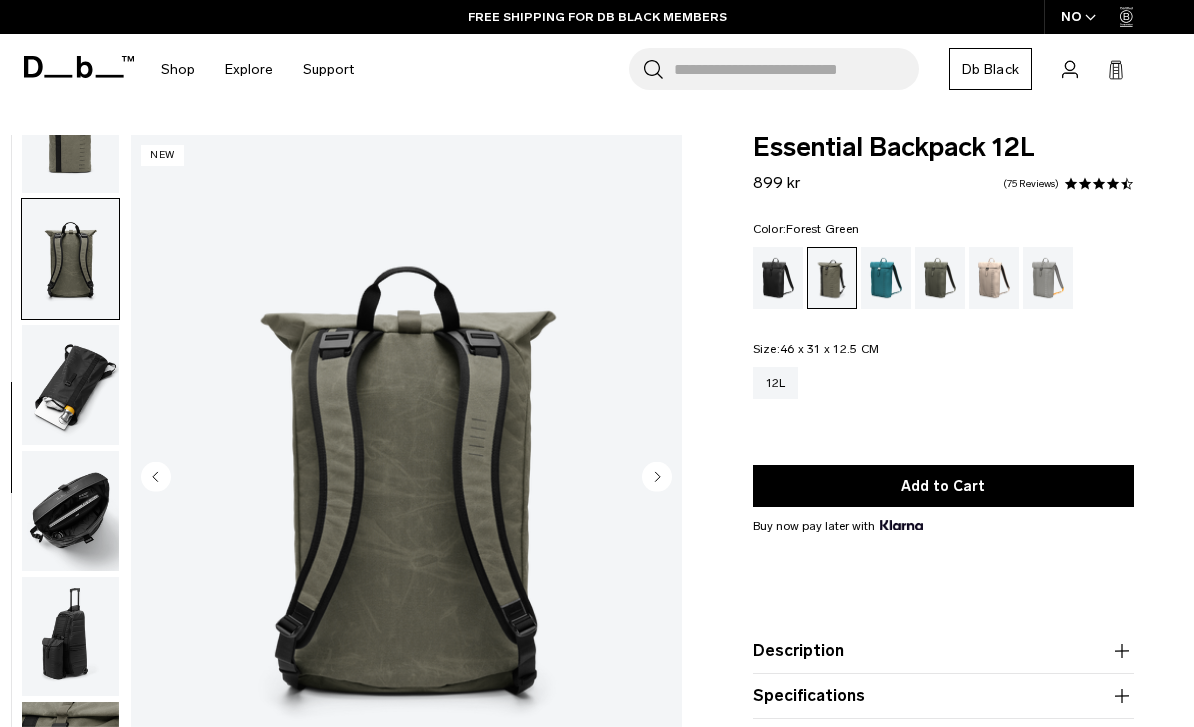 scroll, scrollTop: 326, scrollLeft: 0, axis: vertical 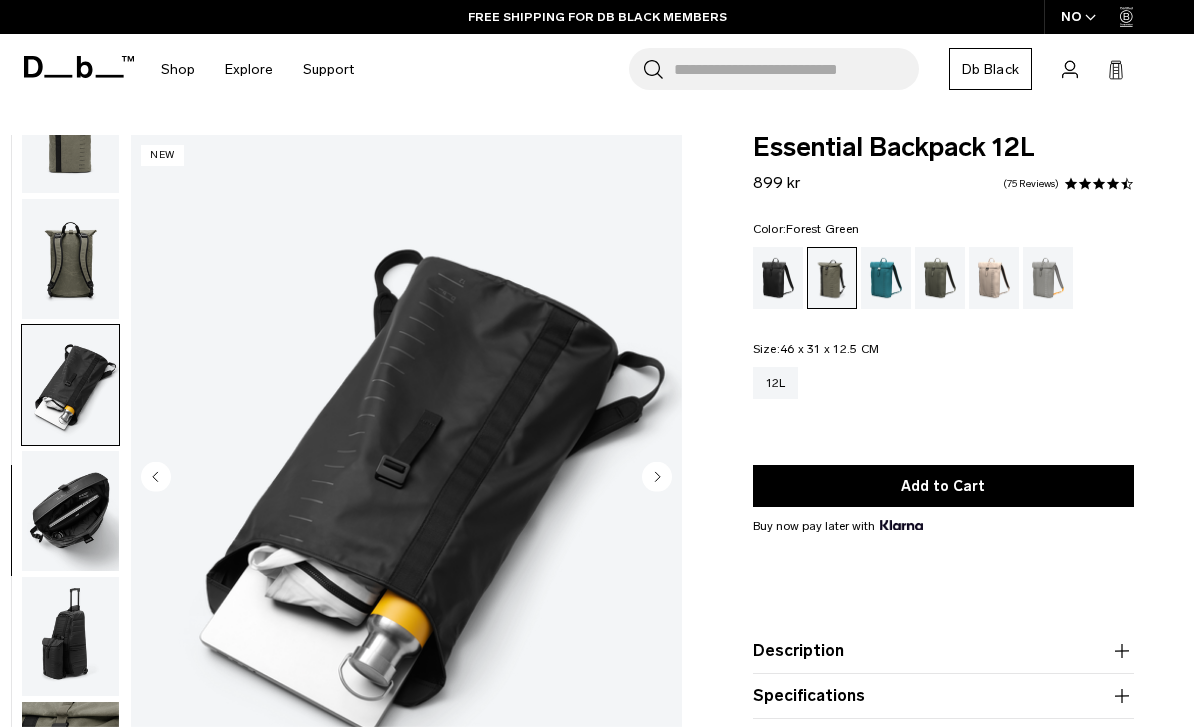 click at bounding box center [70, 511] 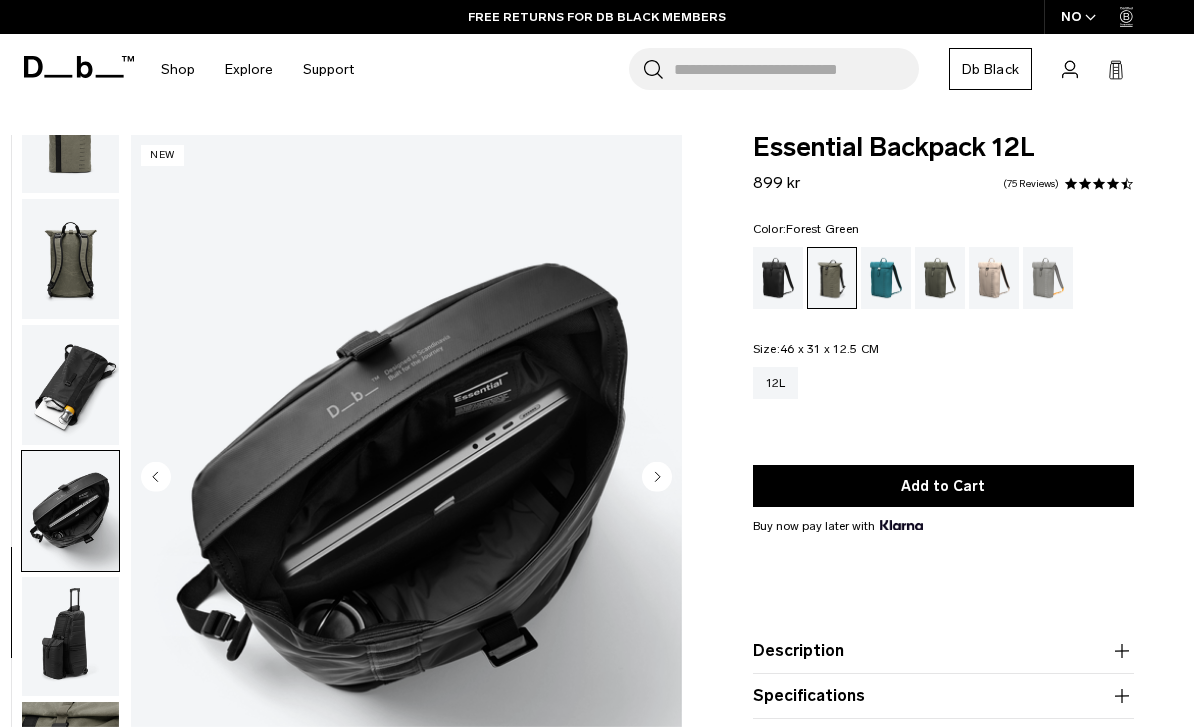 click at bounding box center [70, 637] 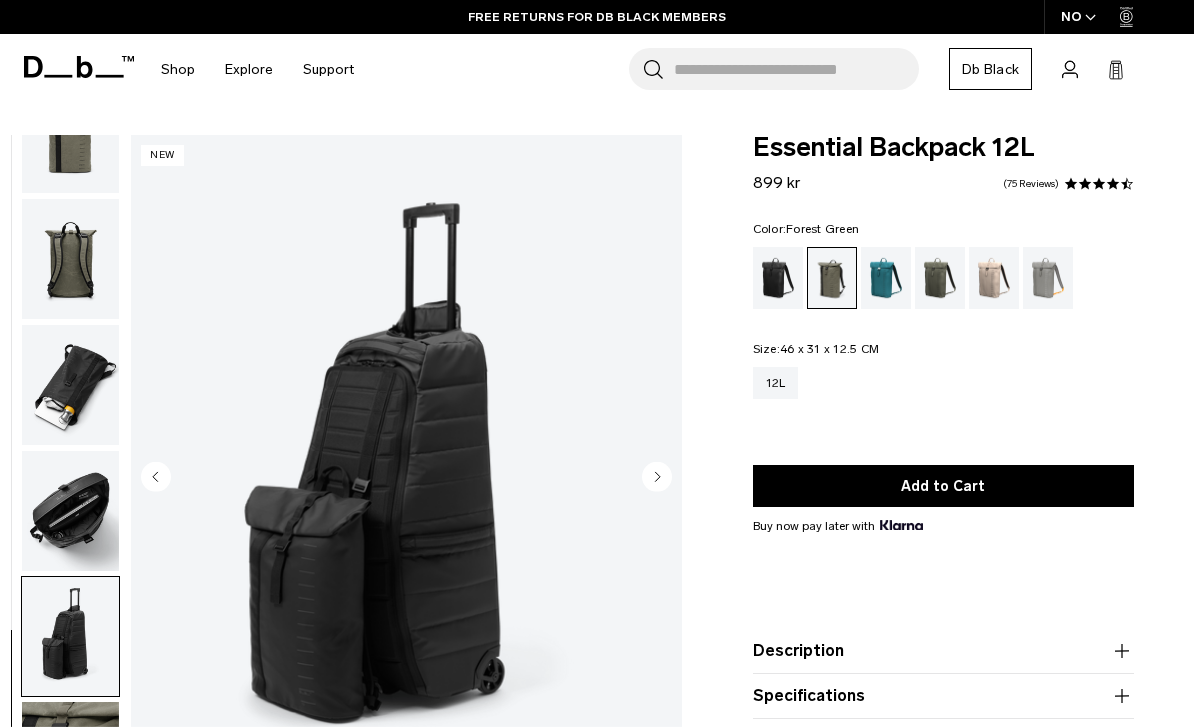 click at bounding box center [70, 511] 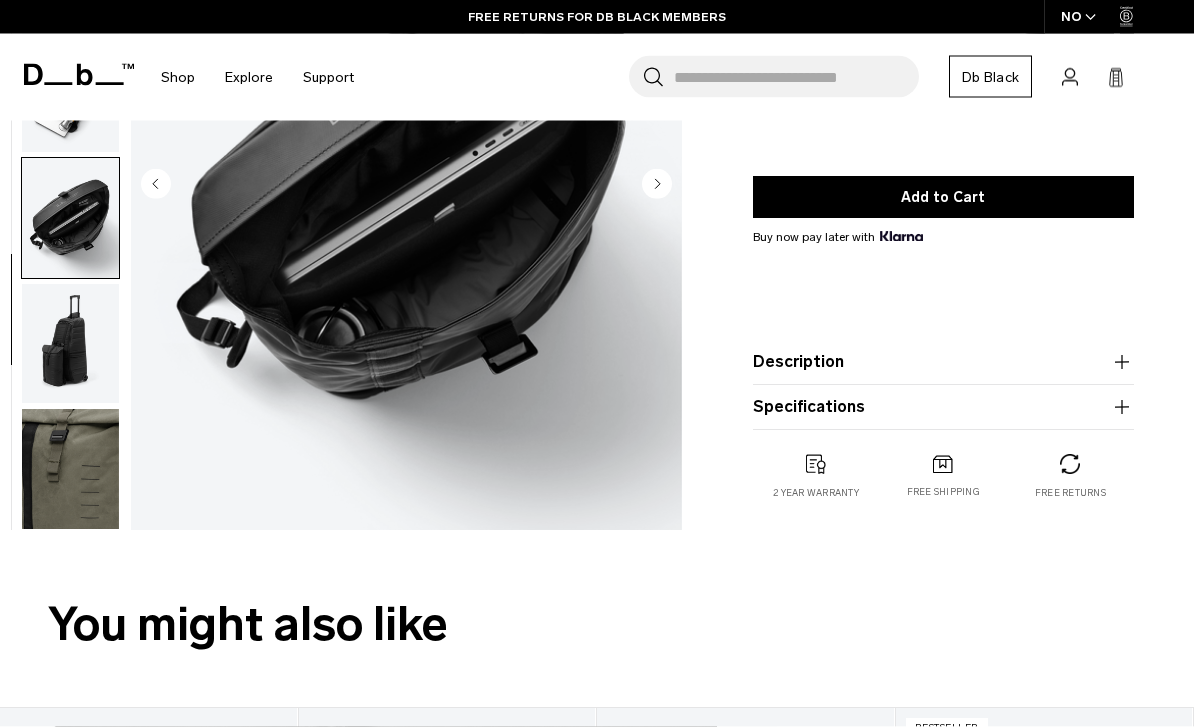 scroll, scrollTop: 309, scrollLeft: 0, axis: vertical 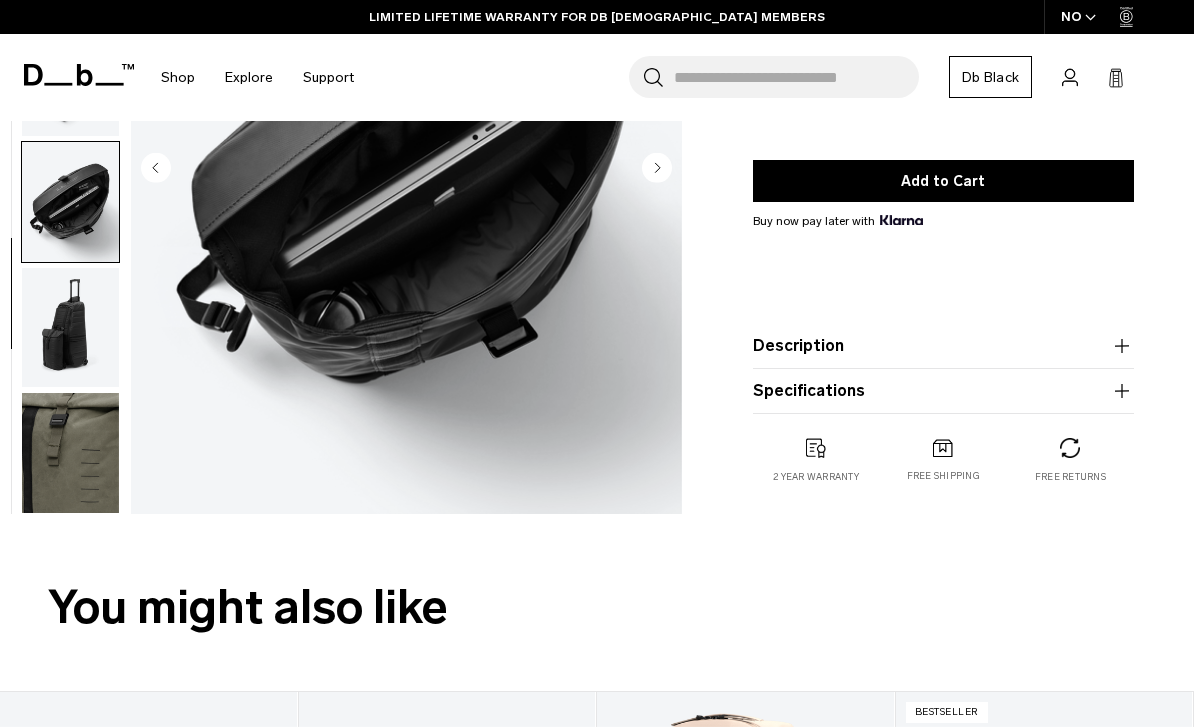 click at bounding box center (70, 453) 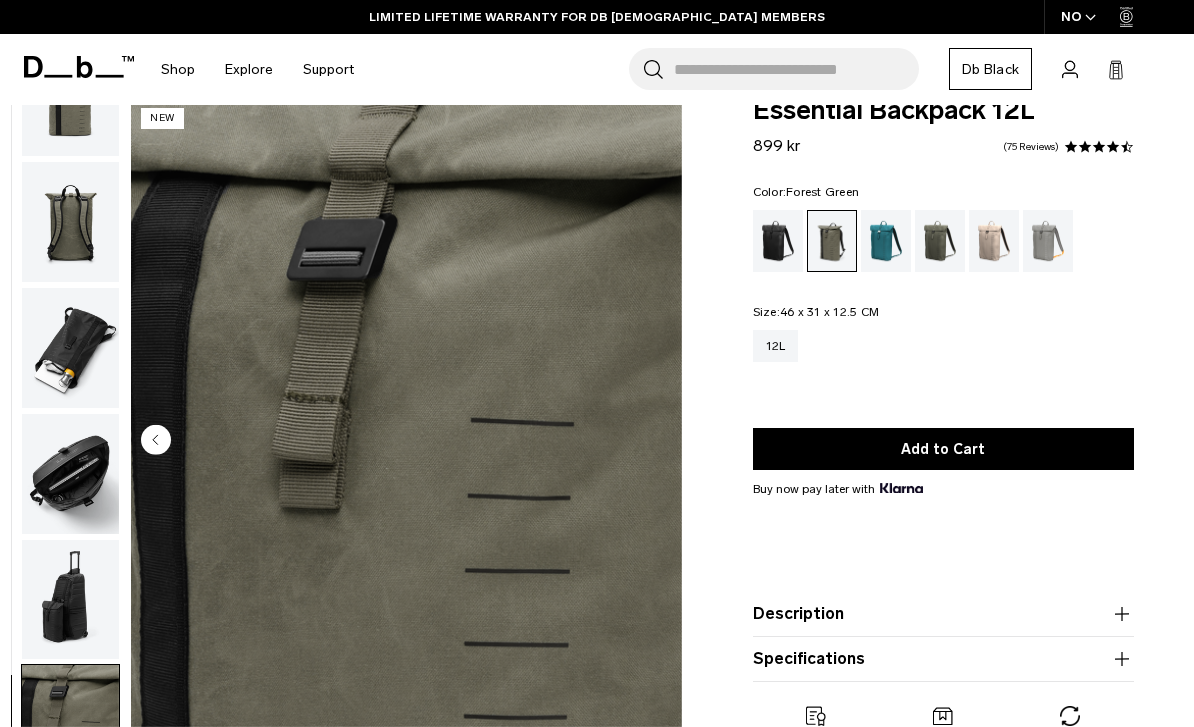 scroll, scrollTop: 26, scrollLeft: 0, axis: vertical 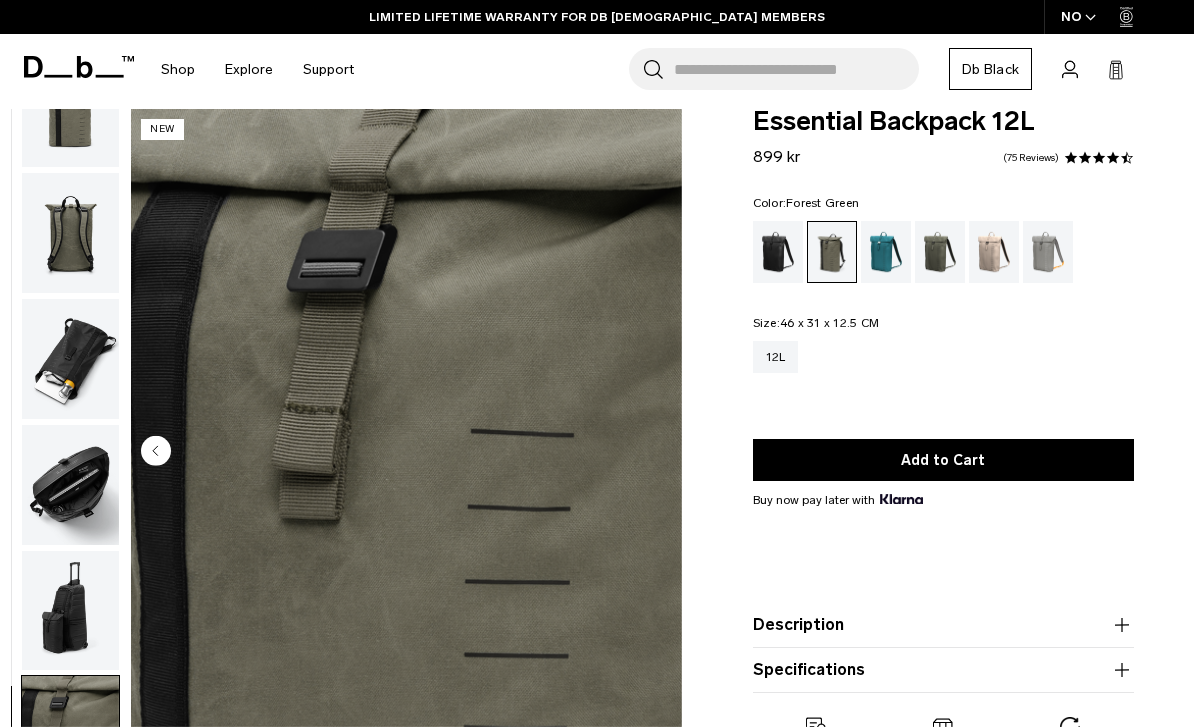 click at bounding box center [70, 359] 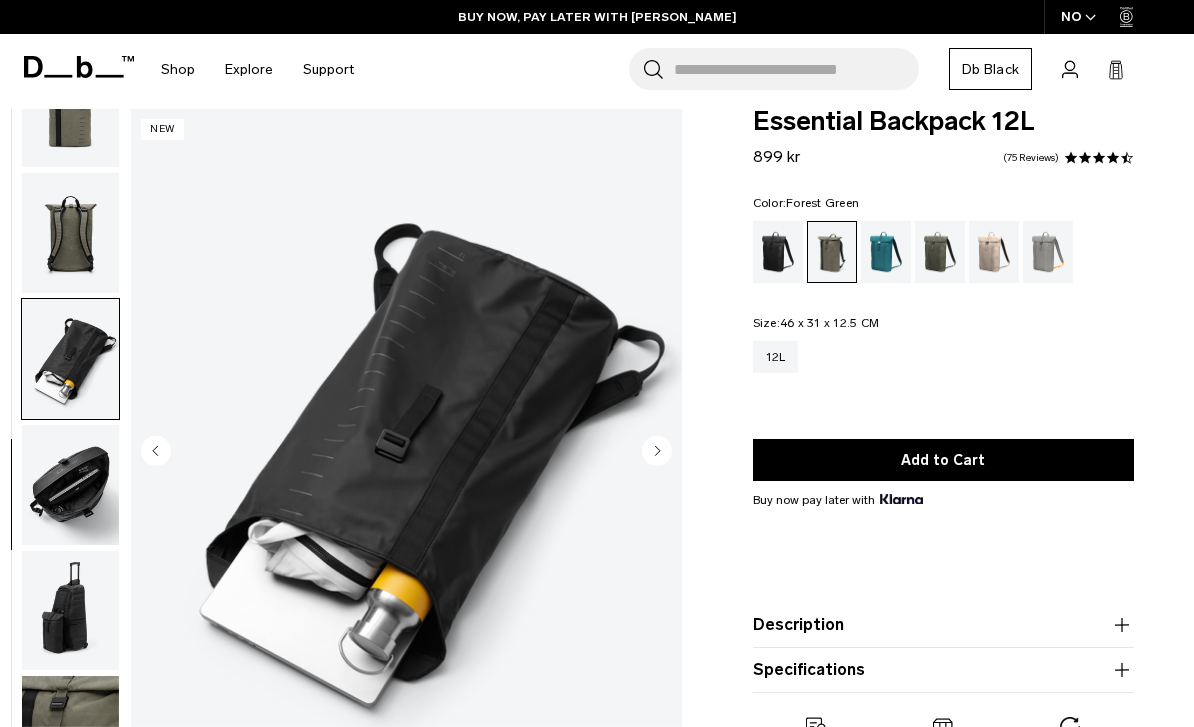 click at bounding box center (70, 485) 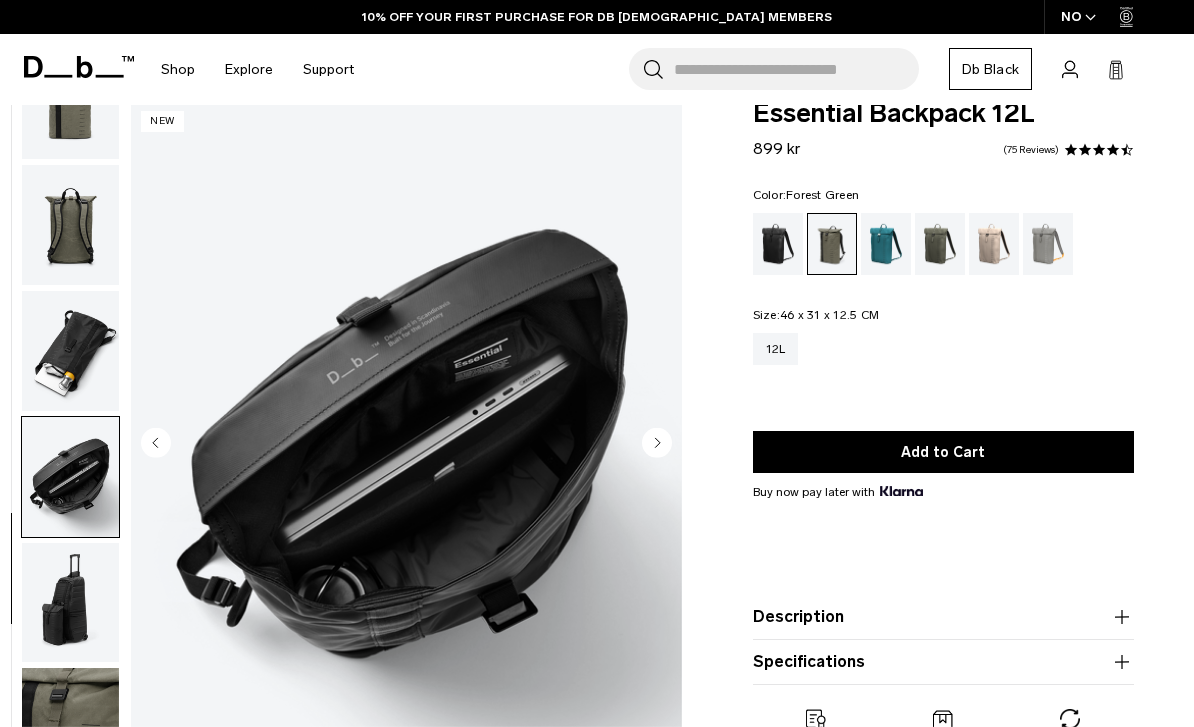 scroll, scrollTop: 0, scrollLeft: 0, axis: both 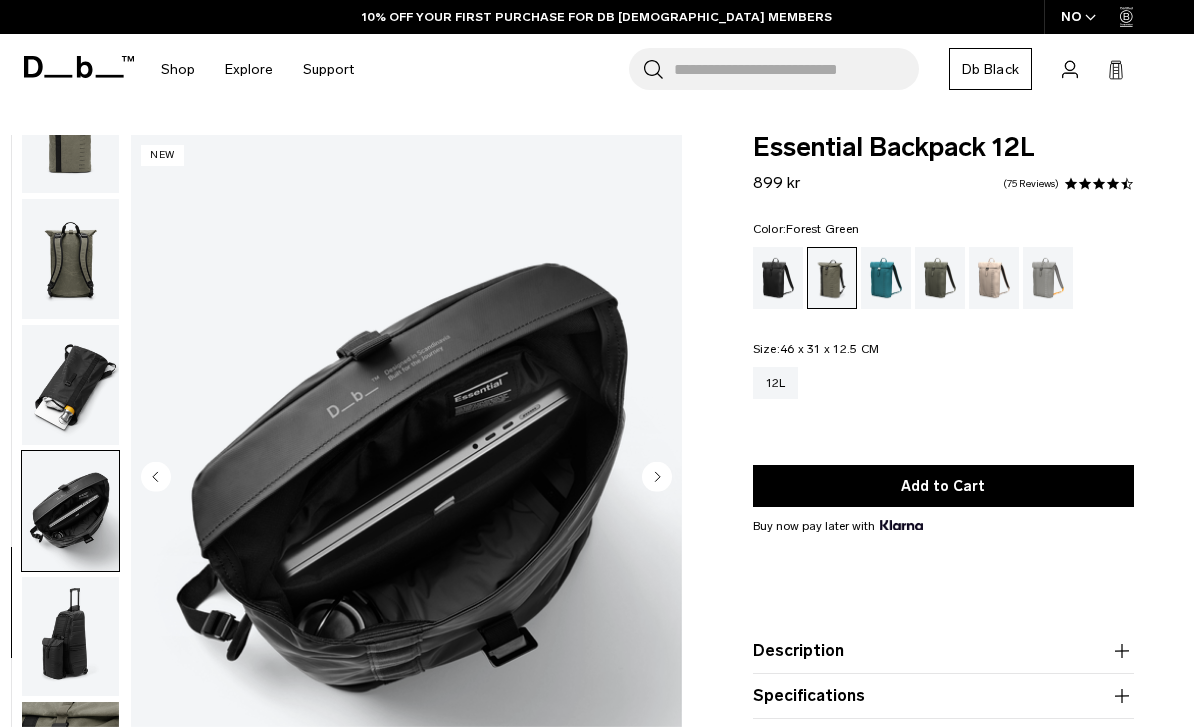 click 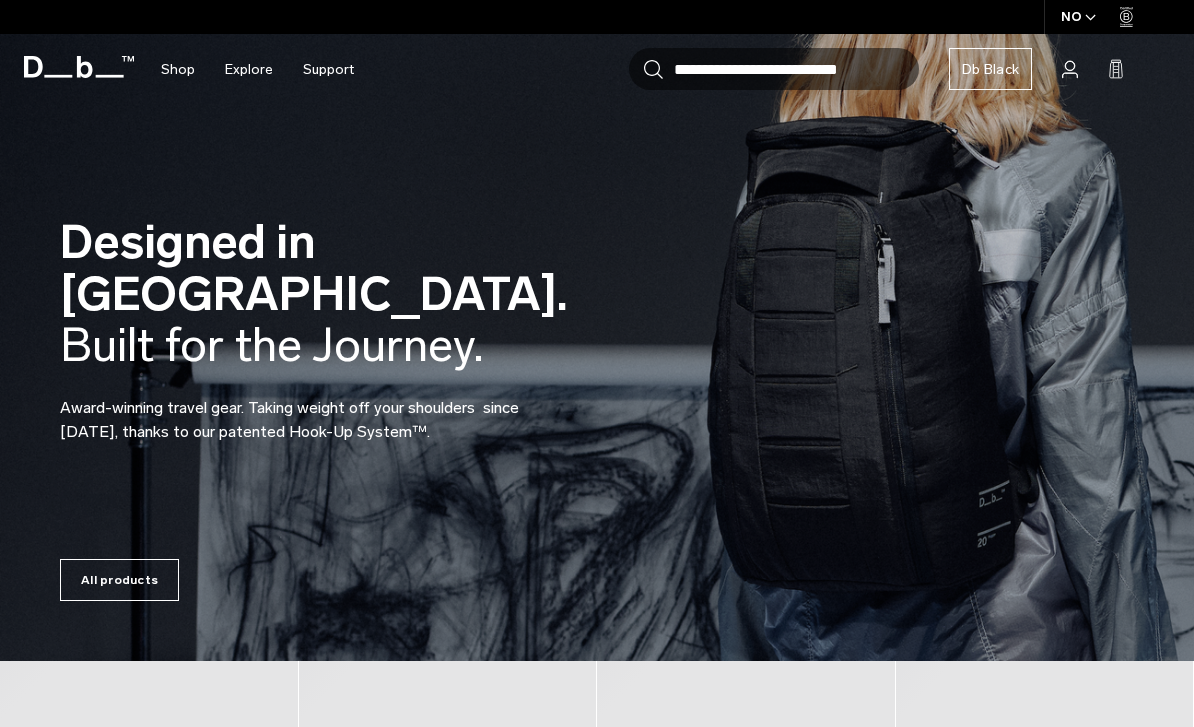 scroll, scrollTop: 0, scrollLeft: 0, axis: both 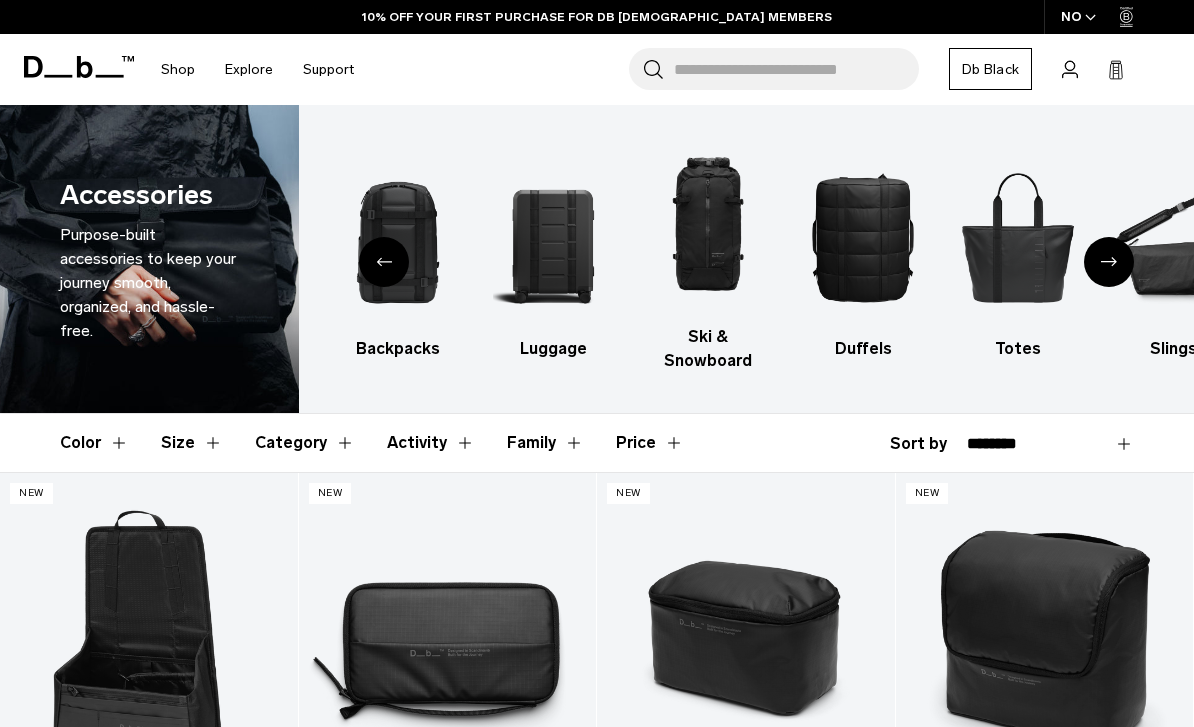 click at bounding box center [1173, 237] 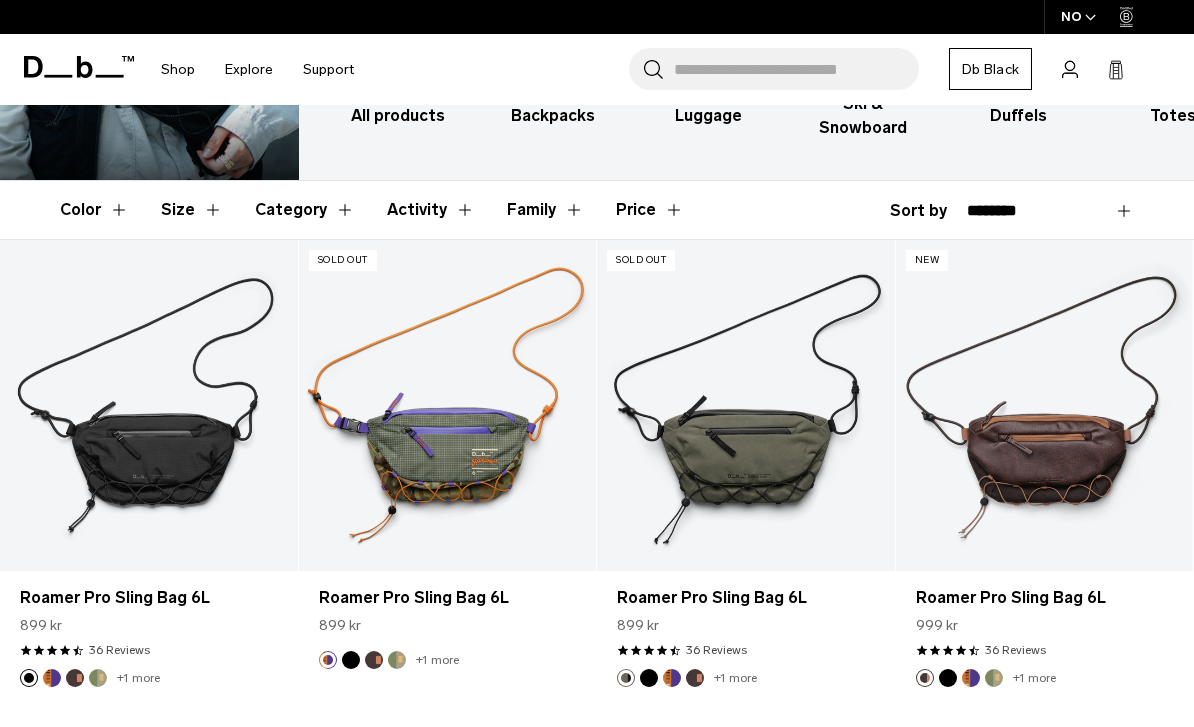 scroll, scrollTop: 282, scrollLeft: 0, axis: vertical 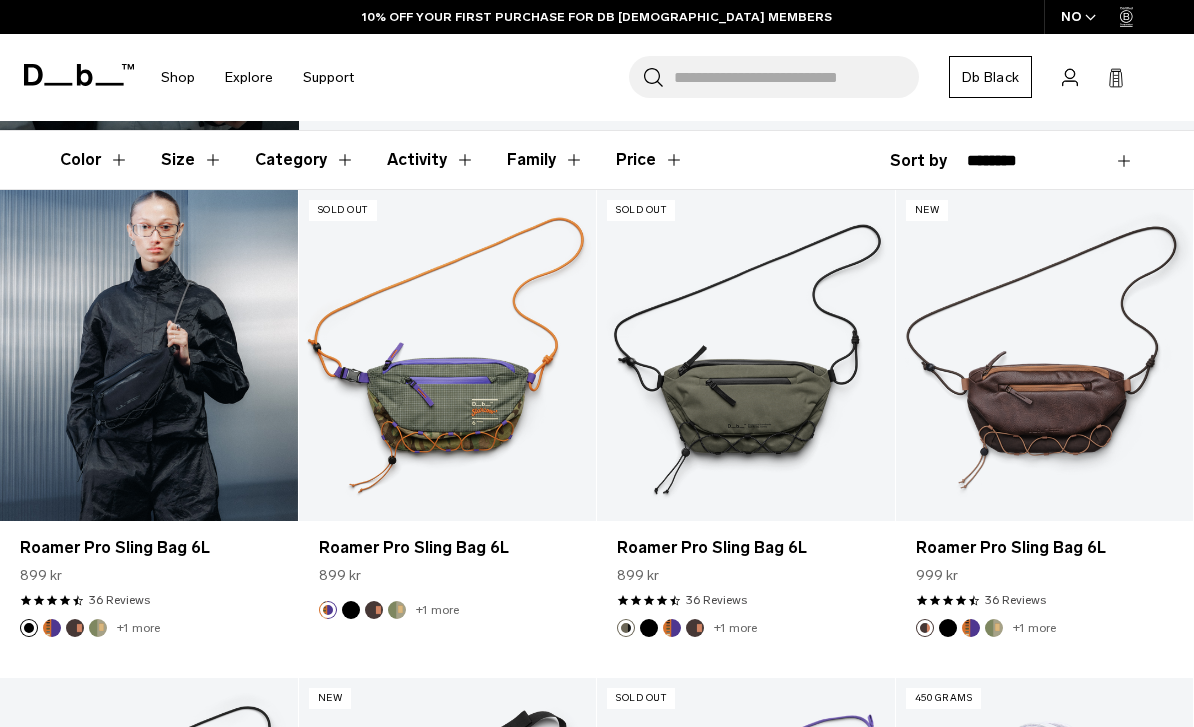 click at bounding box center [149, 355] 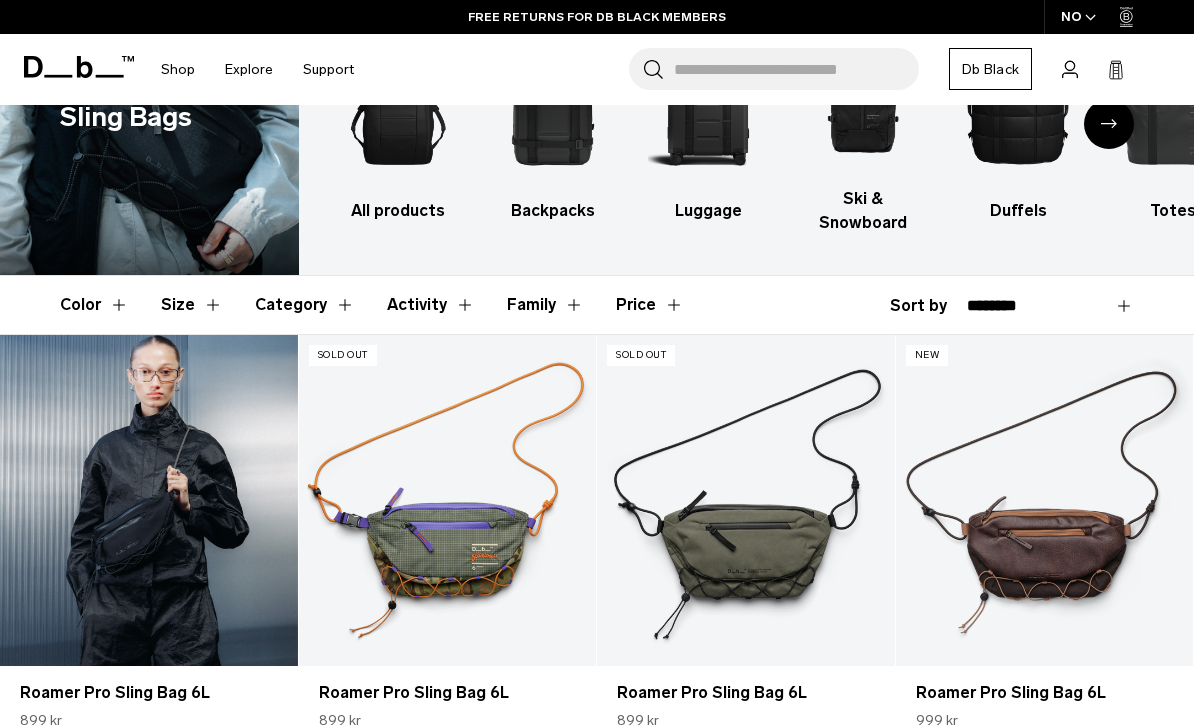 scroll, scrollTop: 0, scrollLeft: 0, axis: both 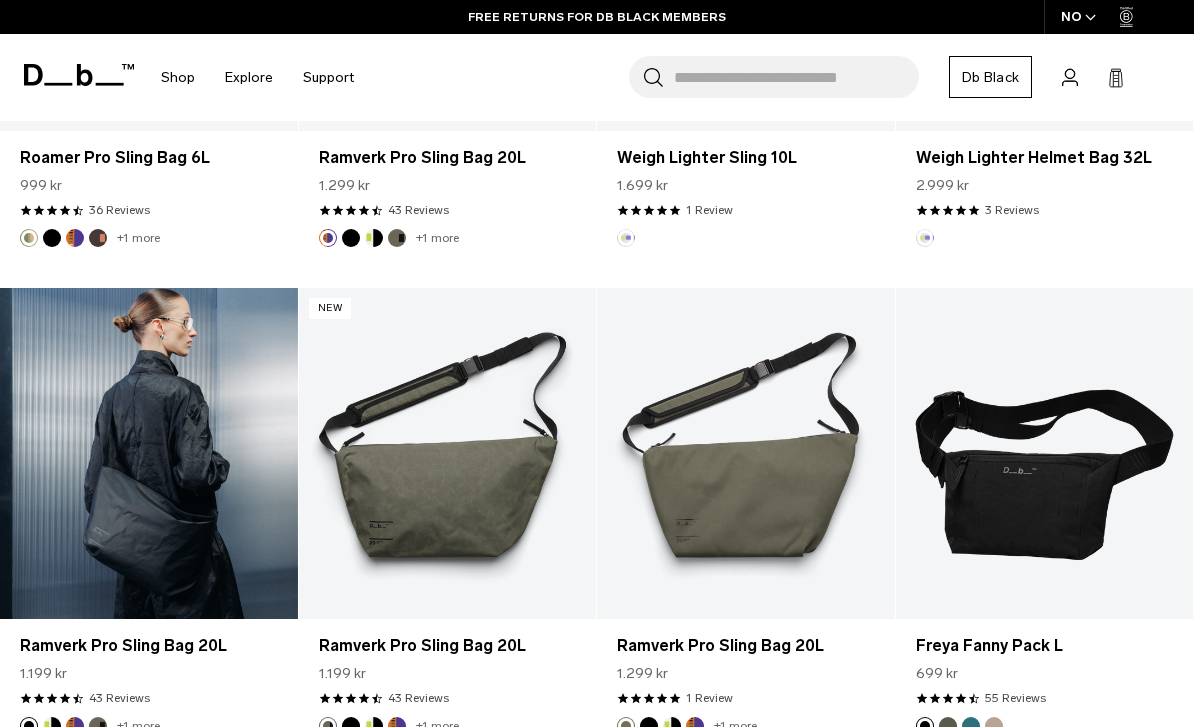 click at bounding box center (149, 453) 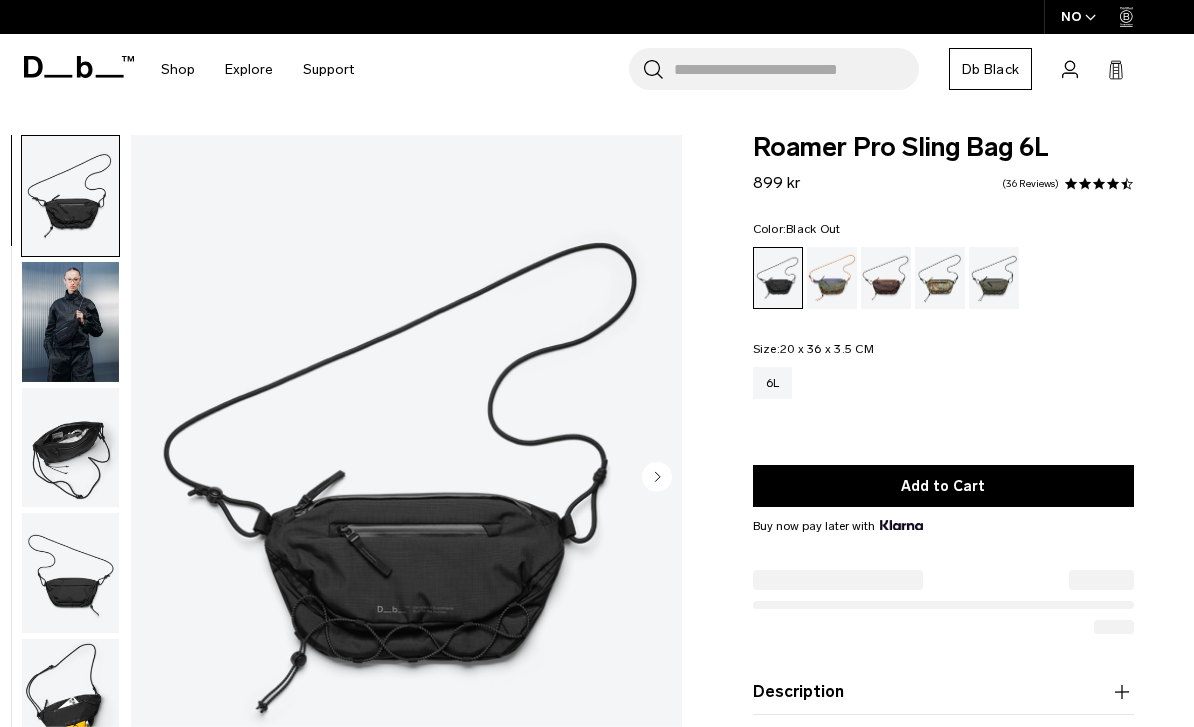 scroll, scrollTop: 0, scrollLeft: 0, axis: both 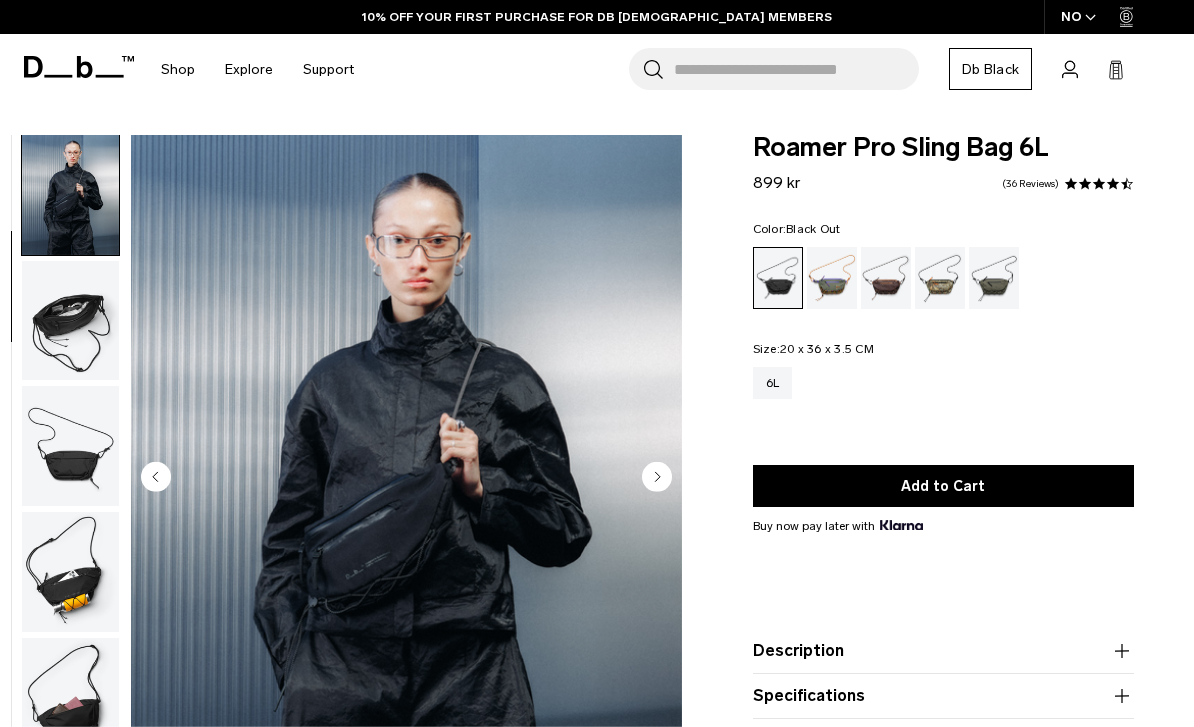 click at bounding box center (70, 321) 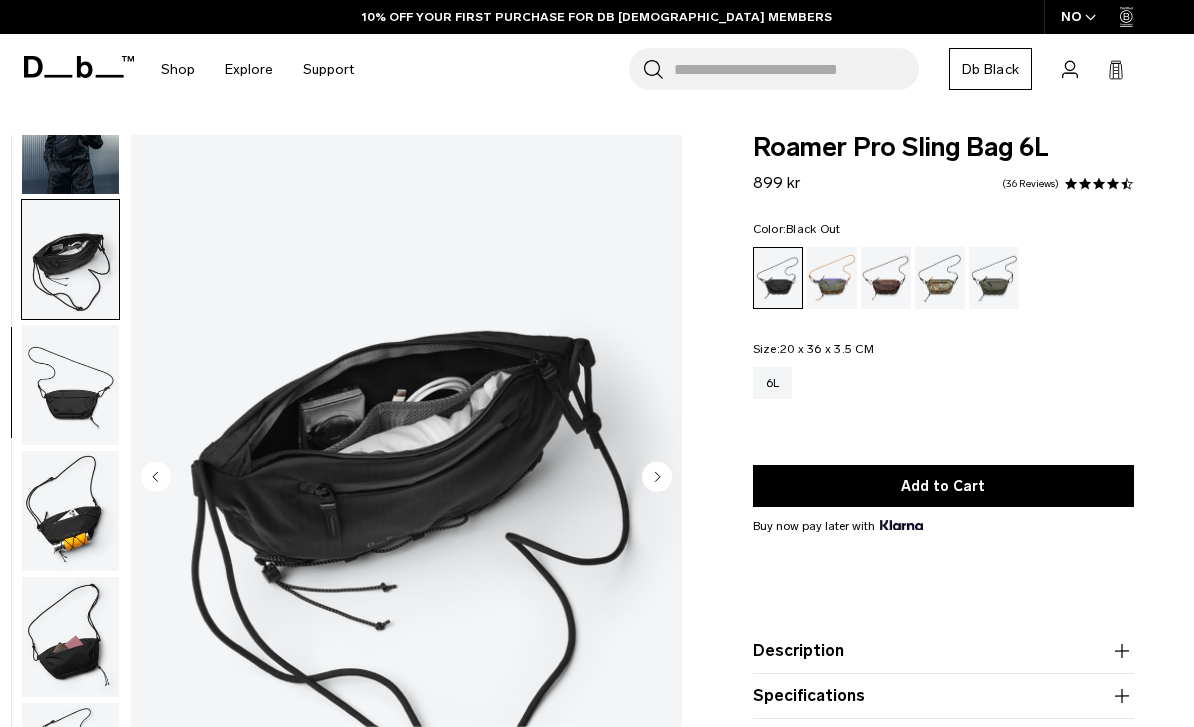 scroll, scrollTop: 199, scrollLeft: 0, axis: vertical 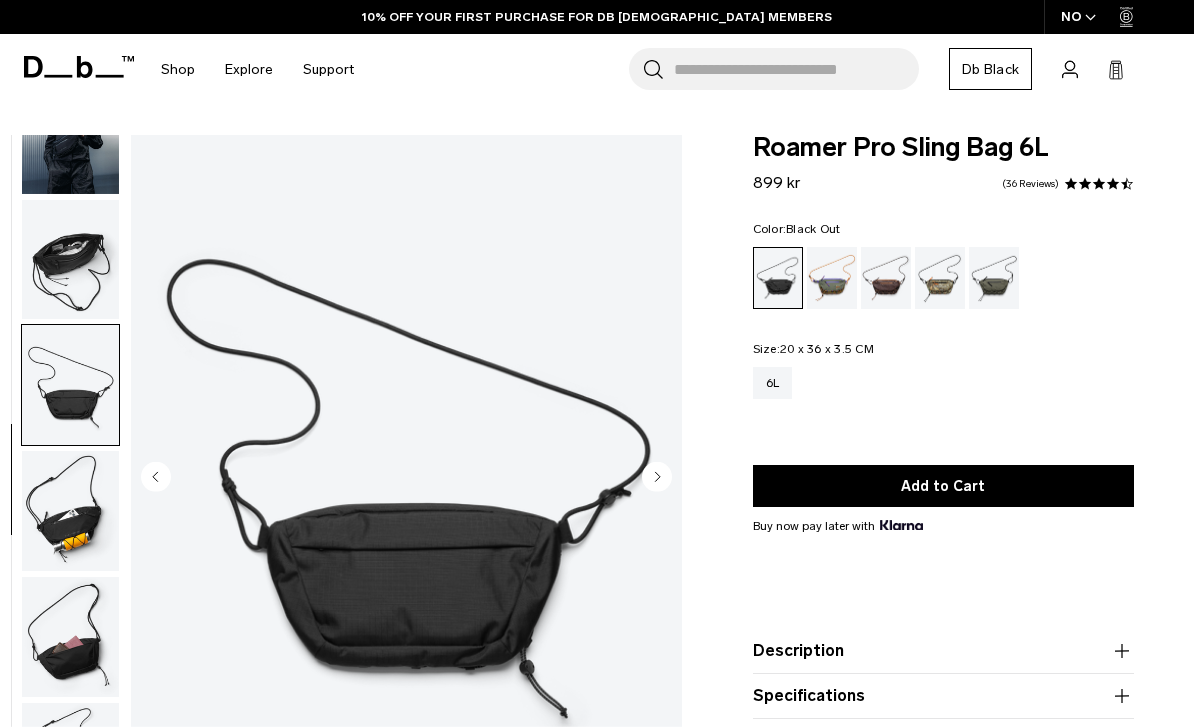 click at bounding box center [70, 511] 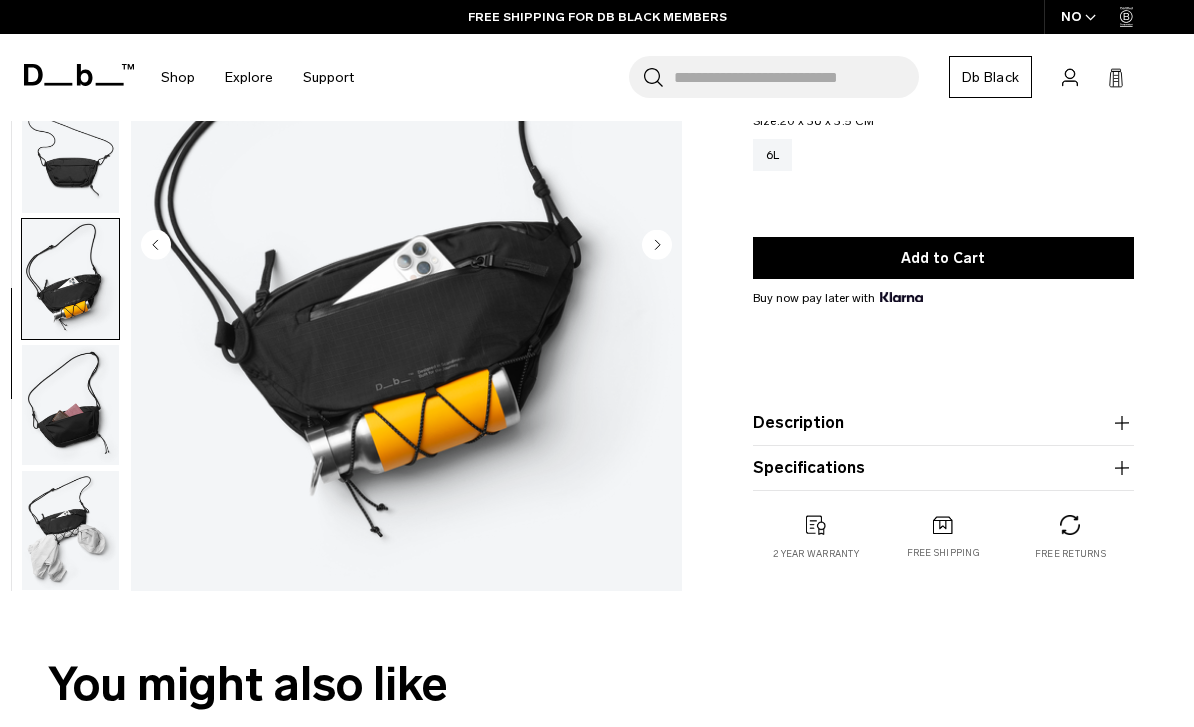scroll, scrollTop: 231, scrollLeft: 0, axis: vertical 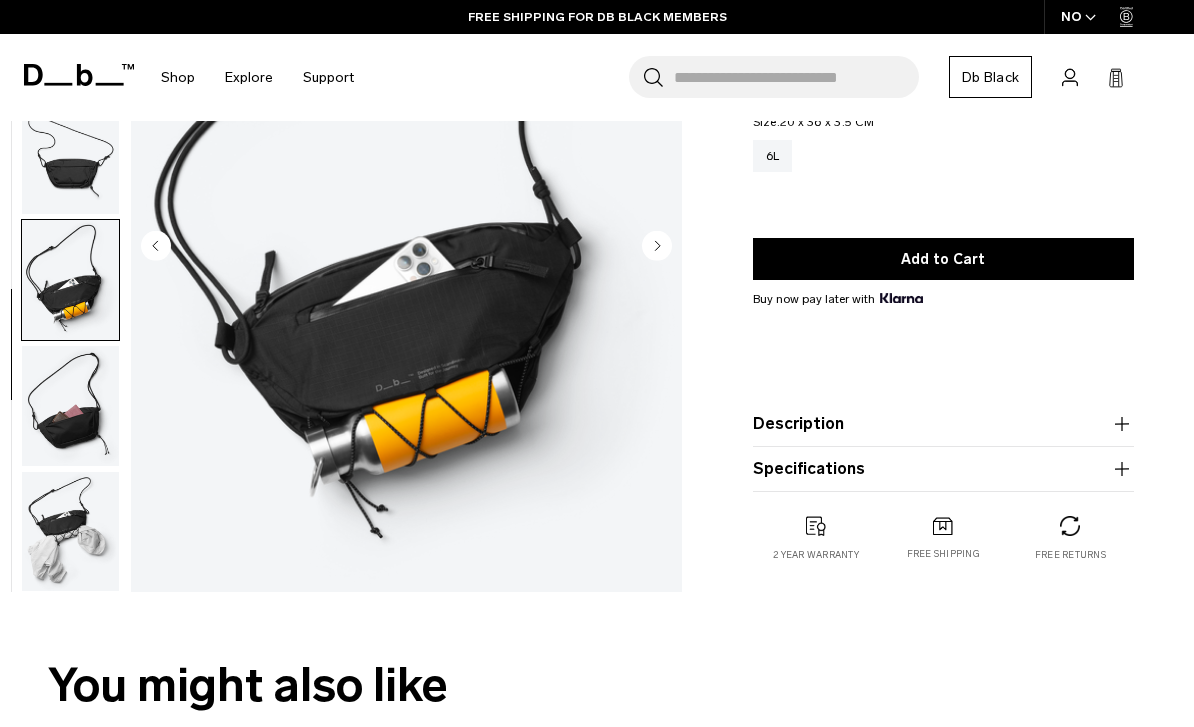 click at bounding box center (70, 406) 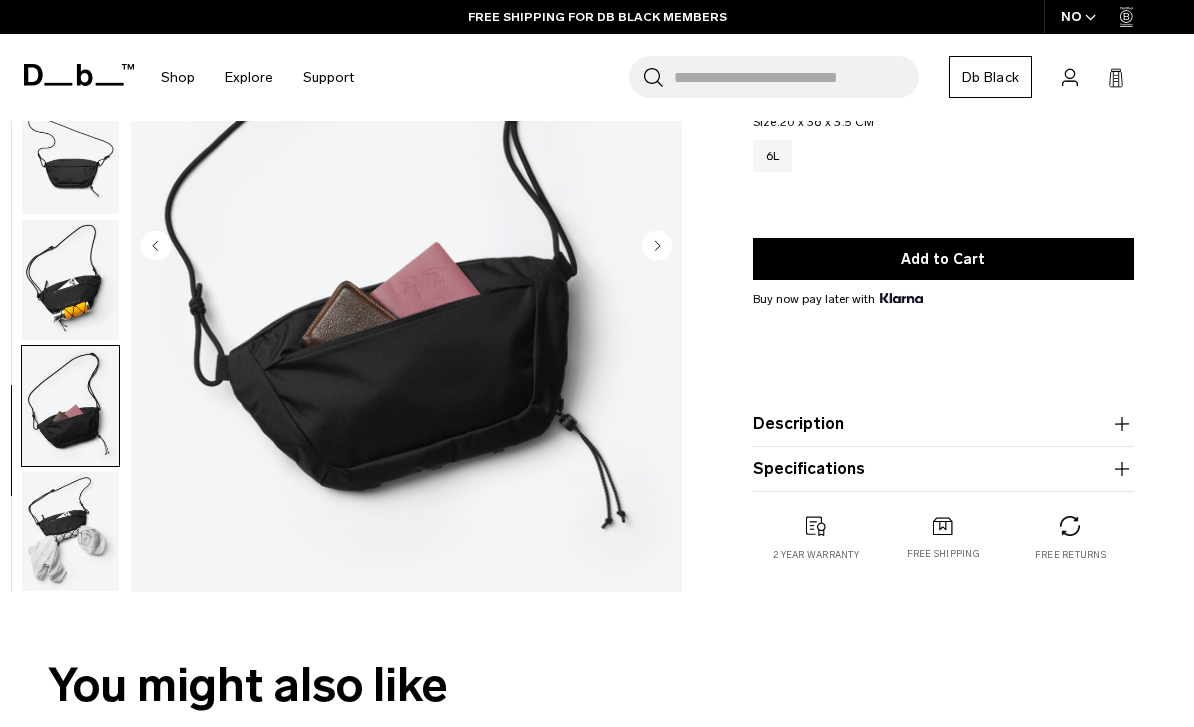 click at bounding box center [70, 532] 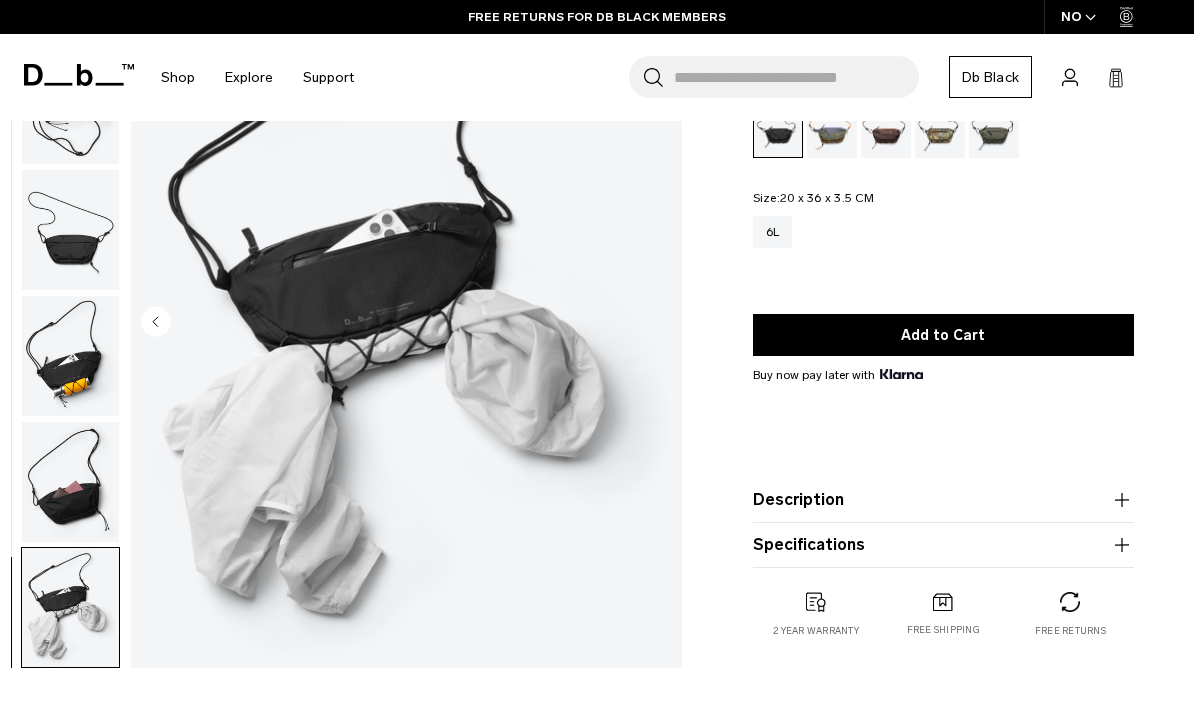 scroll, scrollTop: 151, scrollLeft: 0, axis: vertical 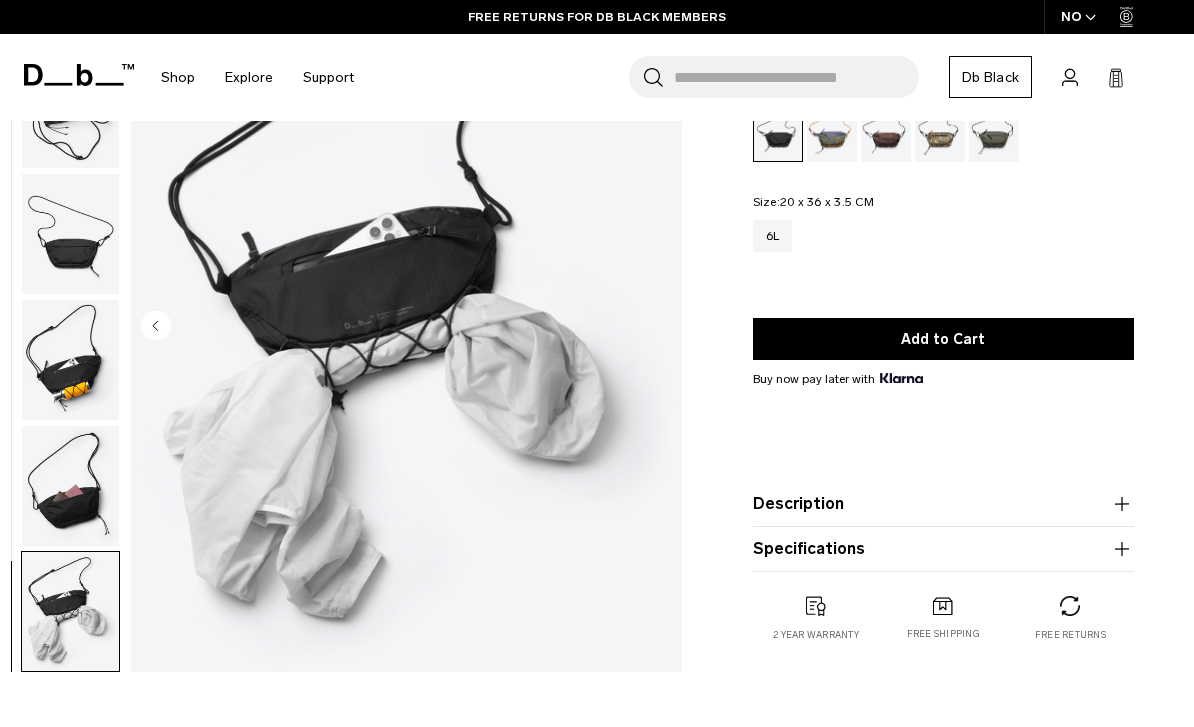 click at bounding box center [70, 360] 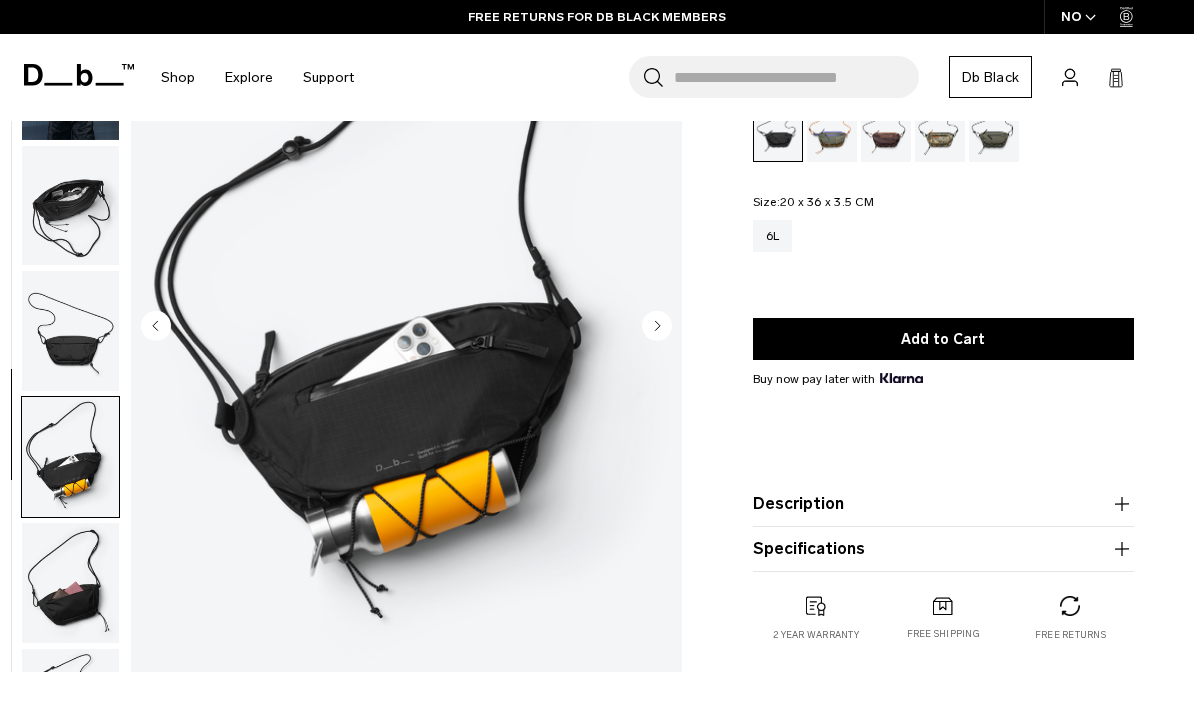 scroll, scrollTop: 85, scrollLeft: 0, axis: vertical 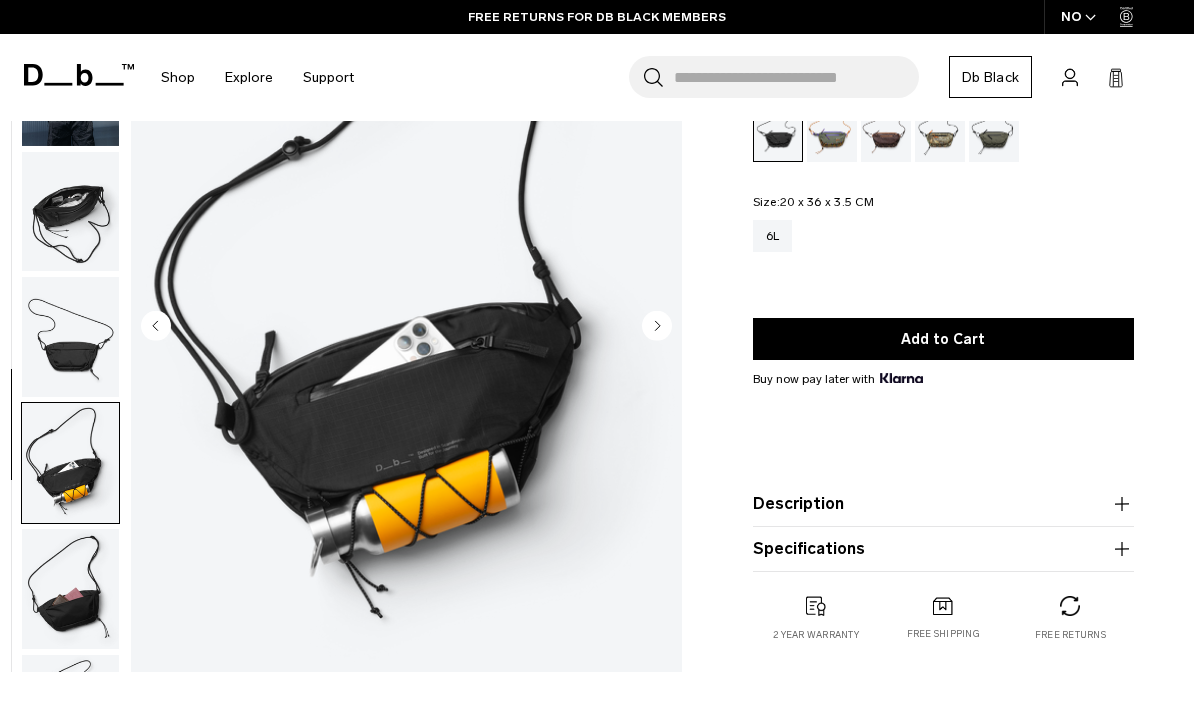 click at bounding box center (70, 337) 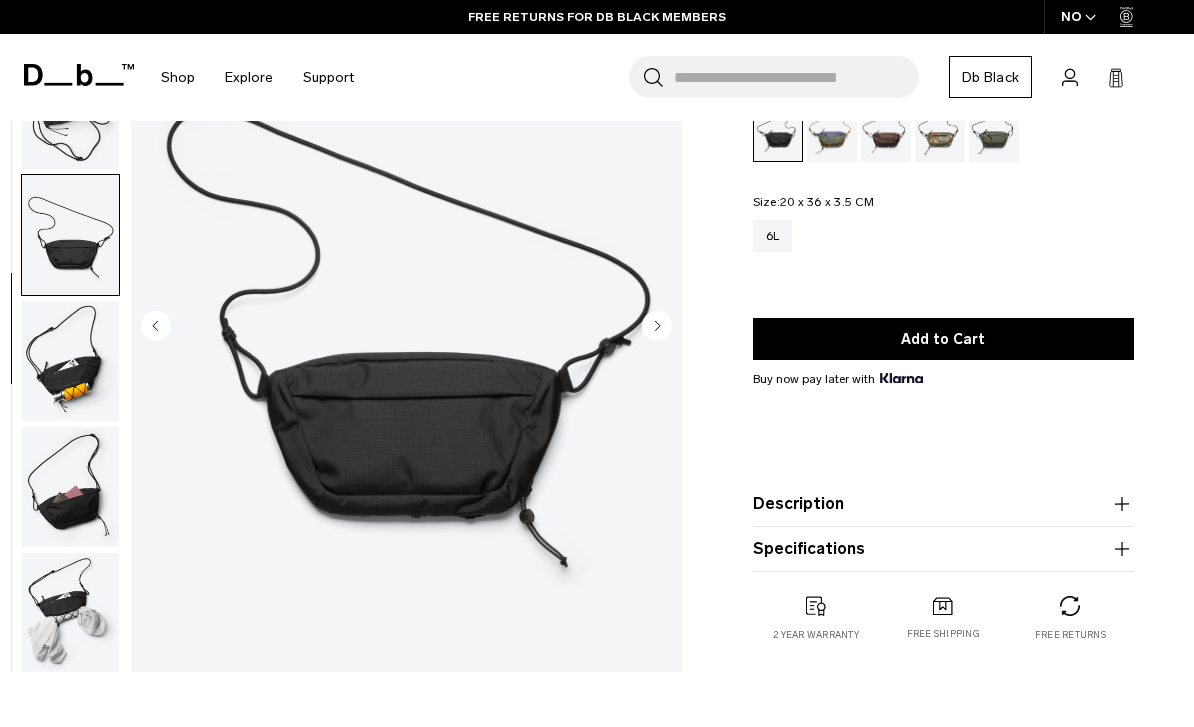 scroll, scrollTop: 199, scrollLeft: 0, axis: vertical 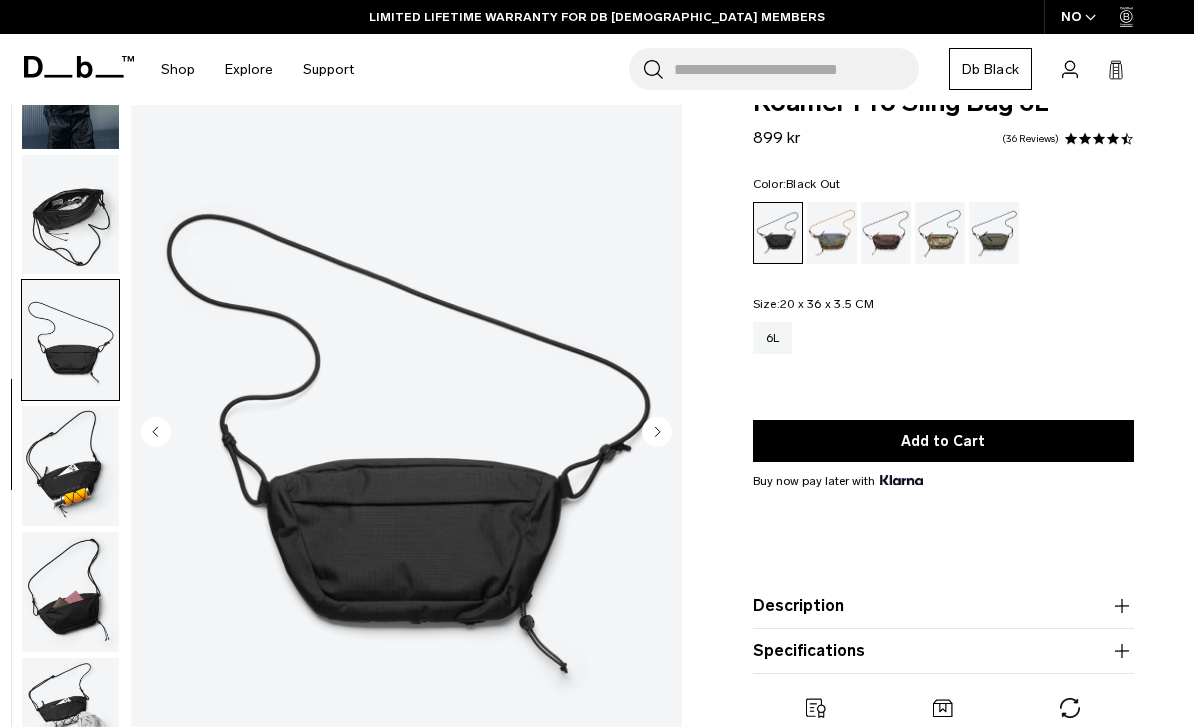 click at bounding box center (70, 215) 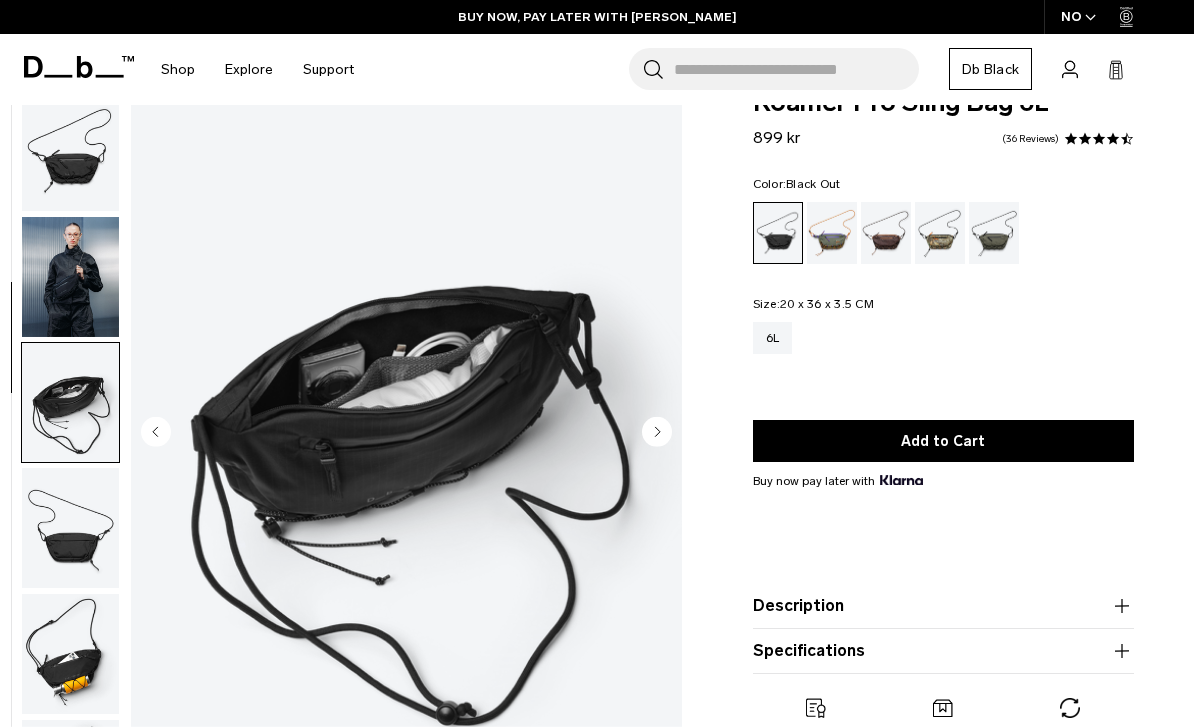 scroll, scrollTop: 0, scrollLeft: 0, axis: both 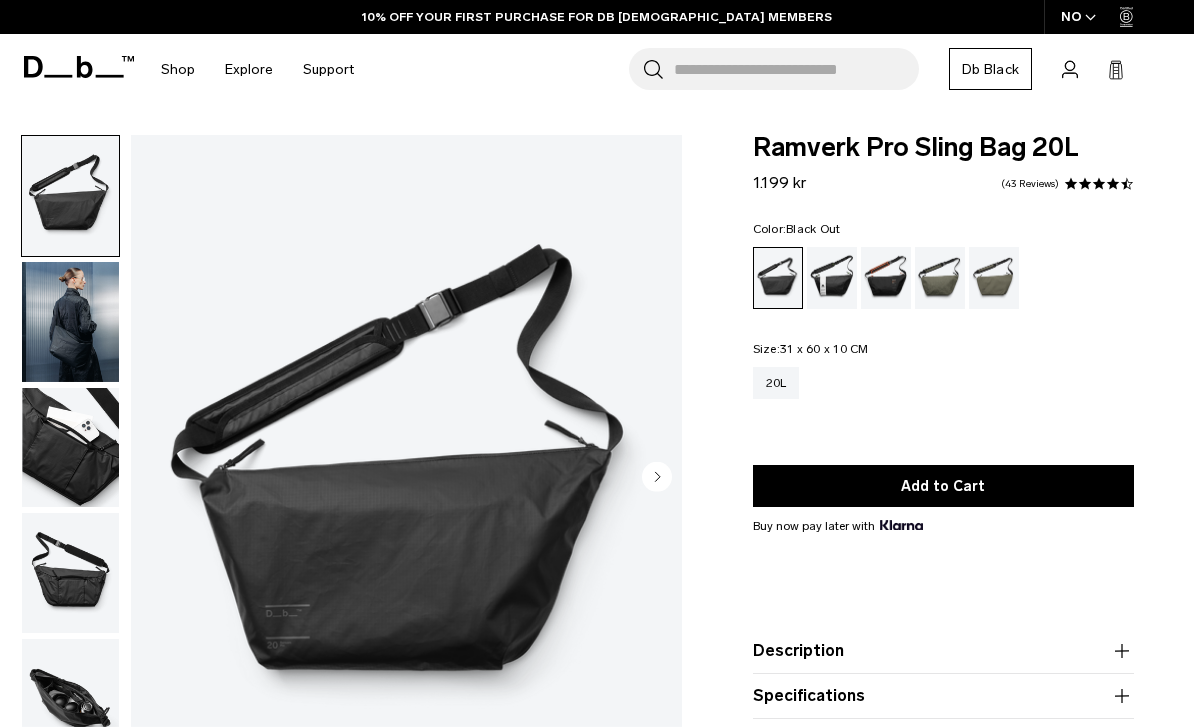 click at bounding box center (70, 322) 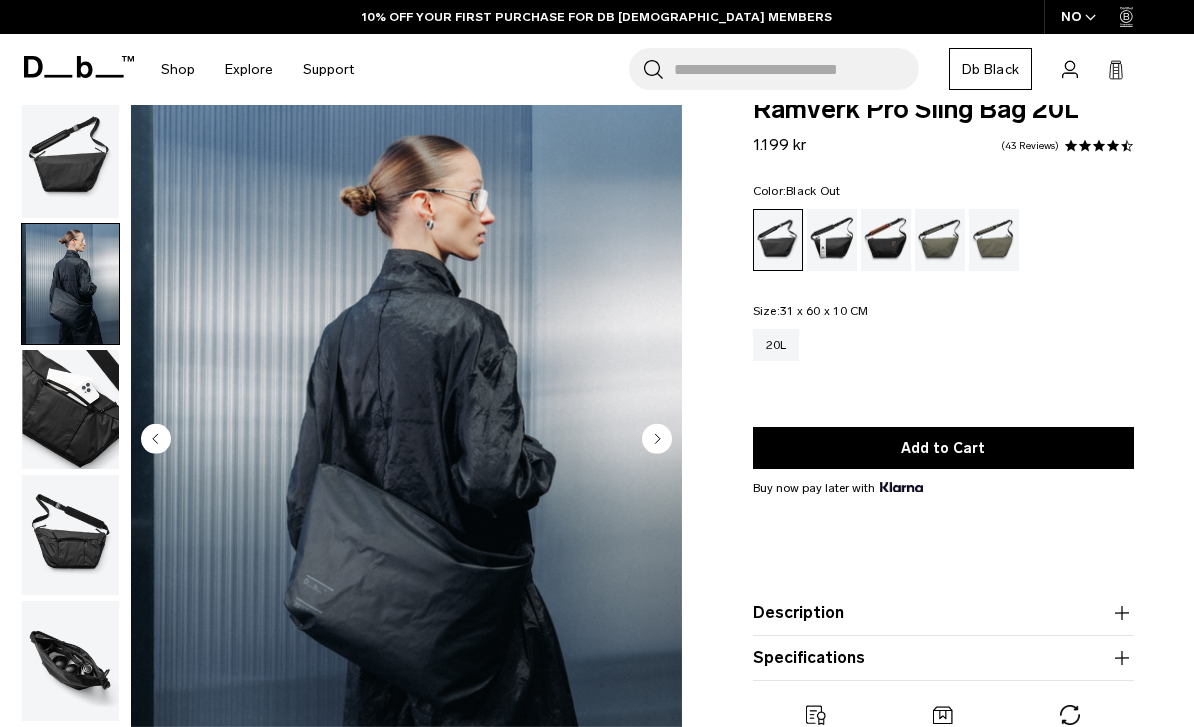 scroll, scrollTop: 39, scrollLeft: 0, axis: vertical 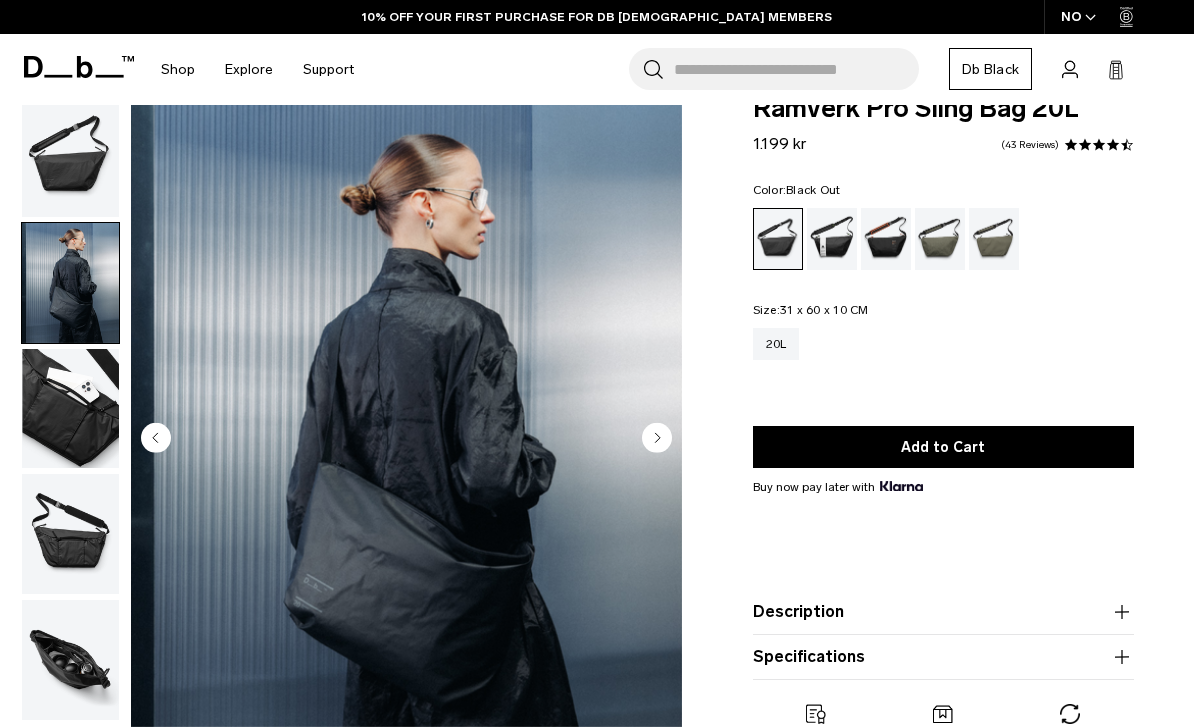 click at bounding box center [70, 409] 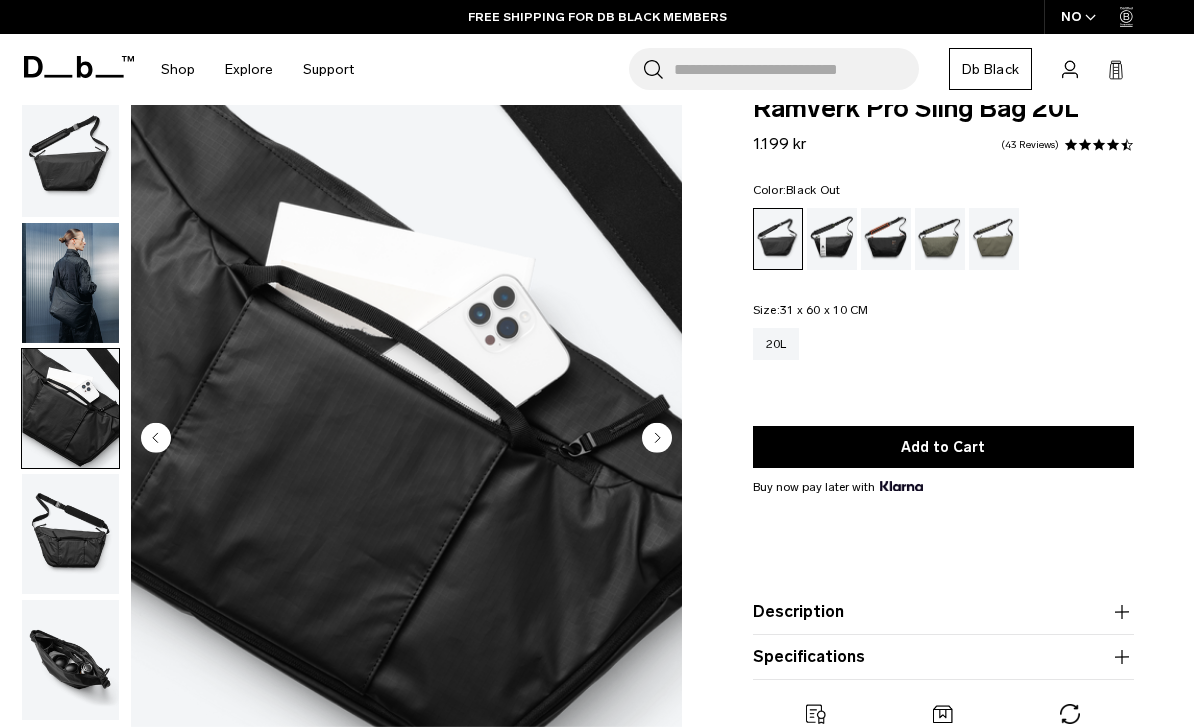click at bounding box center (70, 534) 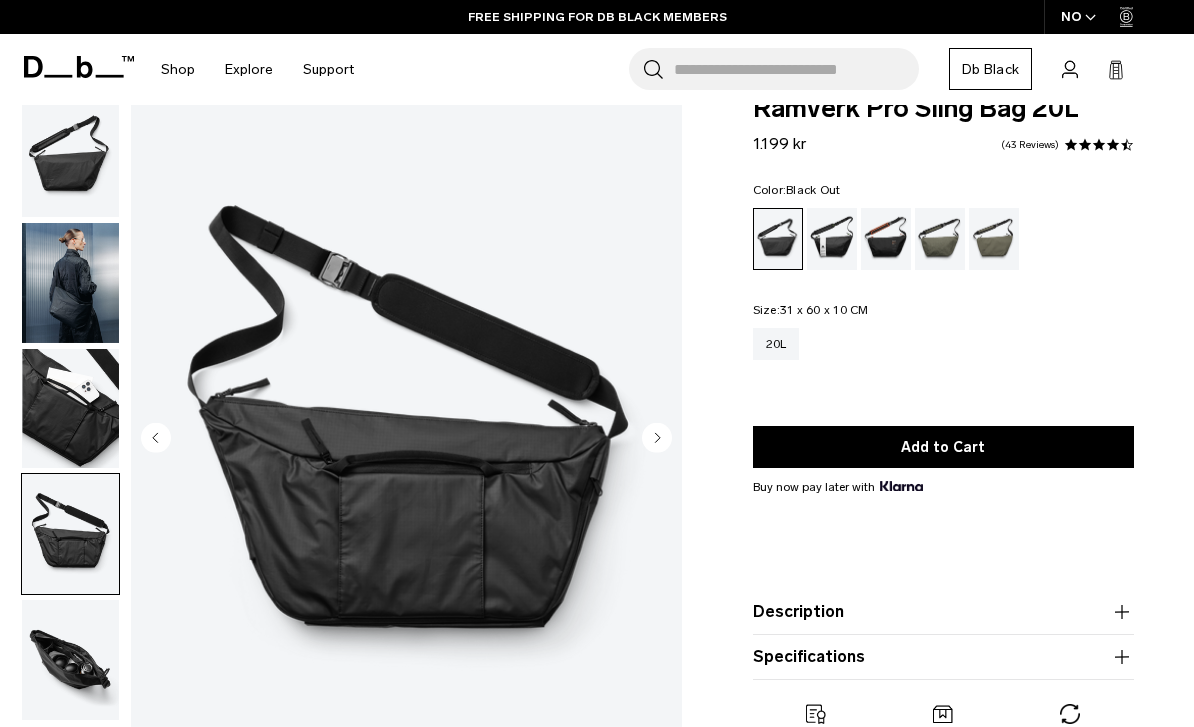 click at bounding box center [70, 660] 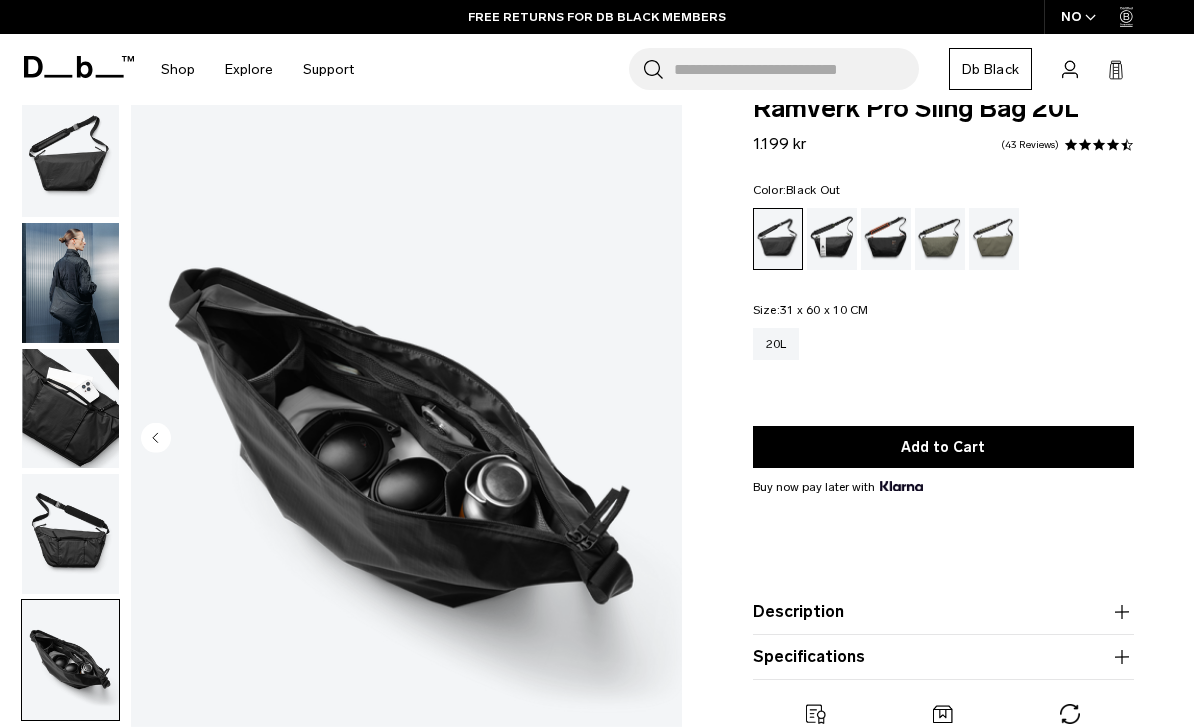 click at bounding box center (70, 283) 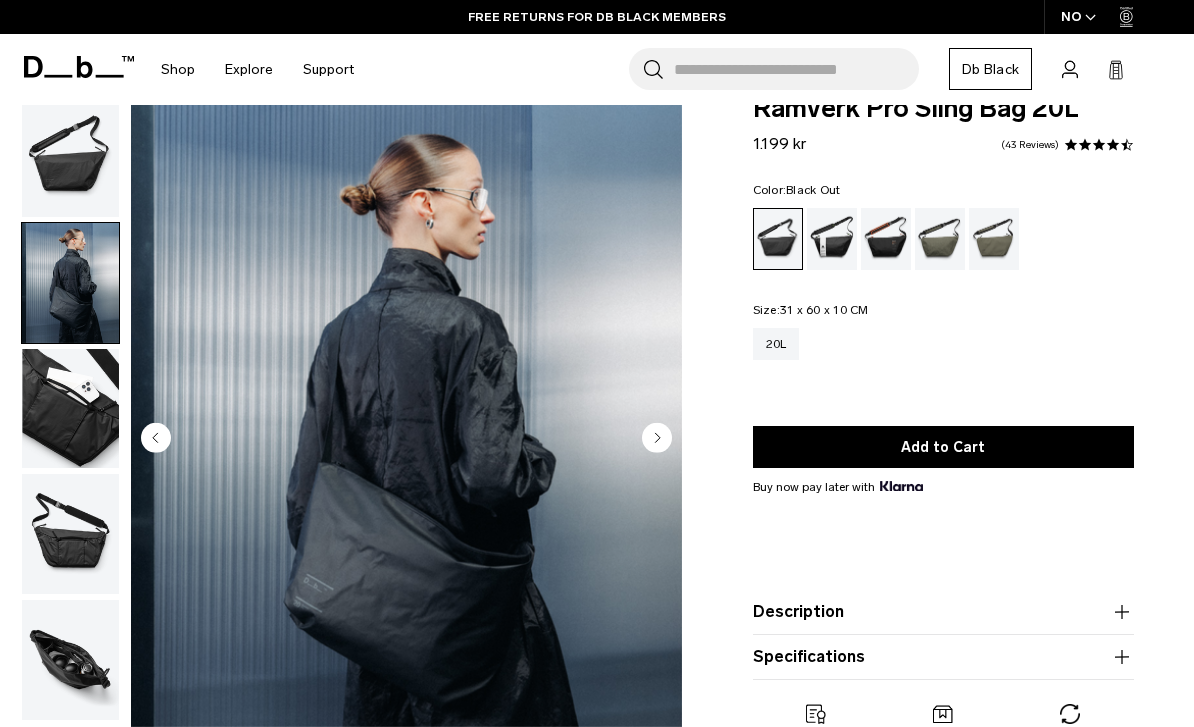 click at bounding box center (70, 409) 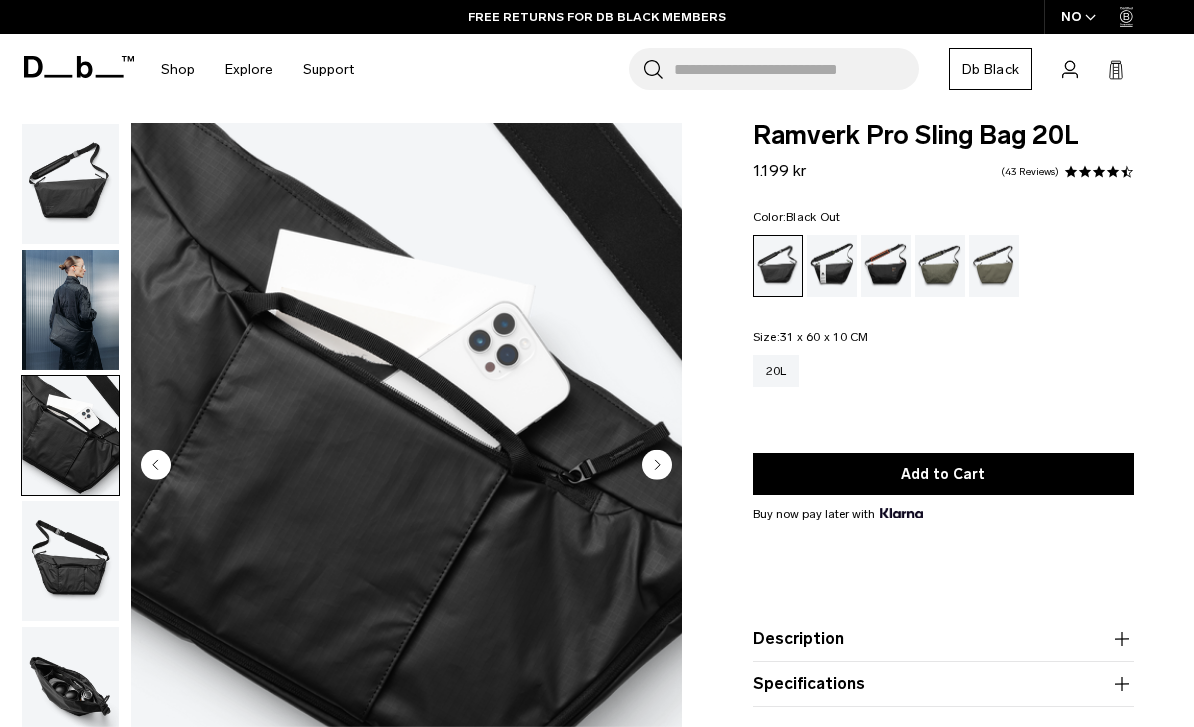 scroll, scrollTop: 0, scrollLeft: 0, axis: both 